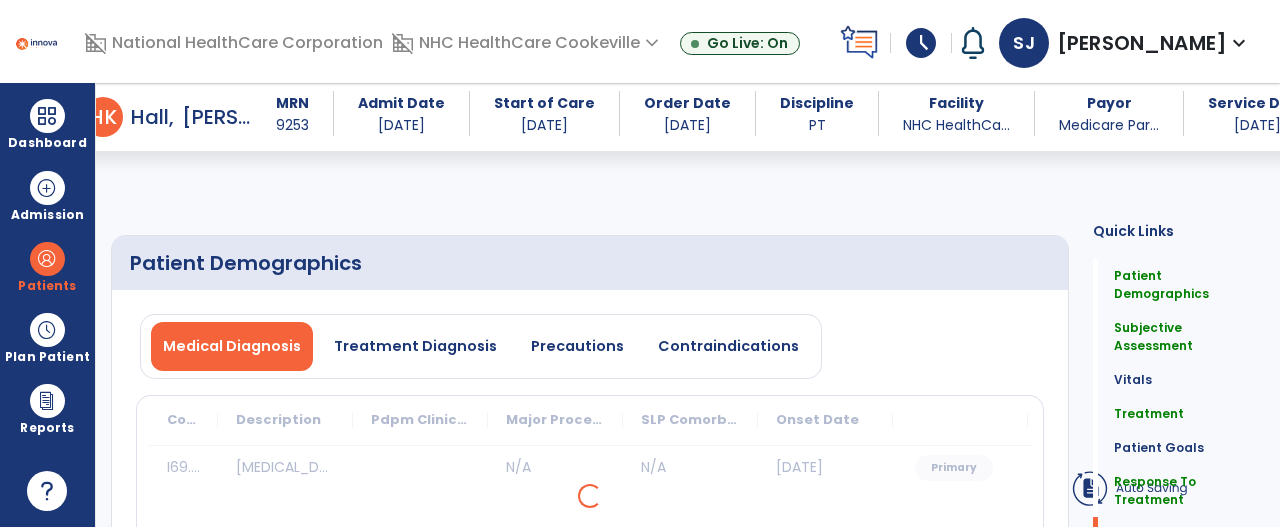 select on "*" 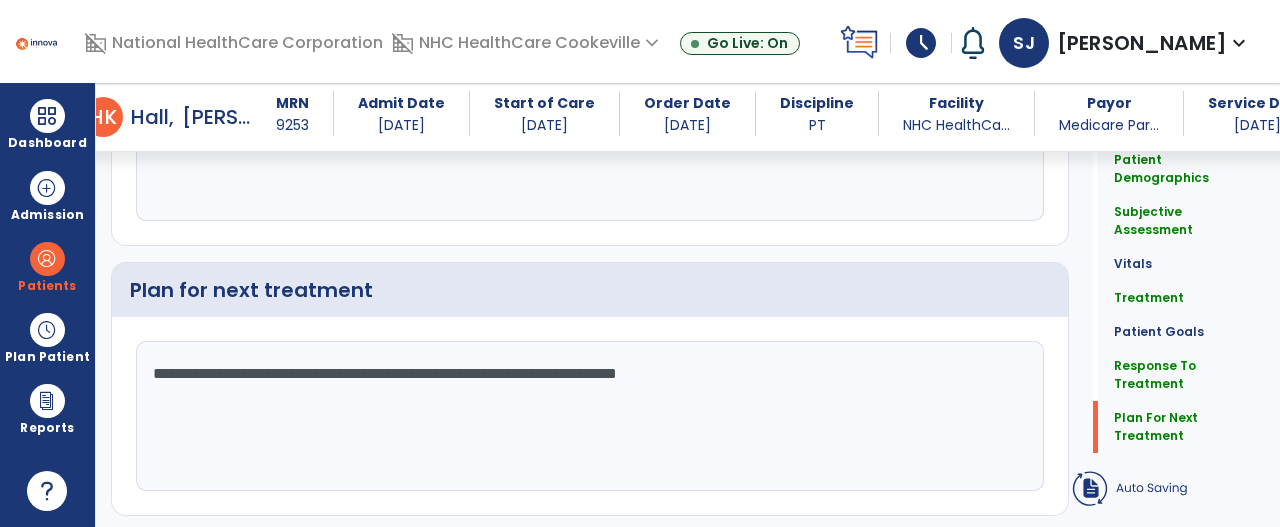 scroll, scrollTop: 2803, scrollLeft: 0, axis: vertical 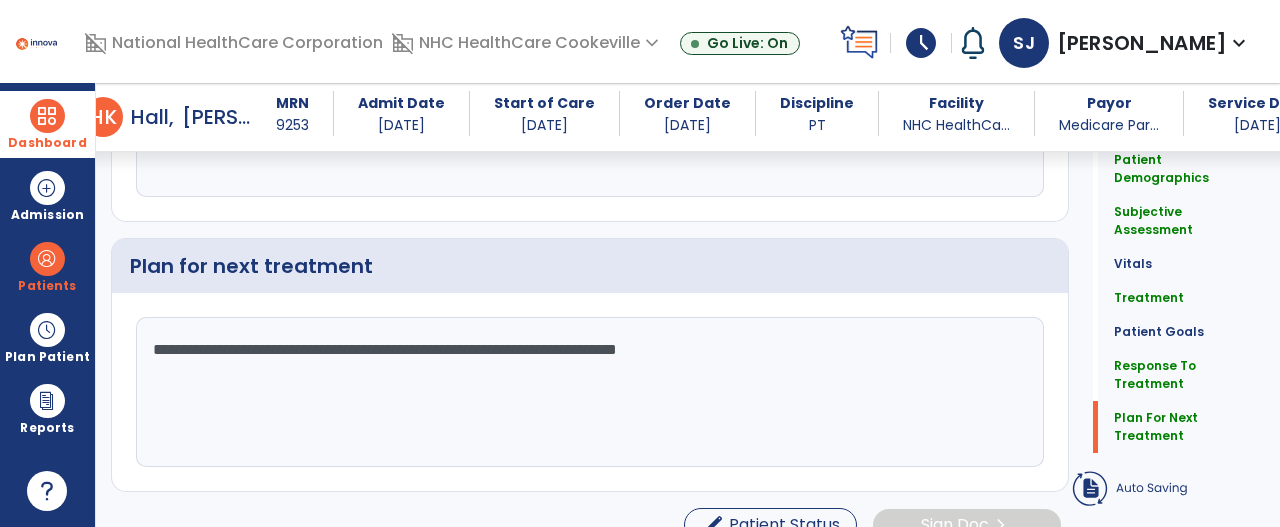 click on "Dashboard" at bounding box center [47, 143] 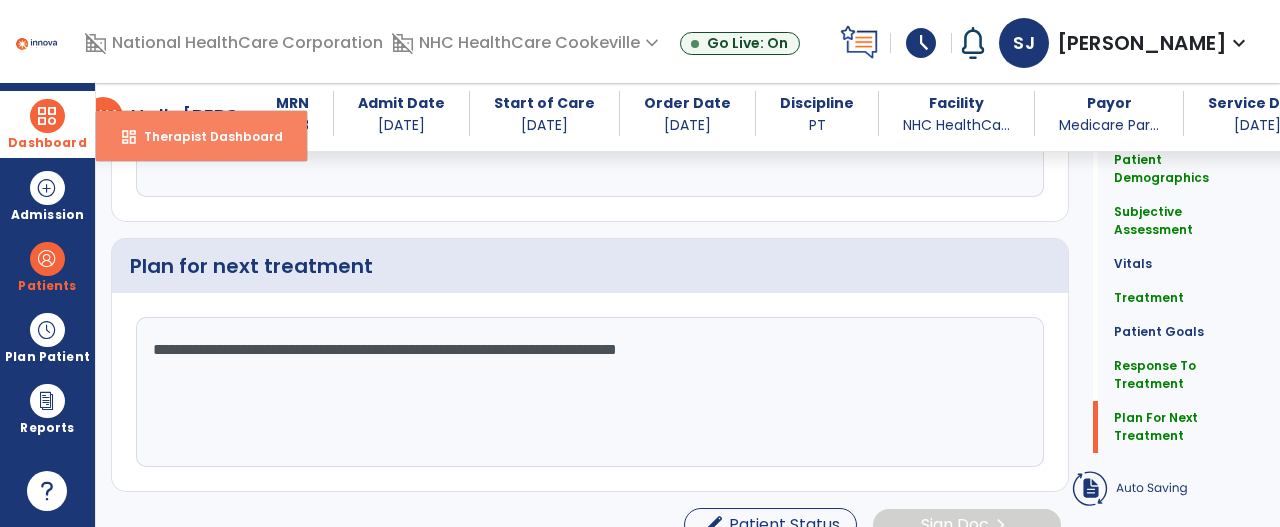 click on "Therapist Dashboard" at bounding box center (205, 136) 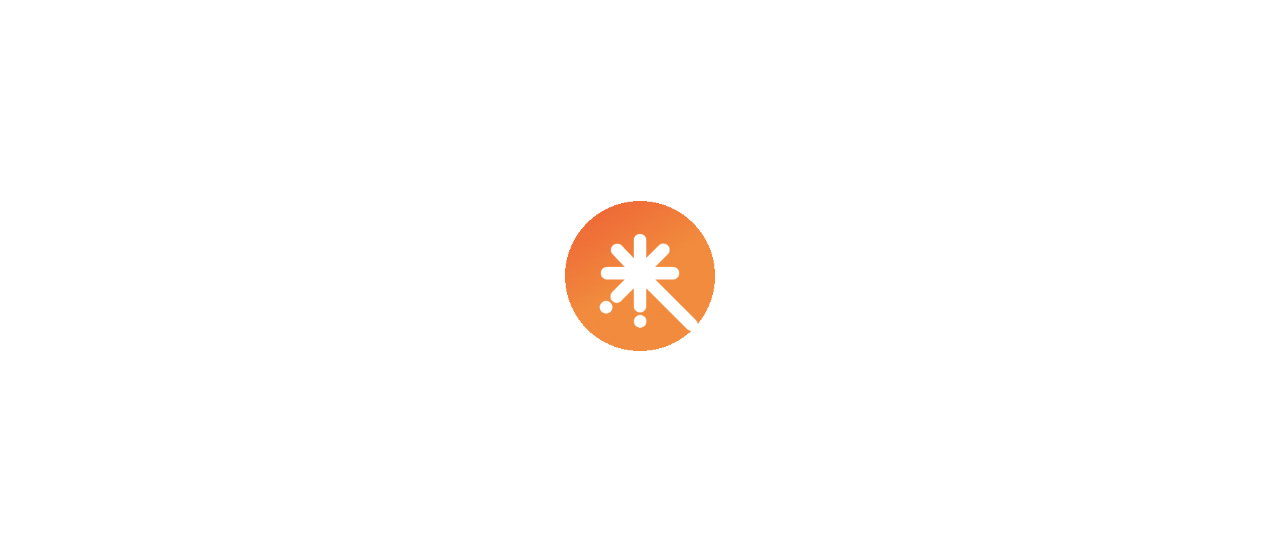 scroll, scrollTop: 0, scrollLeft: 0, axis: both 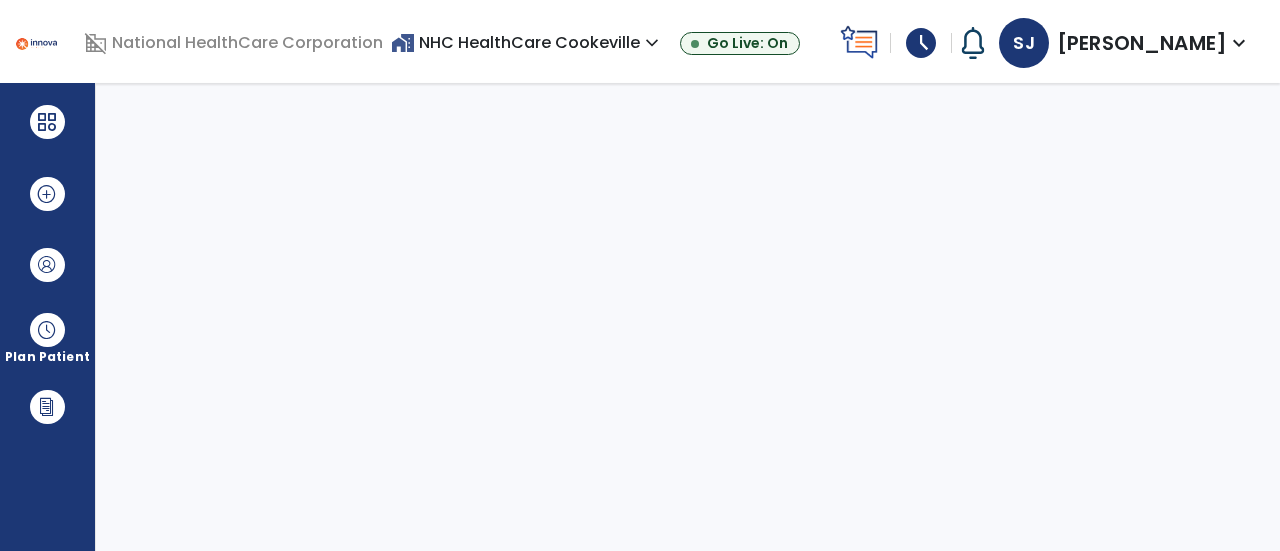 select on "****" 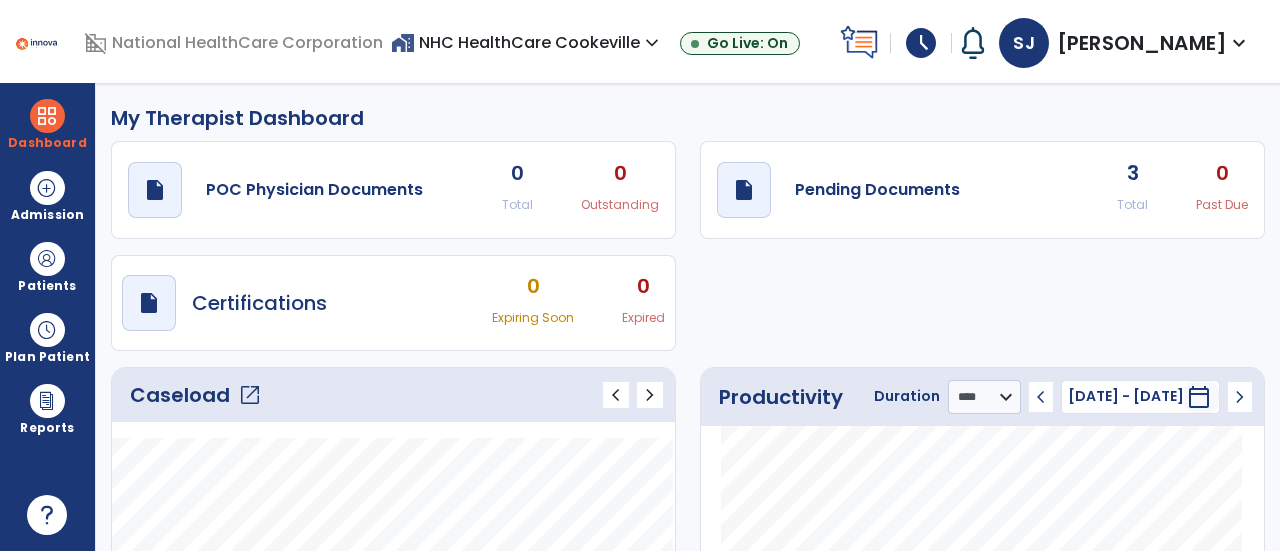 click on "open_in_new" 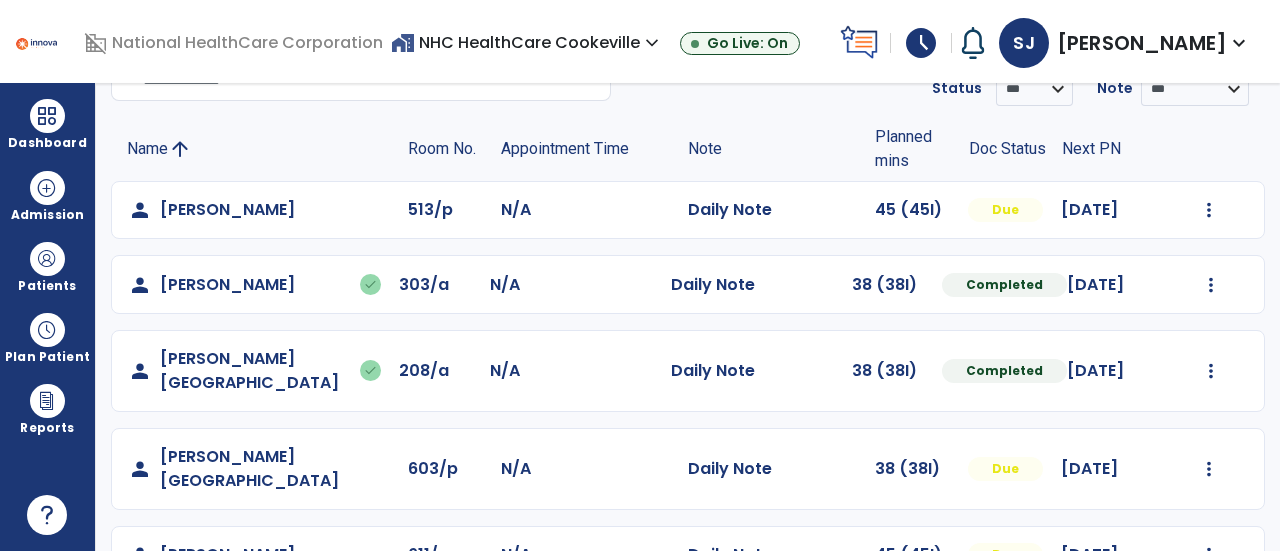 scroll, scrollTop: 109, scrollLeft: 0, axis: vertical 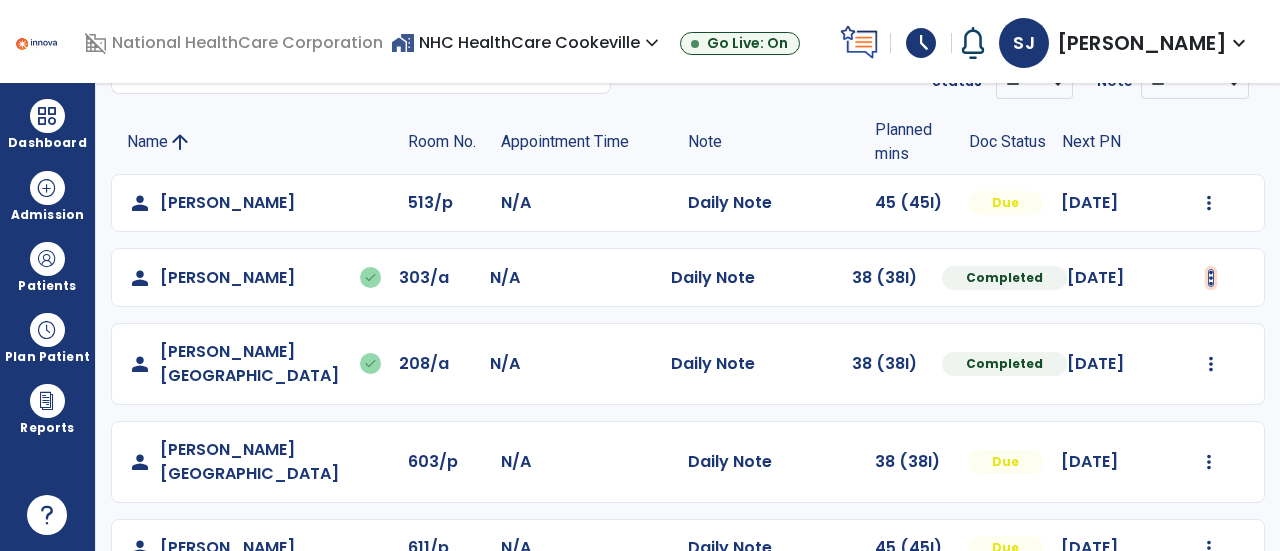 click at bounding box center (1209, 203) 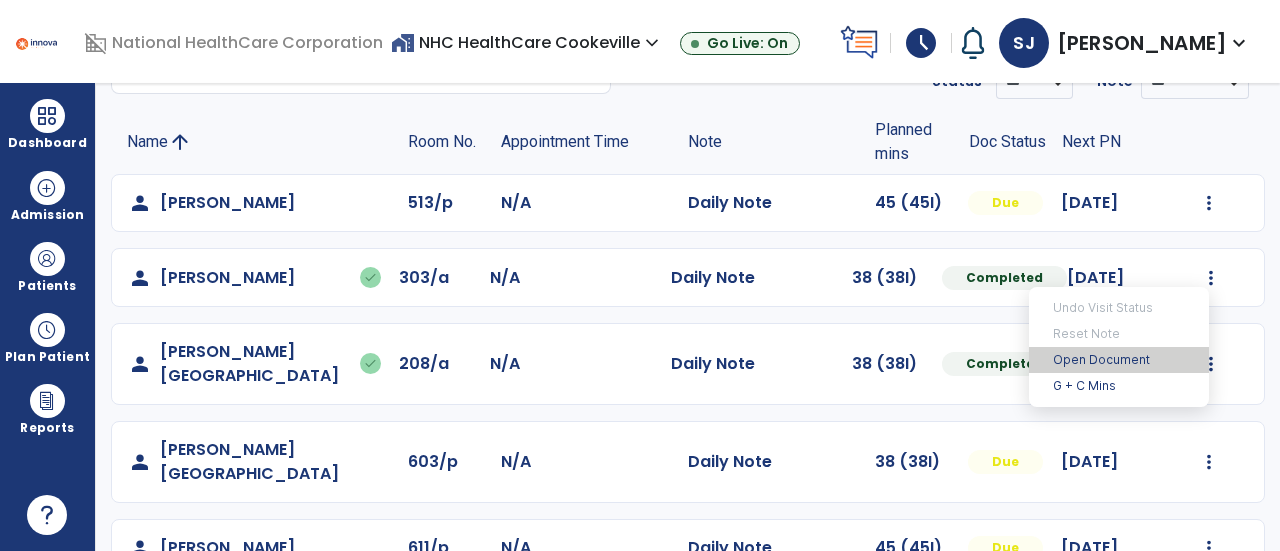 click on "Open Document" at bounding box center (1119, 360) 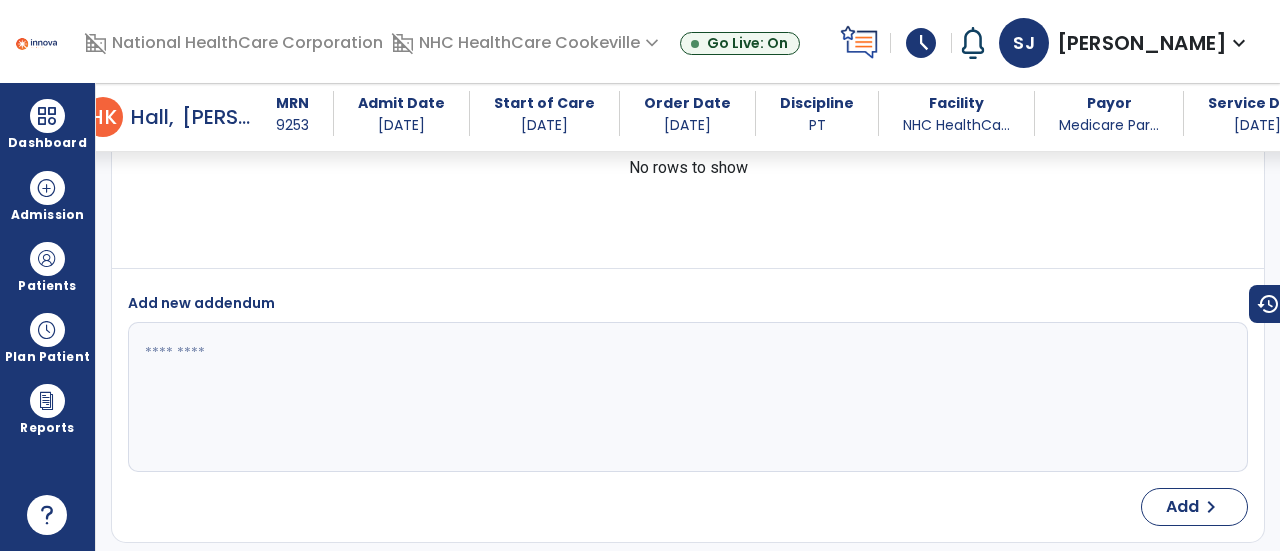 scroll, scrollTop: 4541, scrollLeft: 0, axis: vertical 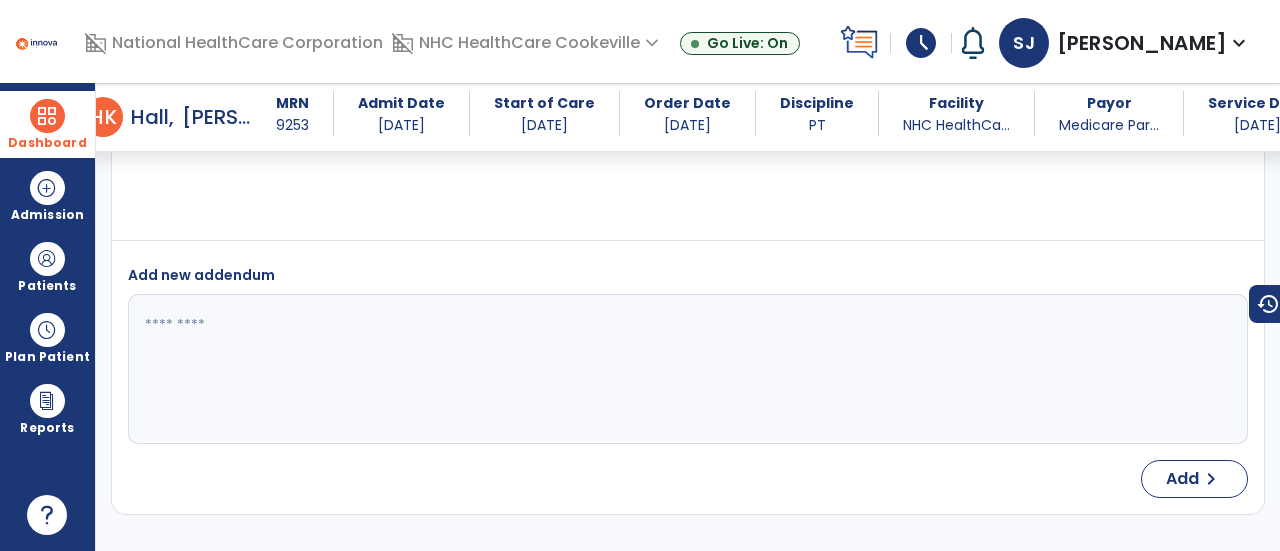 click at bounding box center [47, 116] 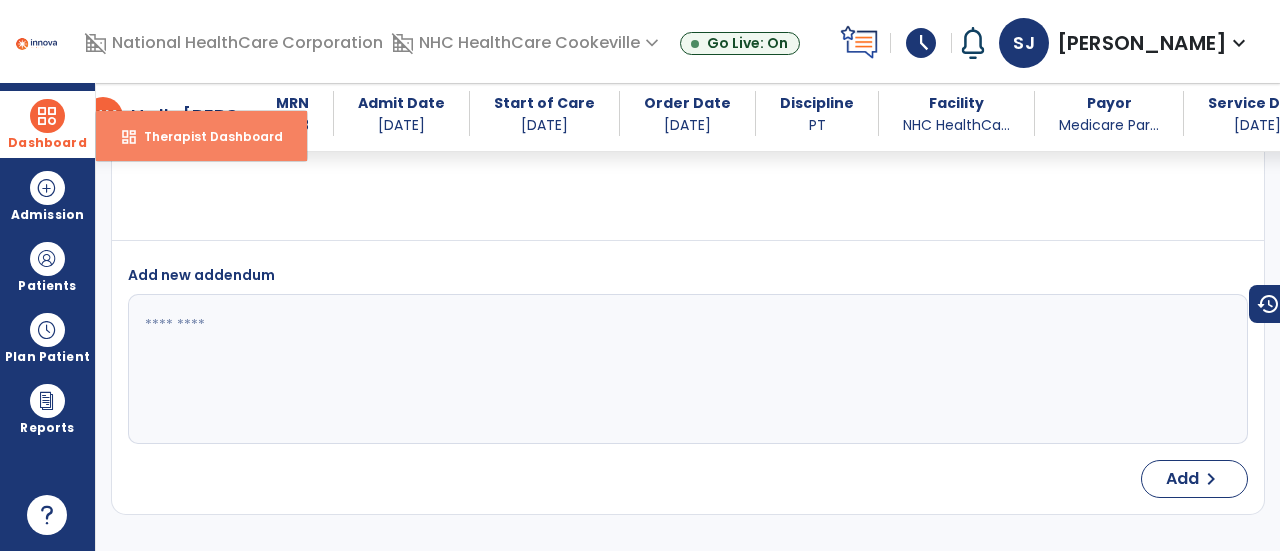 click on "Therapist Dashboard" at bounding box center (205, 136) 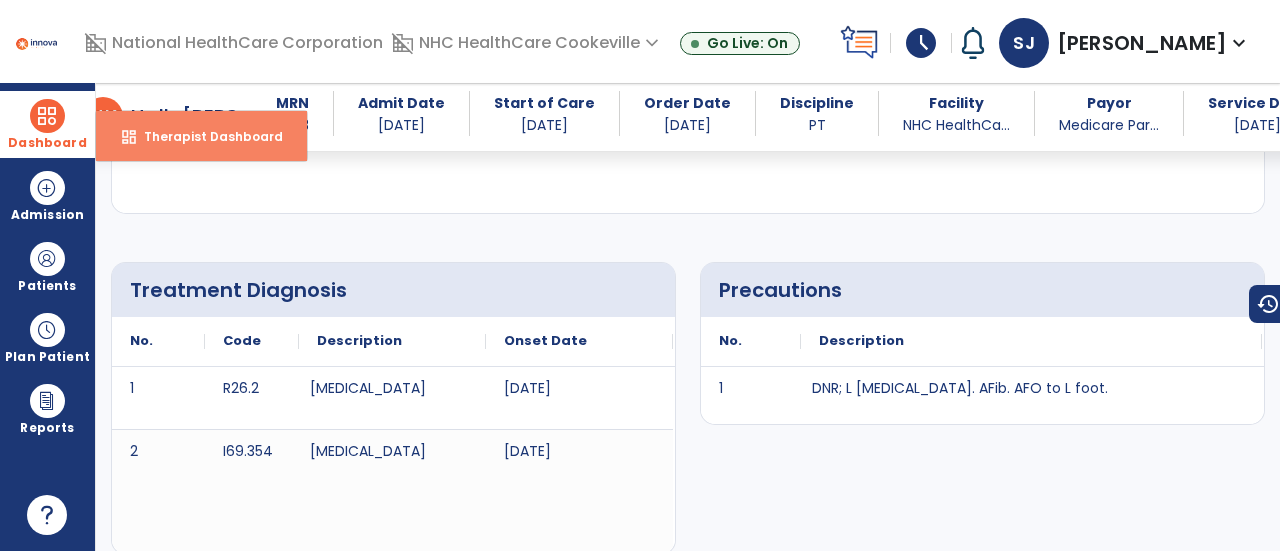 select on "****" 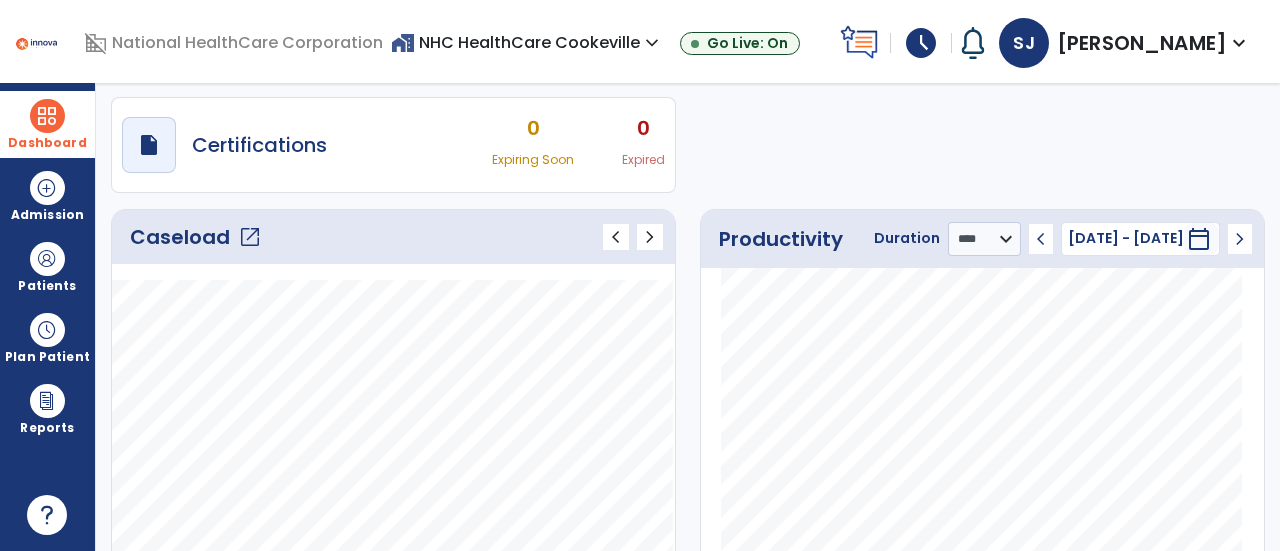 click on "Caseload   open_in_new" 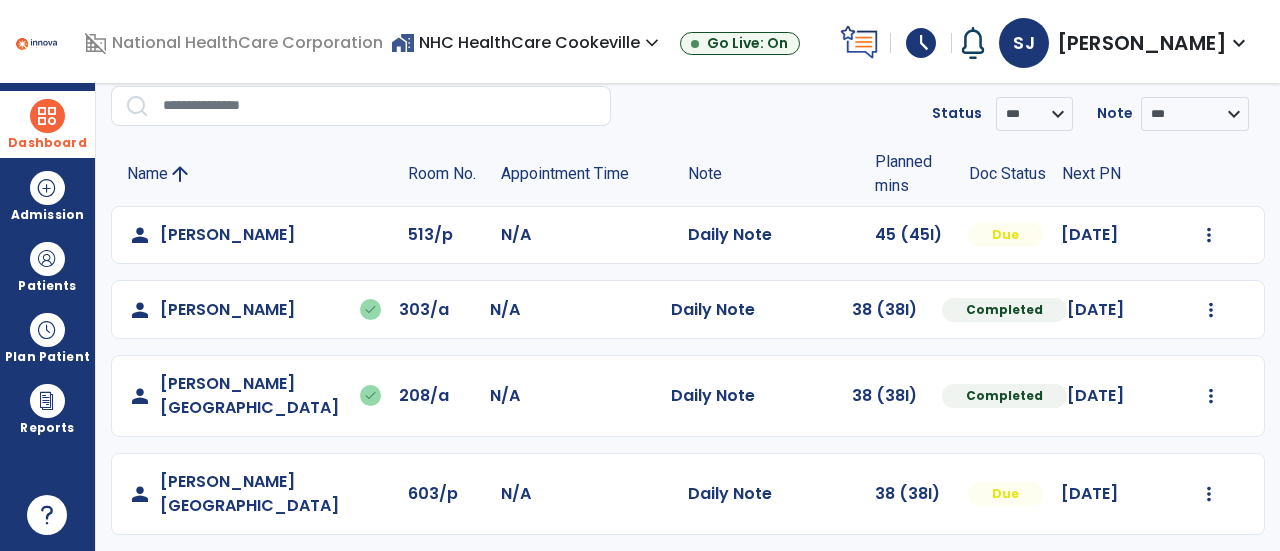 scroll, scrollTop: 70, scrollLeft: 0, axis: vertical 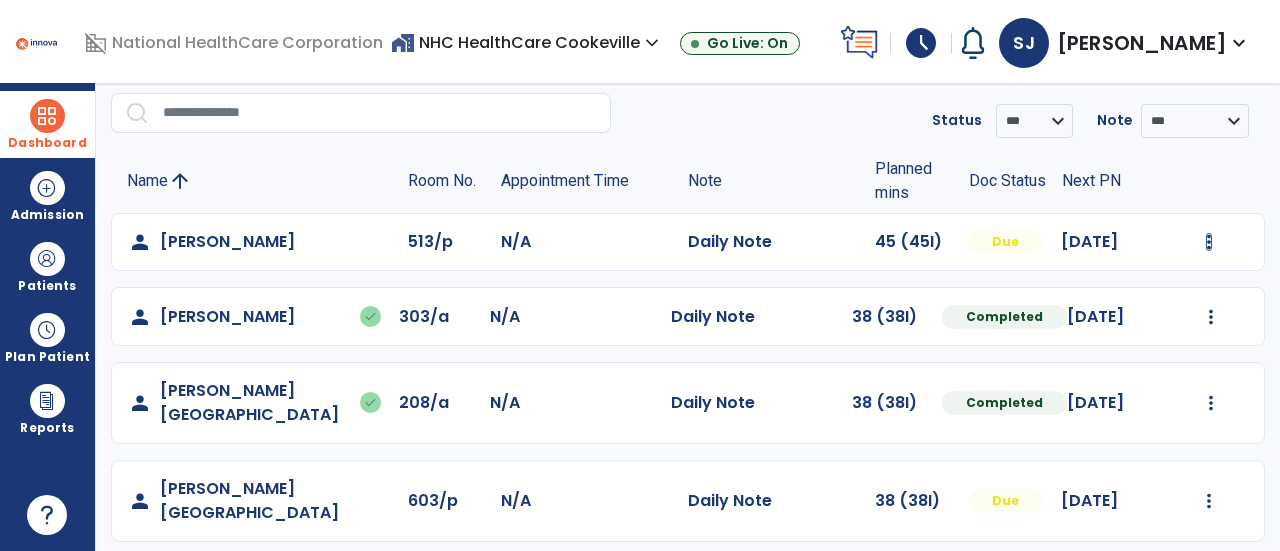 click at bounding box center (1209, 242) 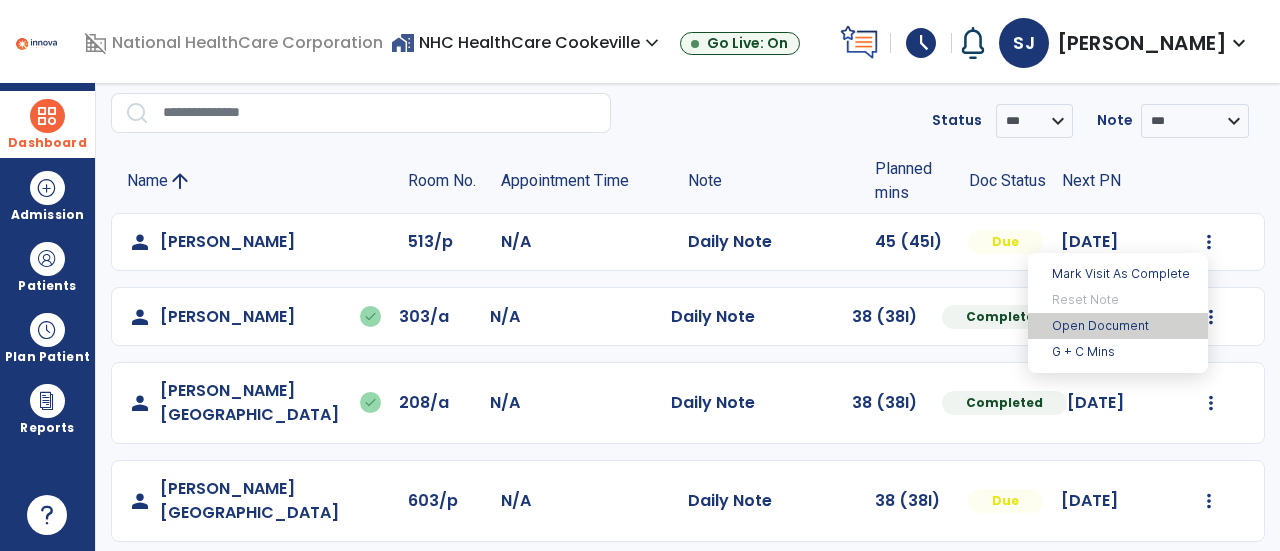 click on "Open Document" at bounding box center [1118, 326] 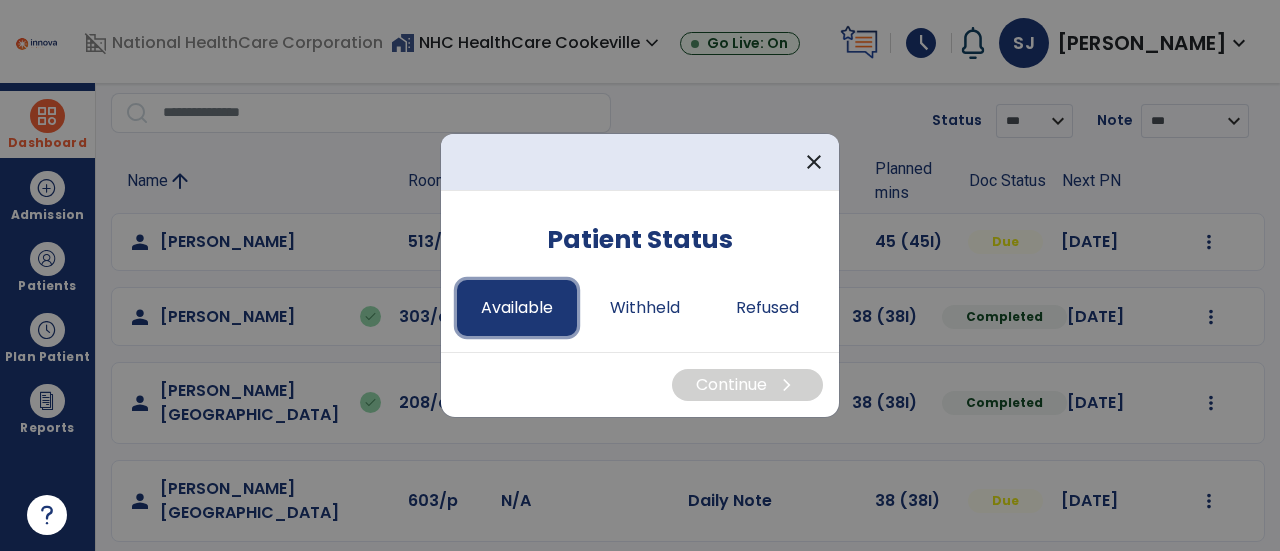 click on "Available" at bounding box center (517, 308) 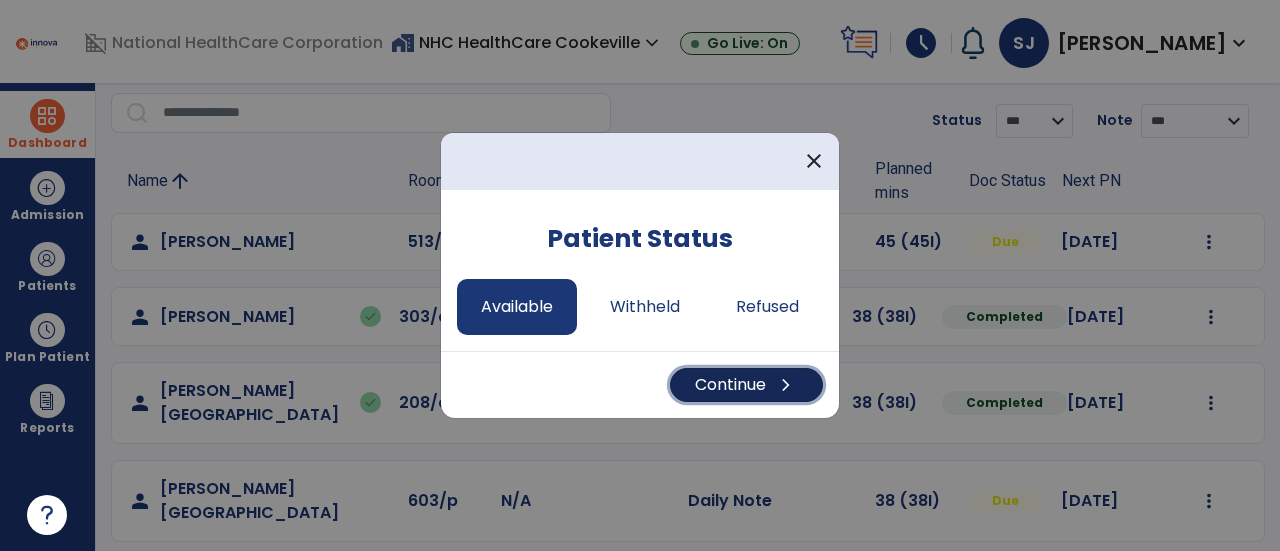 click on "Continue   chevron_right" at bounding box center [746, 385] 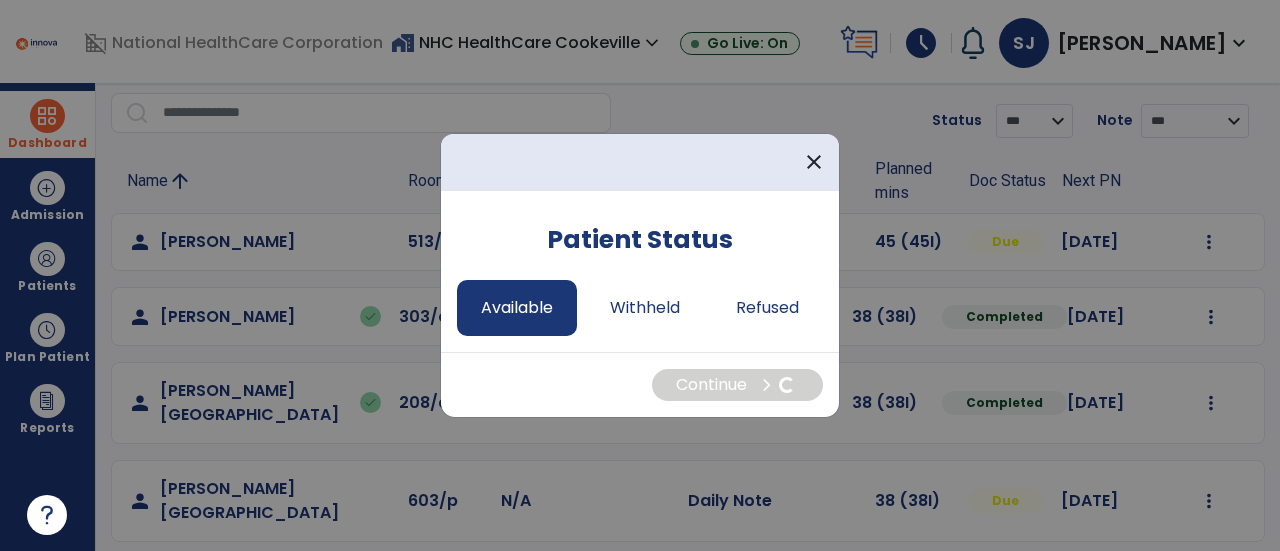 select on "*" 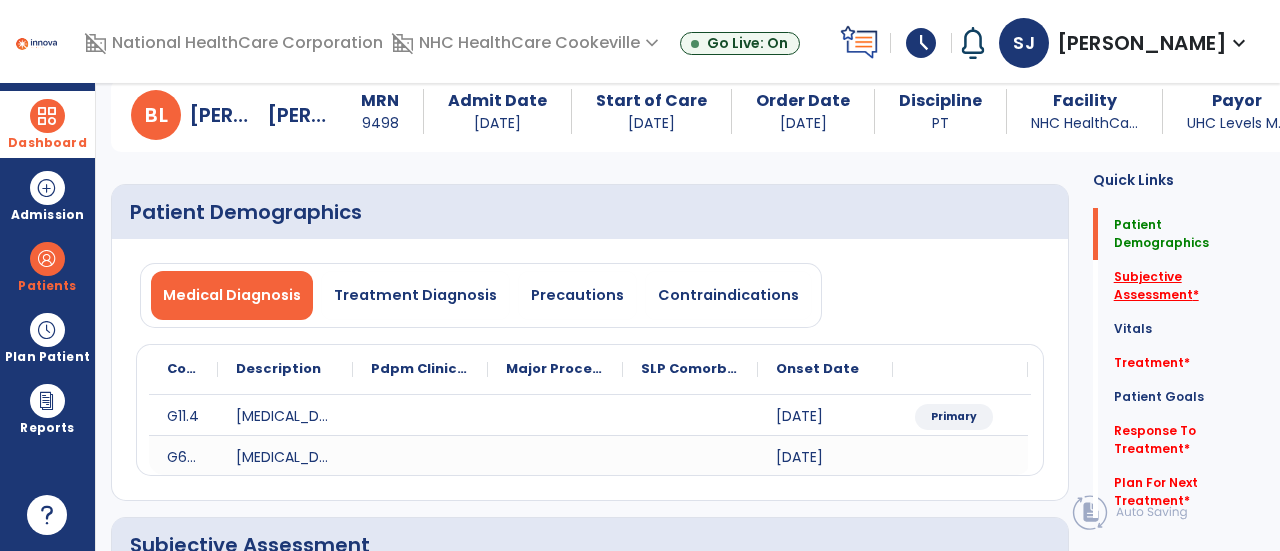 click on "Subjective Assessment   *" 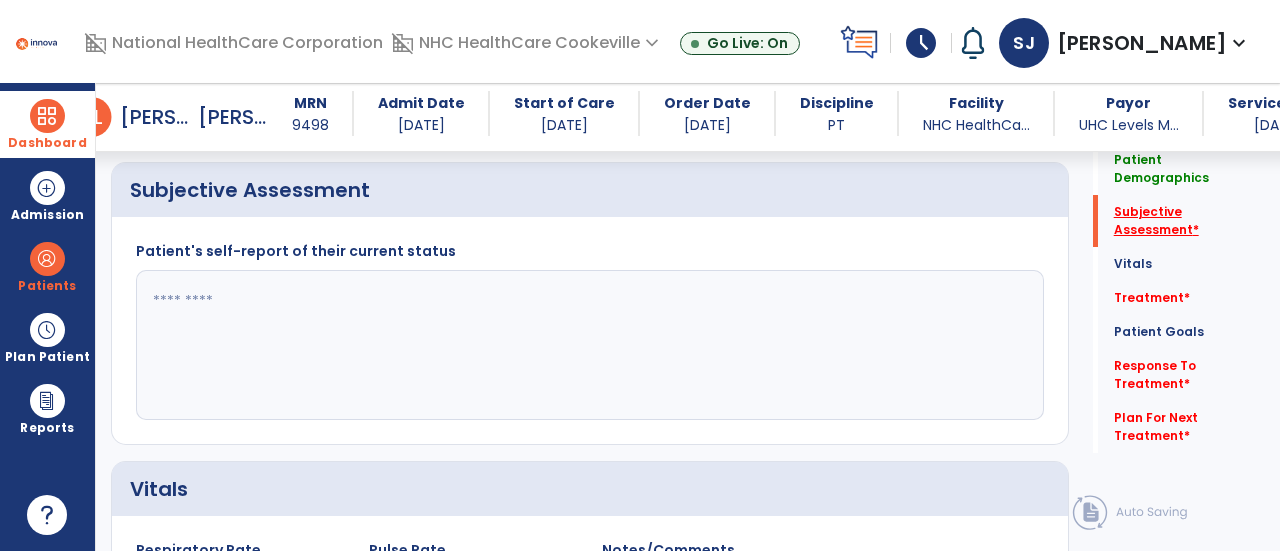 scroll, scrollTop: 409, scrollLeft: 0, axis: vertical 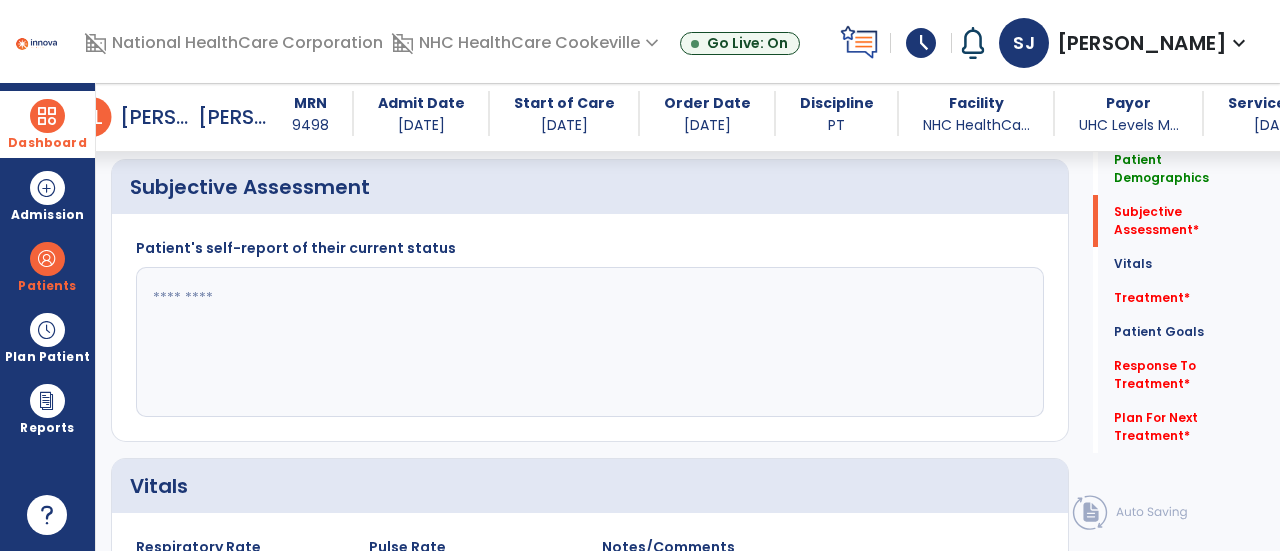 click 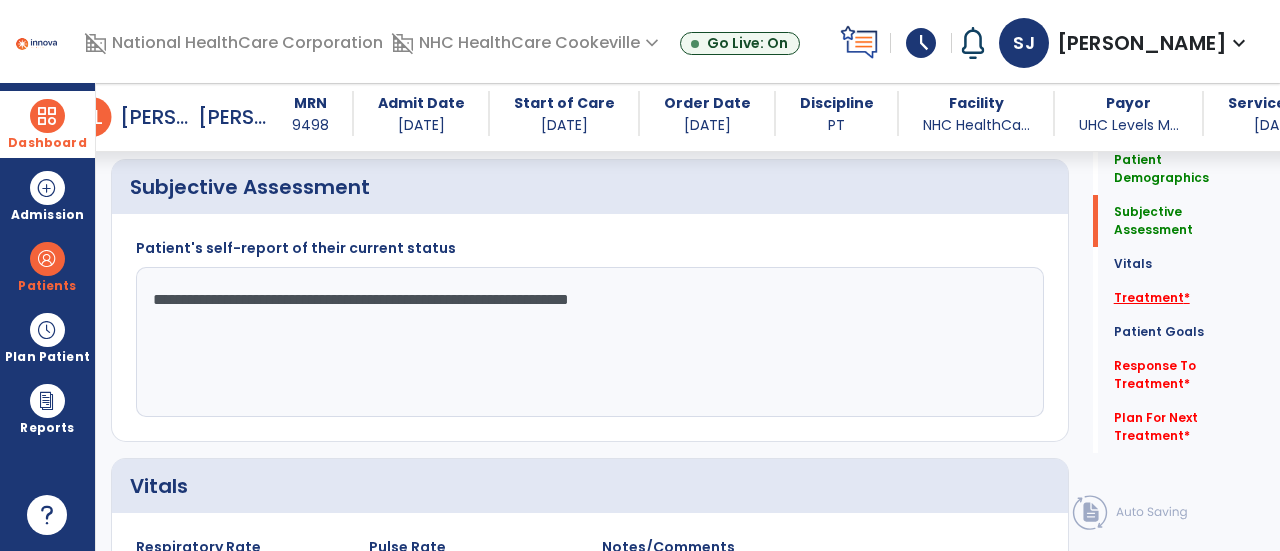 type on "**********" 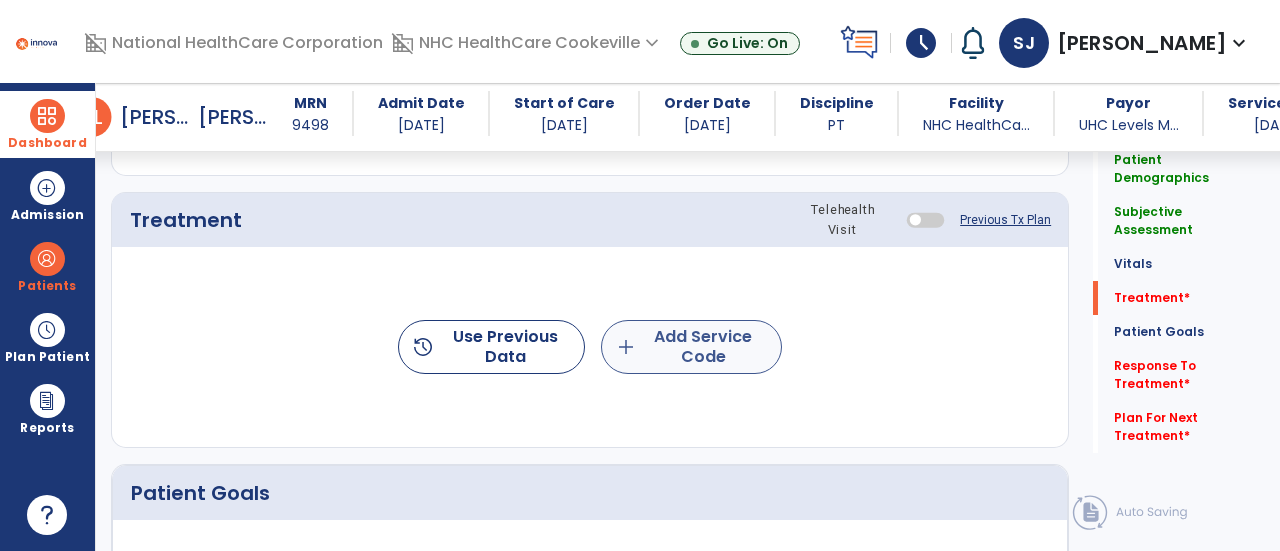 click on "add  Add Service Code" 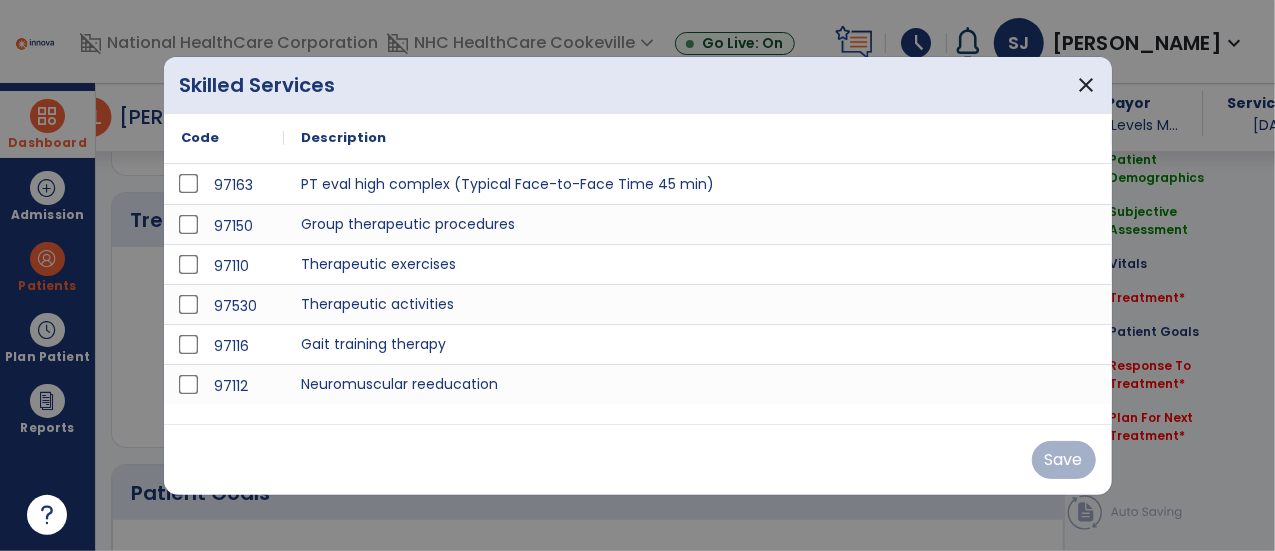 scroll, scrollTop: 1097, scrollLeft: 0, axis: vertical 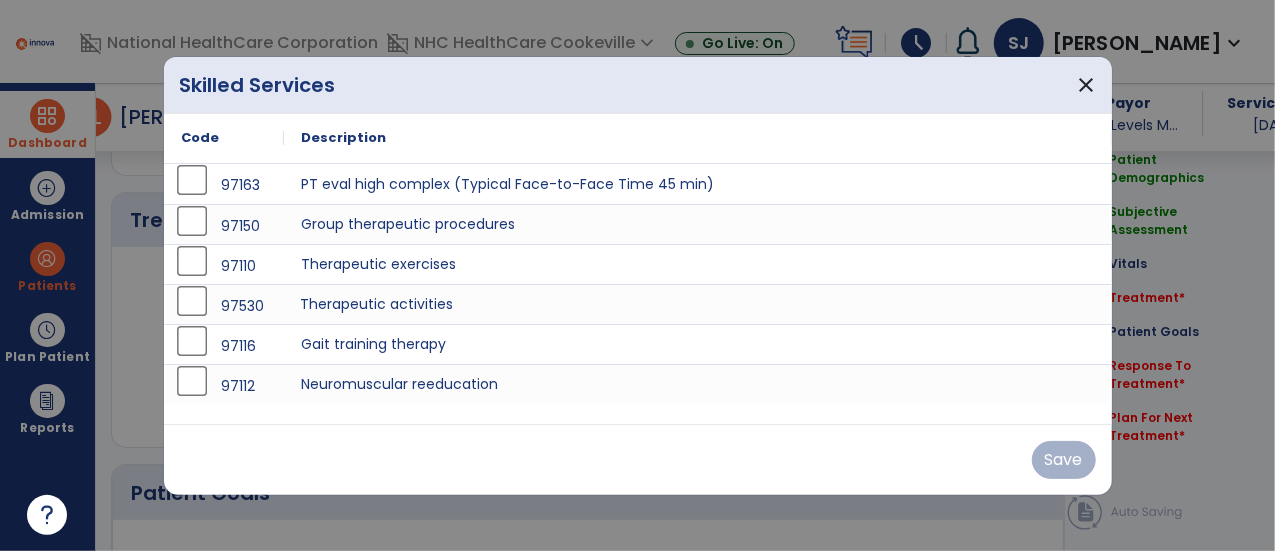 click on "Therapeutic activities" at bounding box center (698, 304) 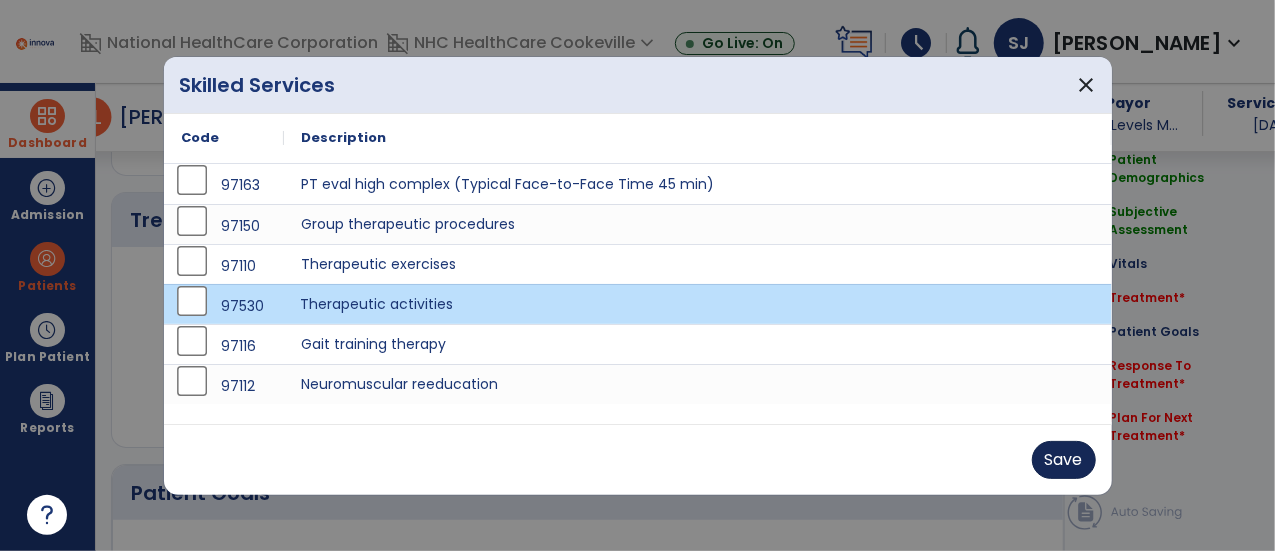 click on "Save" at bounding box center (1064, 460) 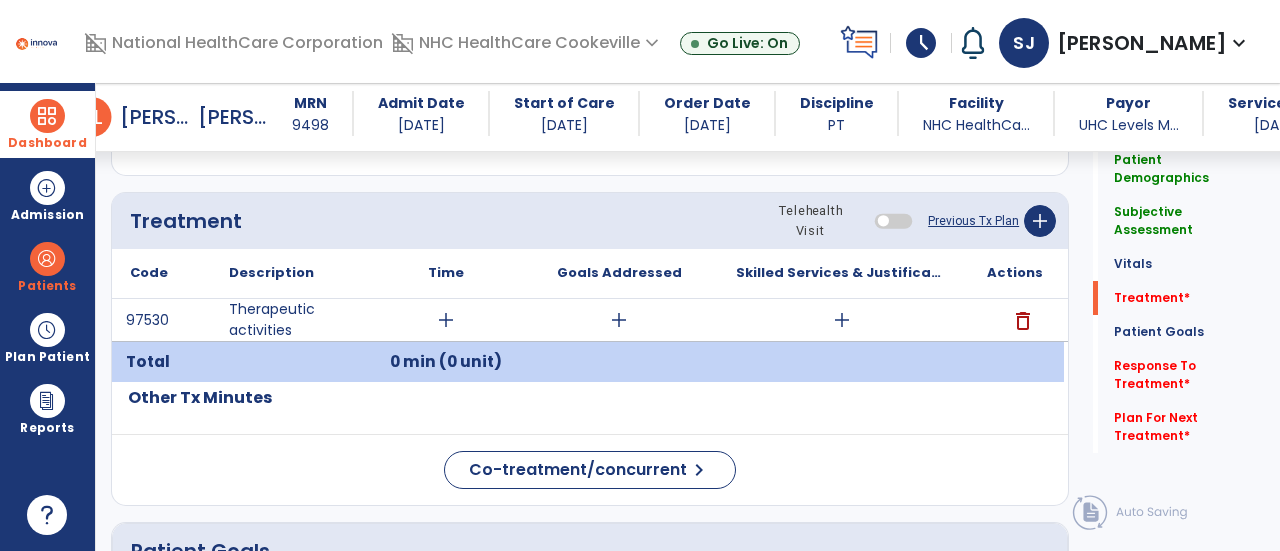 click on "add" at bounding box center (446, 320) 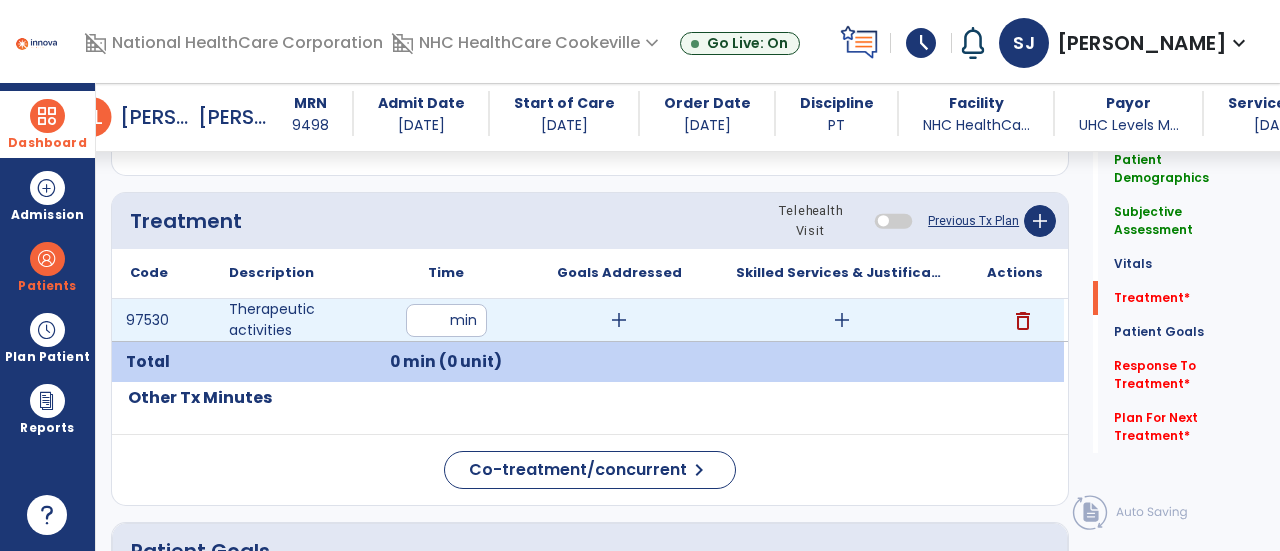 type on "**" 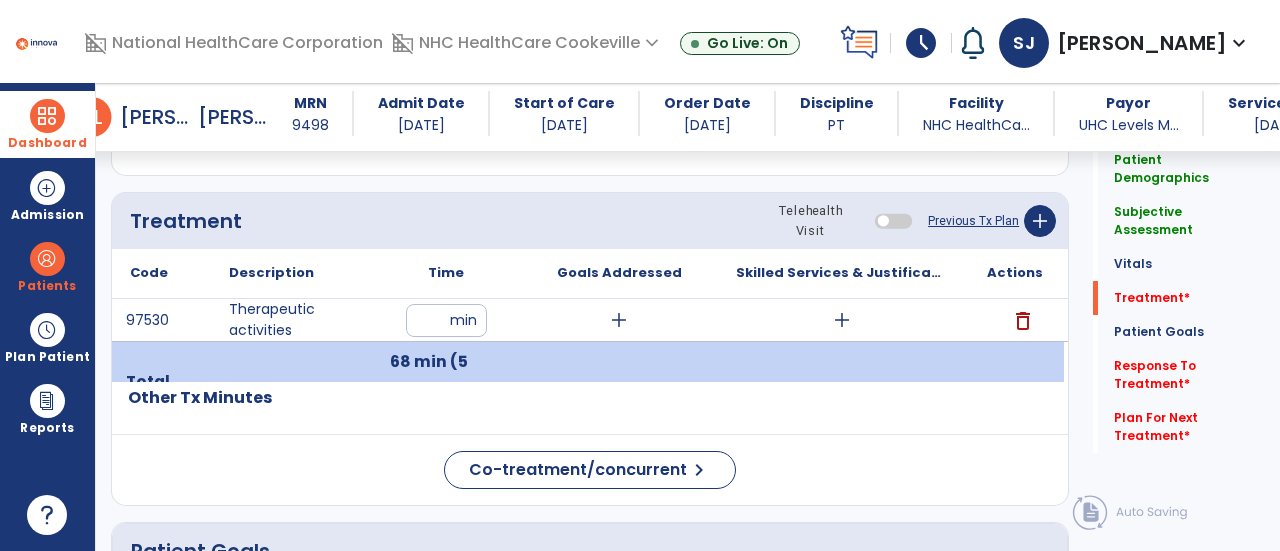 click on "add" at bounding box center [842, 320] 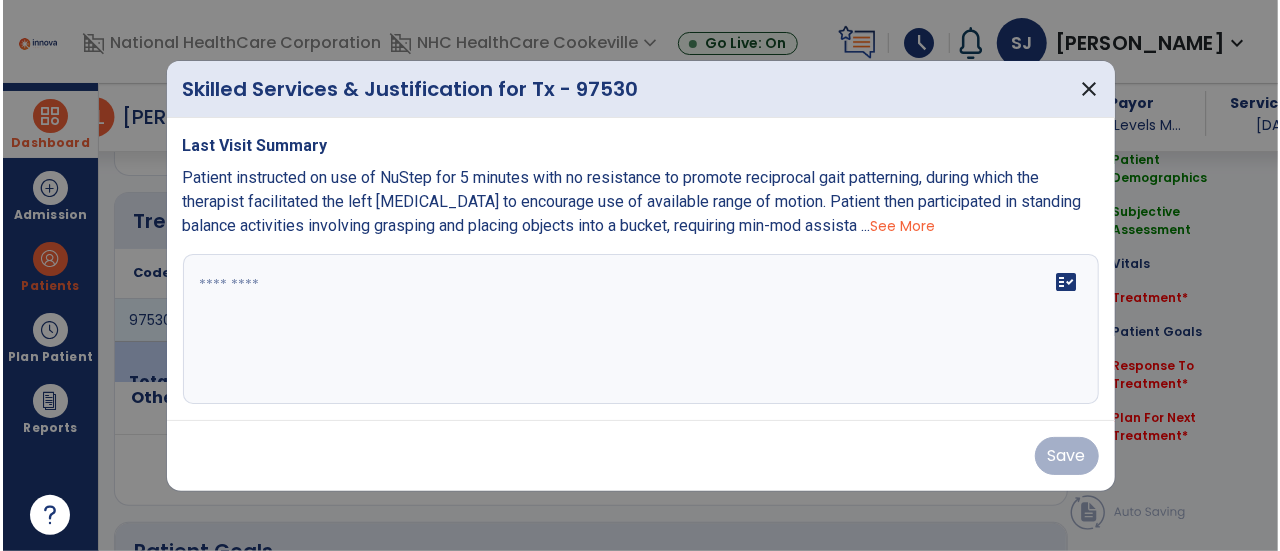 scroll, scrollTop: 1097, scrollLeft: 0, axis: vertical 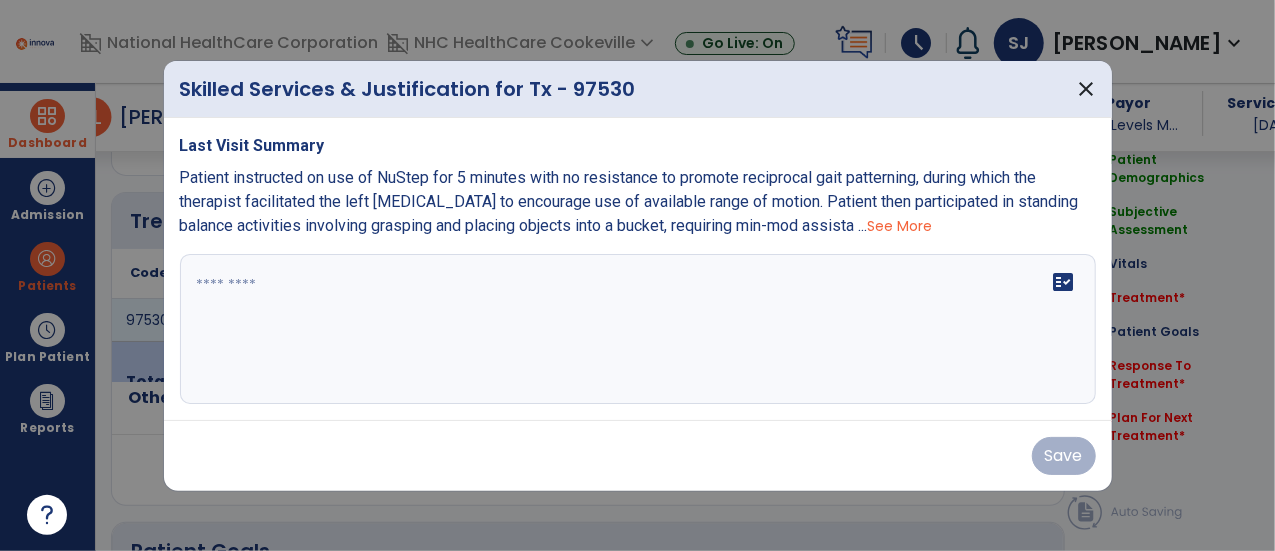 click on "fact_check" at bounding box center [638, 329] 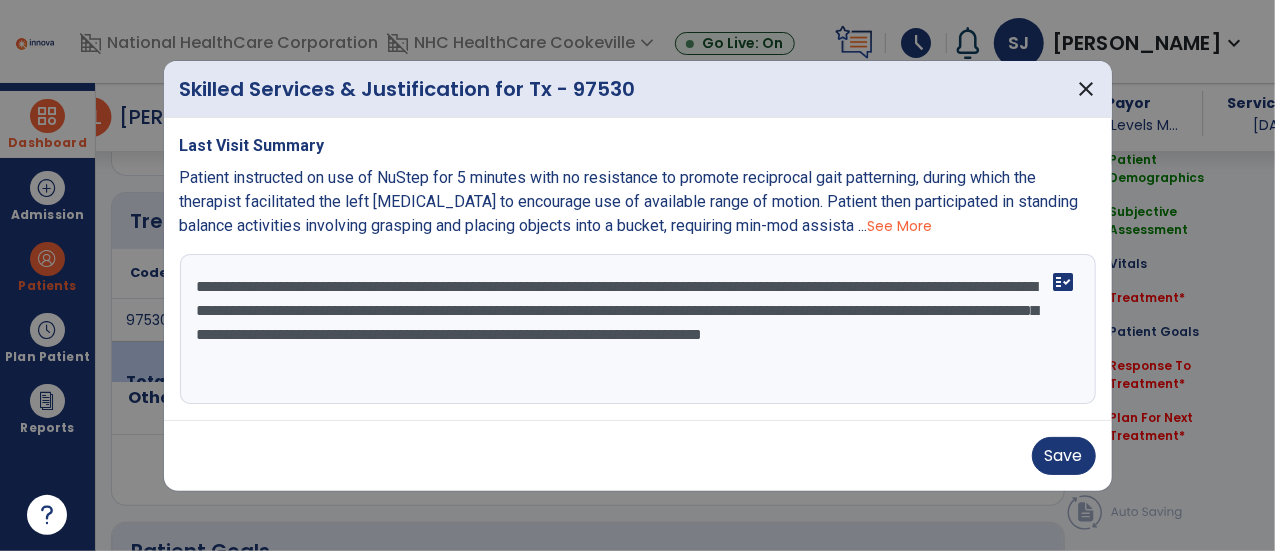 click on "See More" at bounding box center (900, 226) 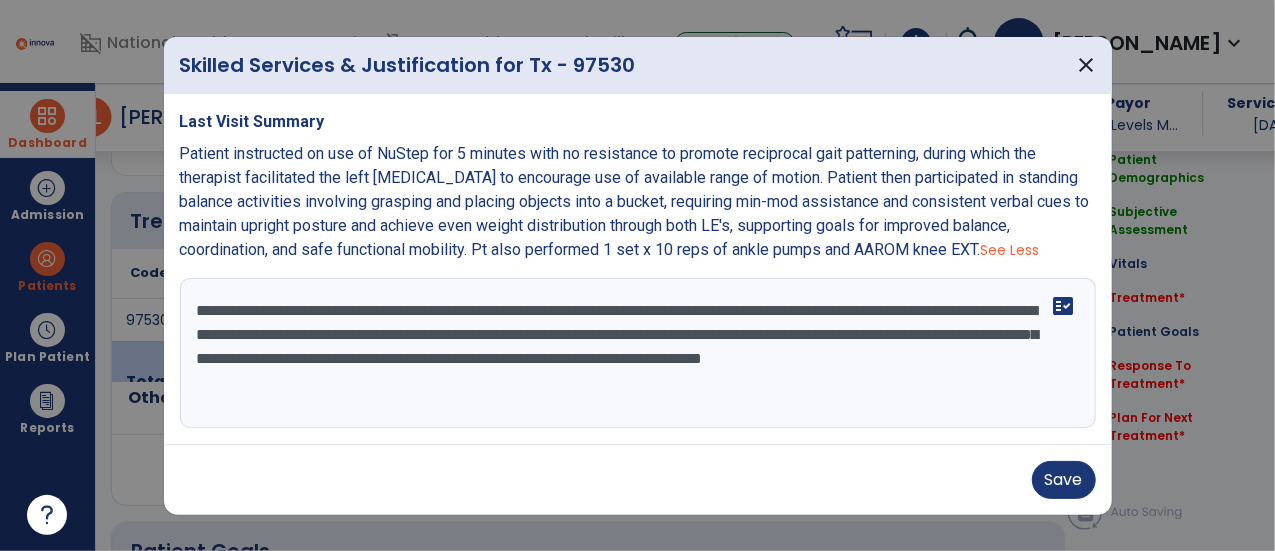 click on "**********" at bounding box center (638, 353) 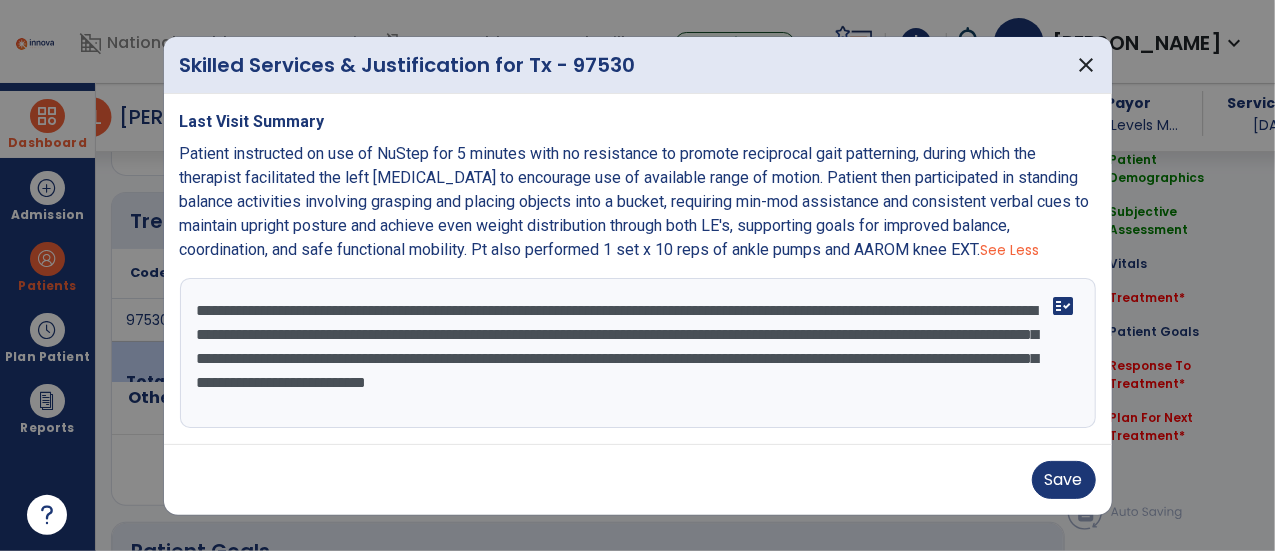 type on "**********" 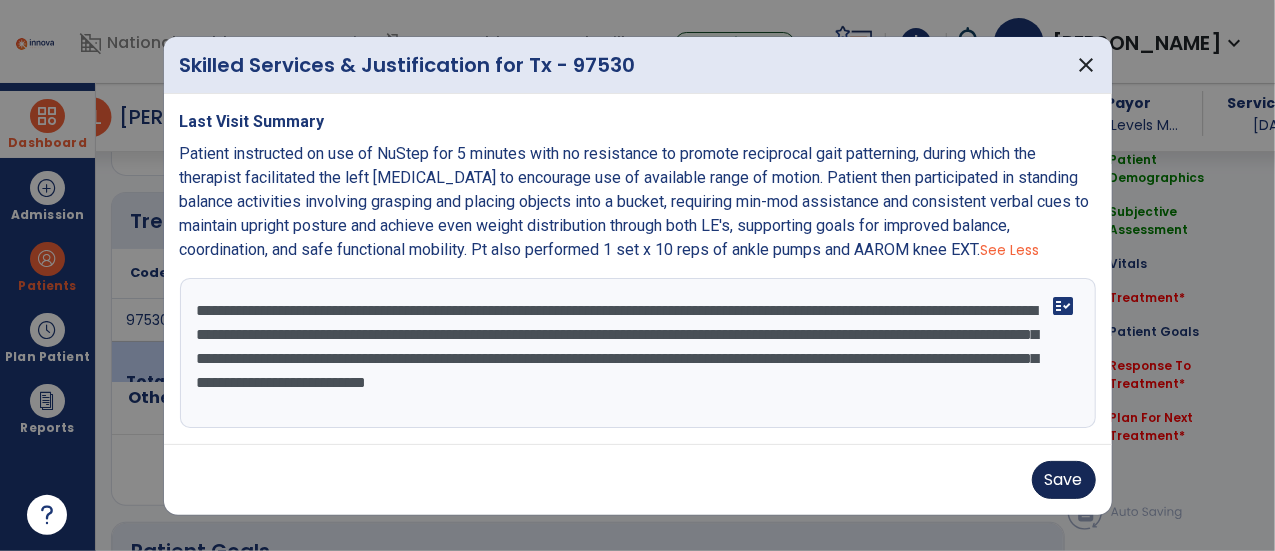 click on "Save" at bounding box center (1064, 480) 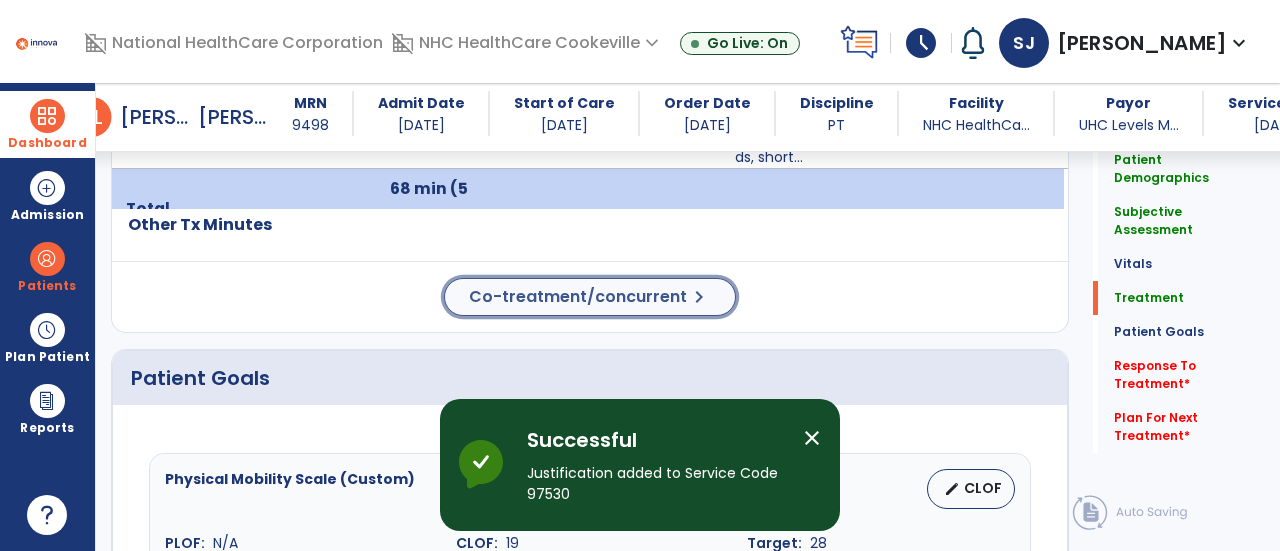 click on "Co-treatment/concurrent" 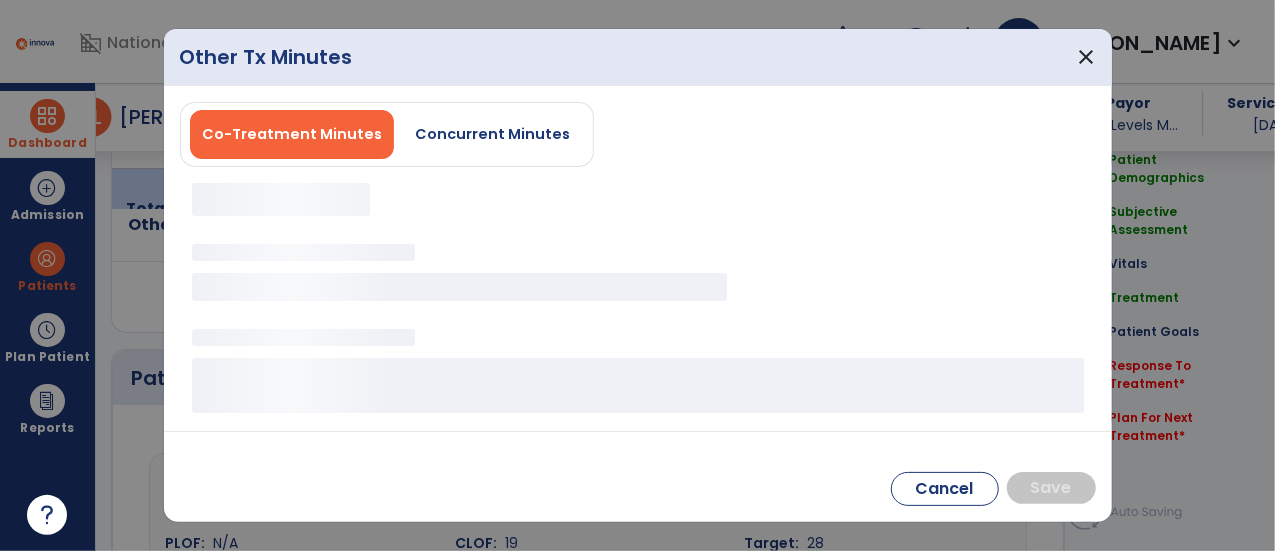 scroll, scrollTop: 1312, scrollLeft: 0, axis: vertical 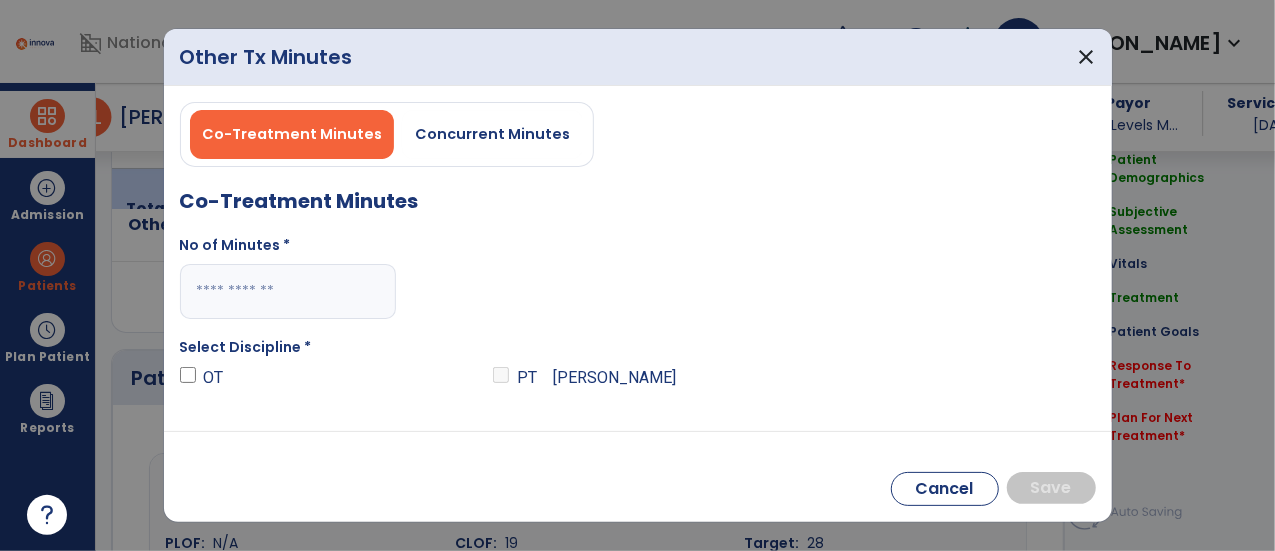 click at bounding box center (288, 291) 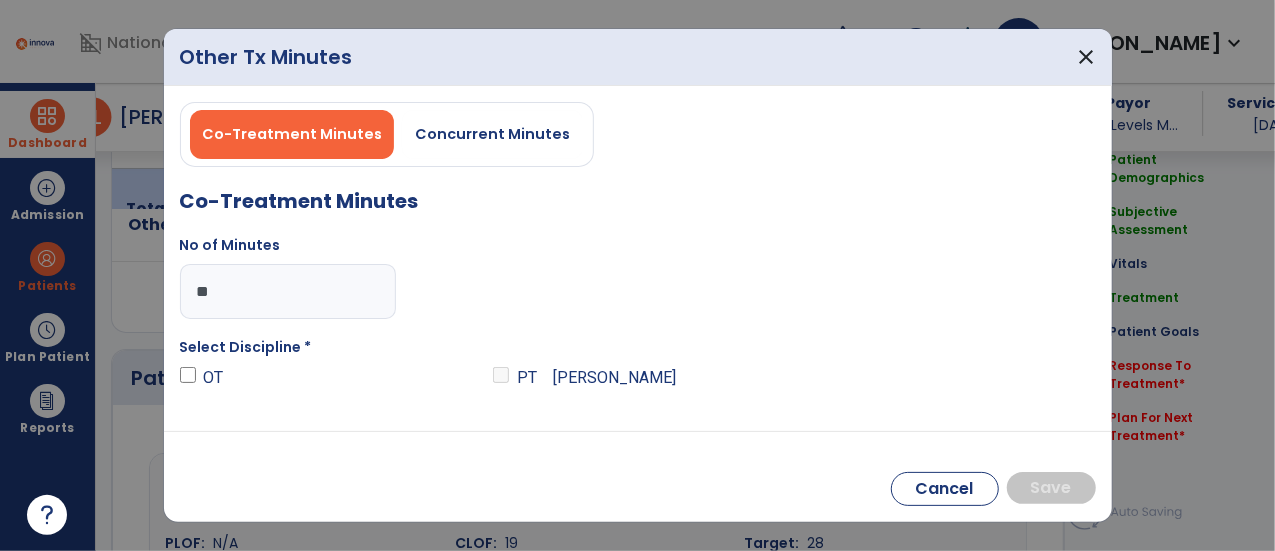 type on "**" 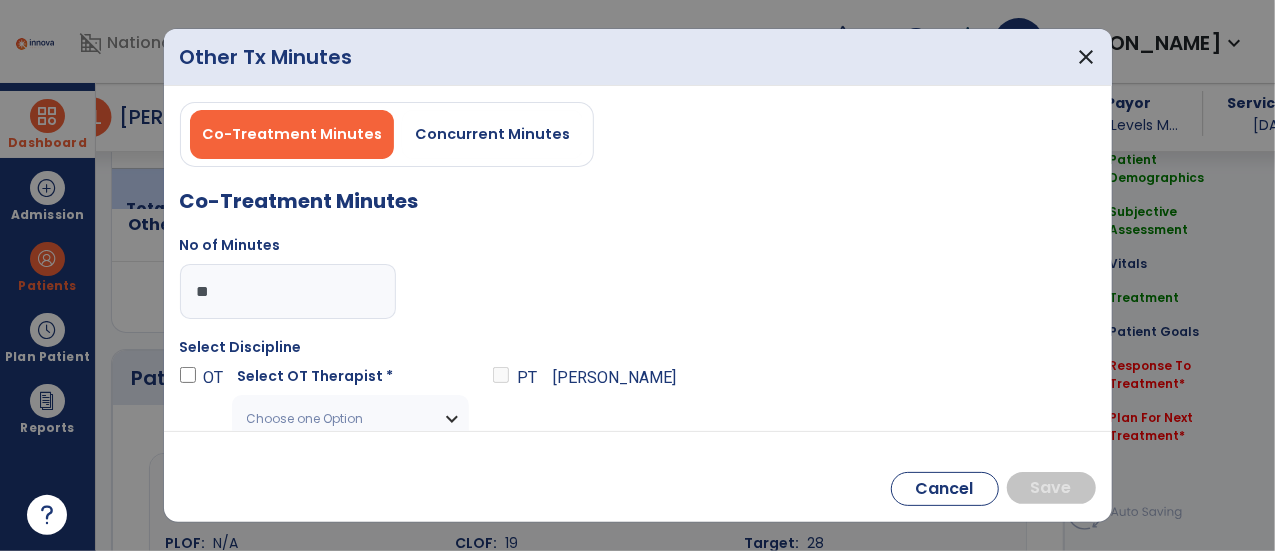 click on "Choose one Option" at bounding box center (338, 419) 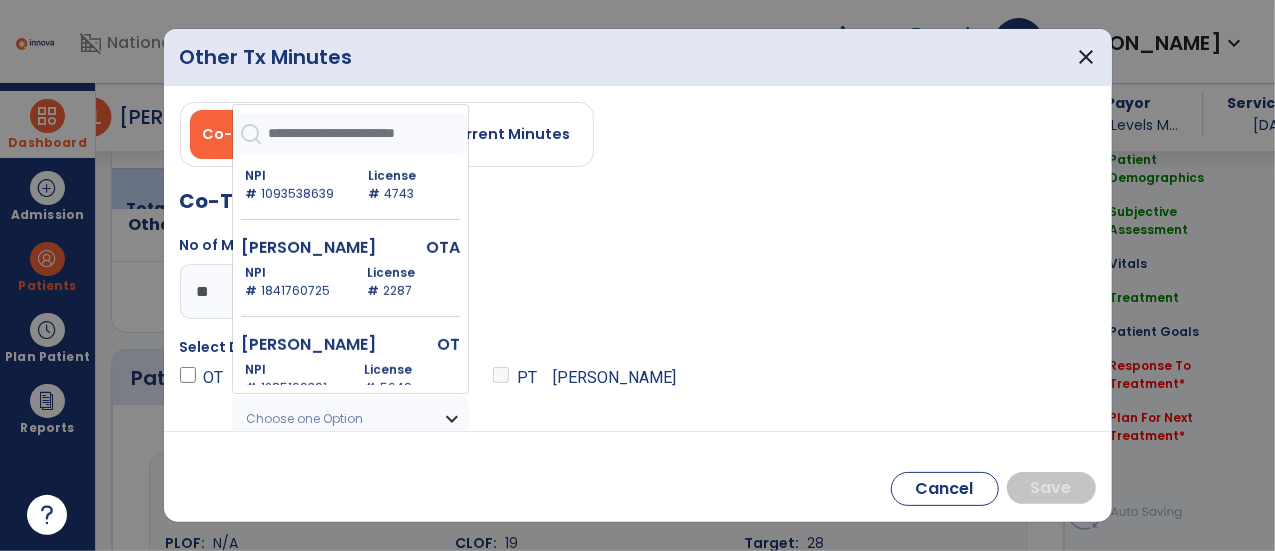 scroll, scrollTop: 468, scrollLeft: 0, axis: vertical 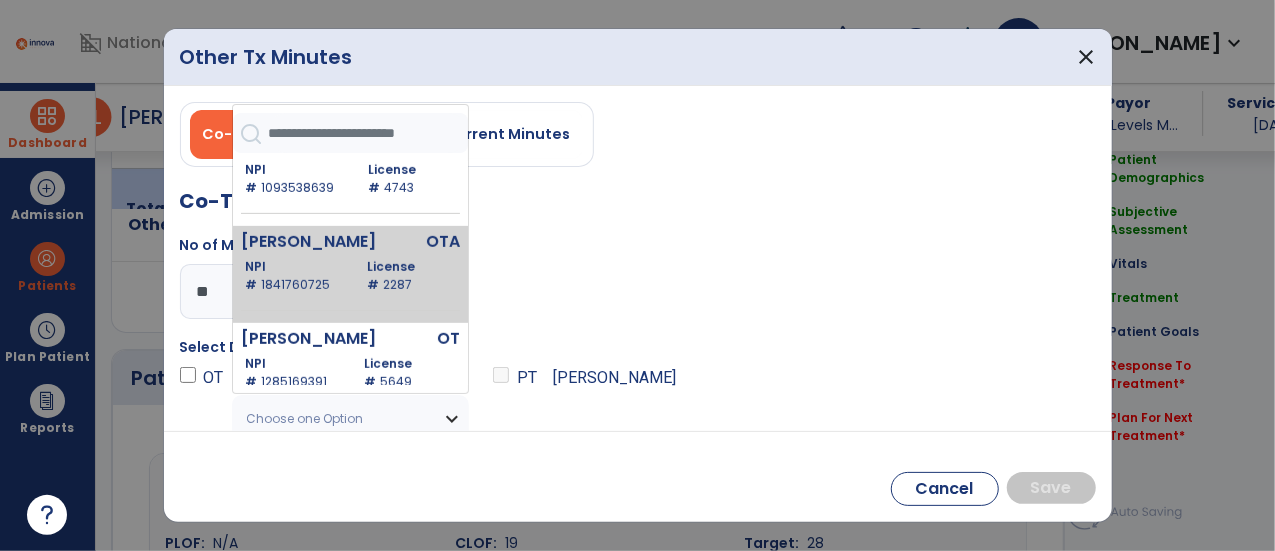 click on "NPI #  1841760725" at bounding box center [298, 276] 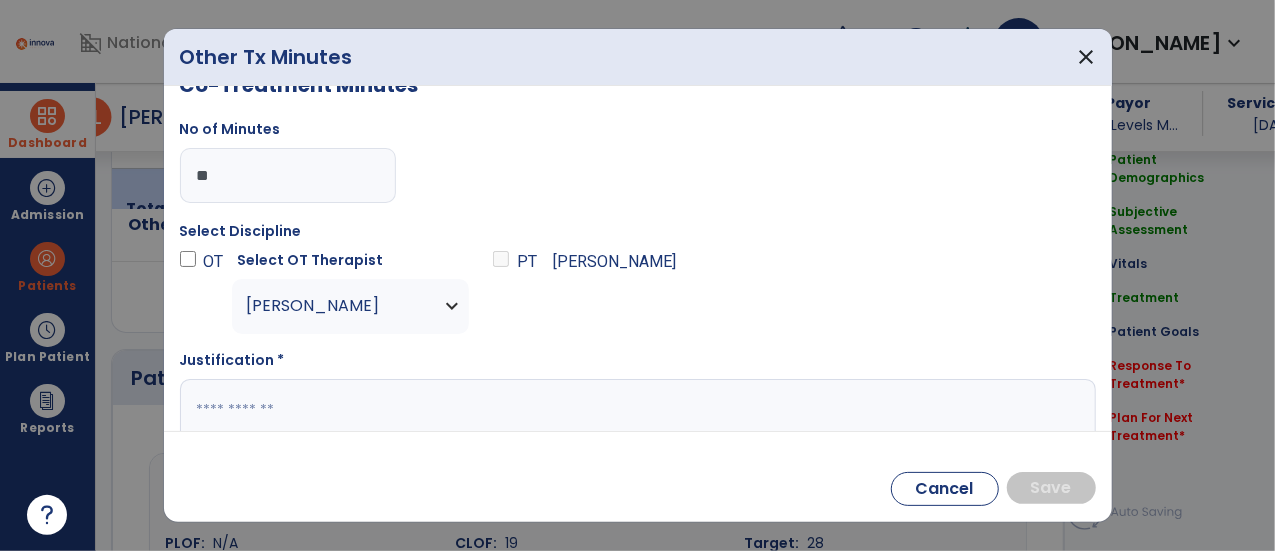 scroll, scrollTop: 155, scrollLeft: 0, axis: vertical 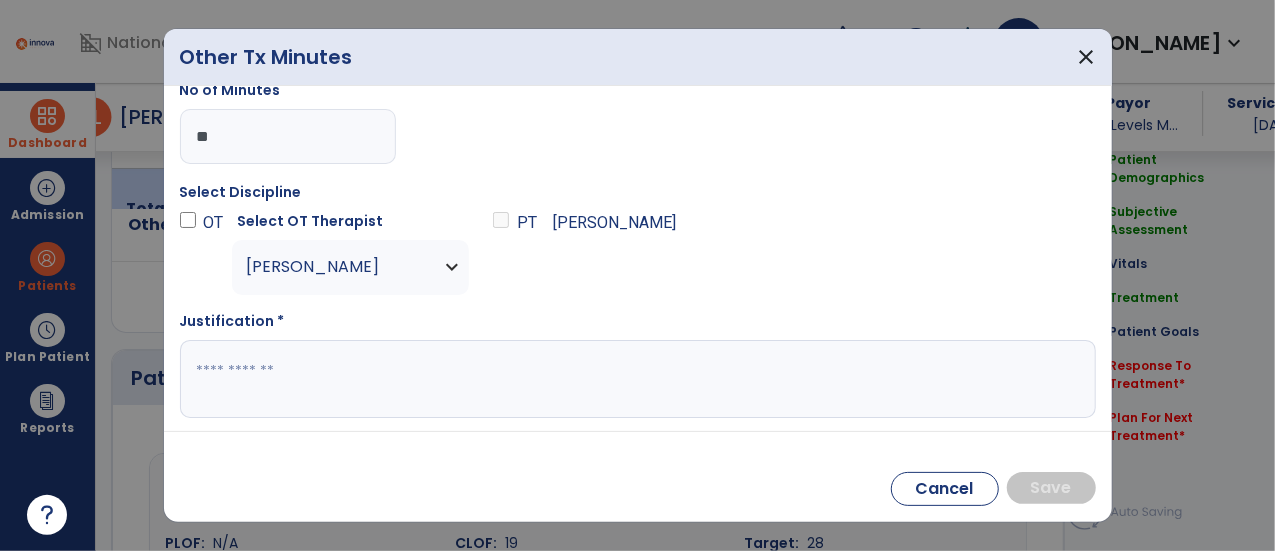 click at bounding box center (636, 379) 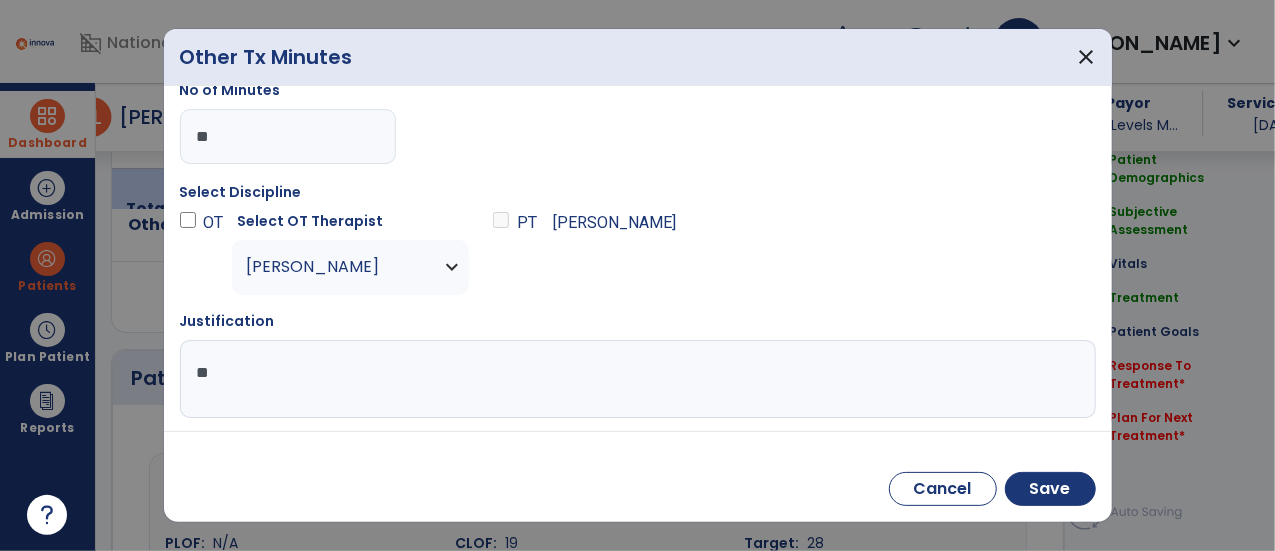 type on "*" 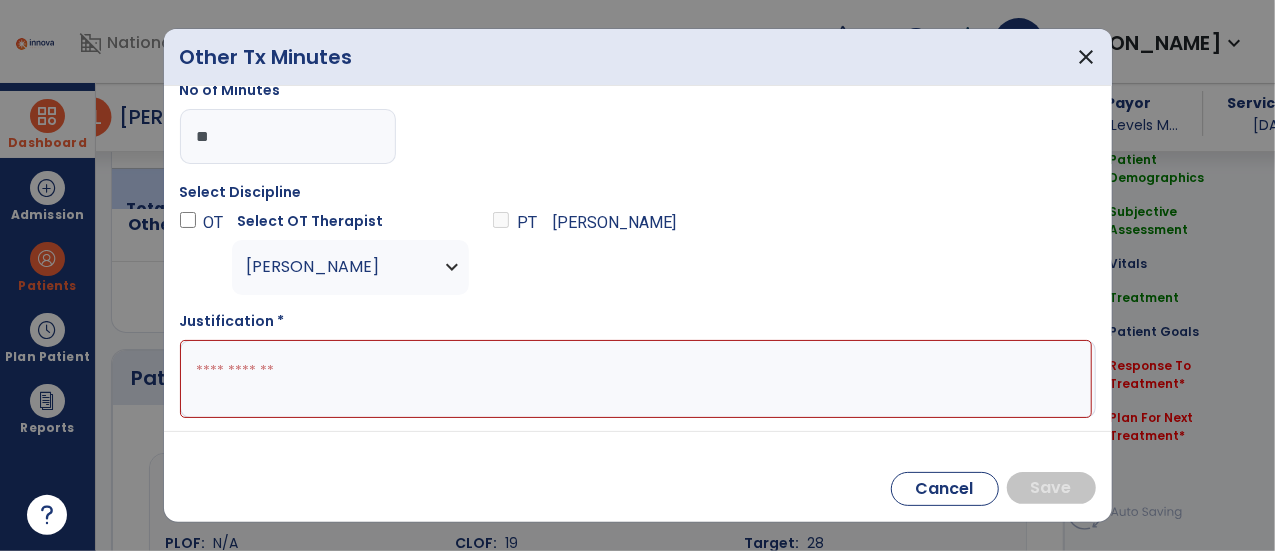 click at bounding box center (636, 379) 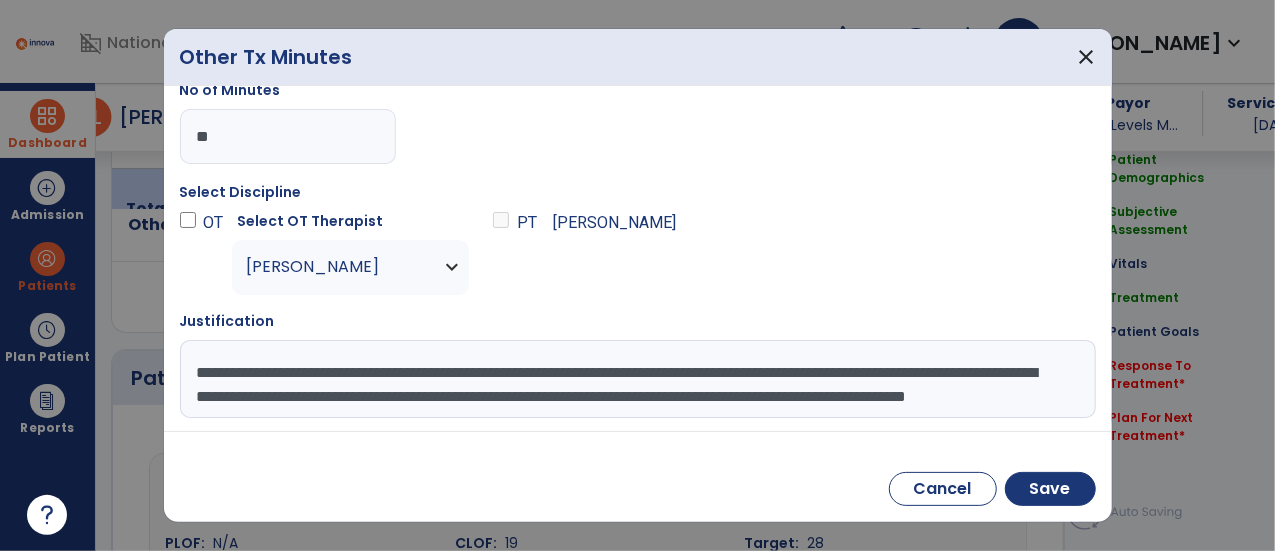 scroll, scrollTop: 14, scrollLeft: 0, axis: vertical 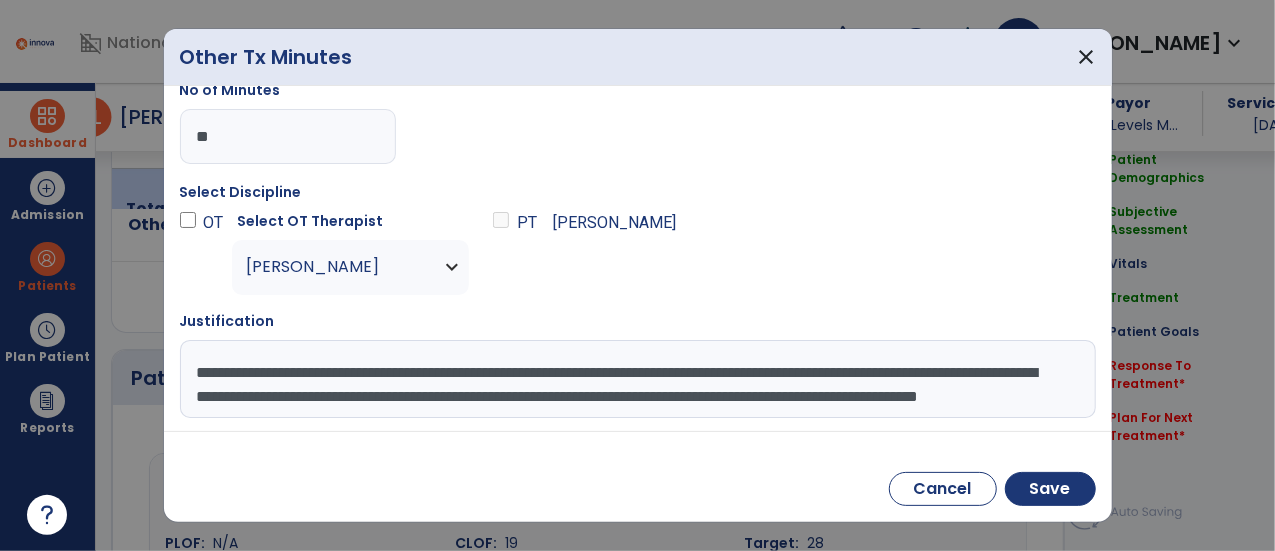 click on "**********" at bounding box center [636, 379] 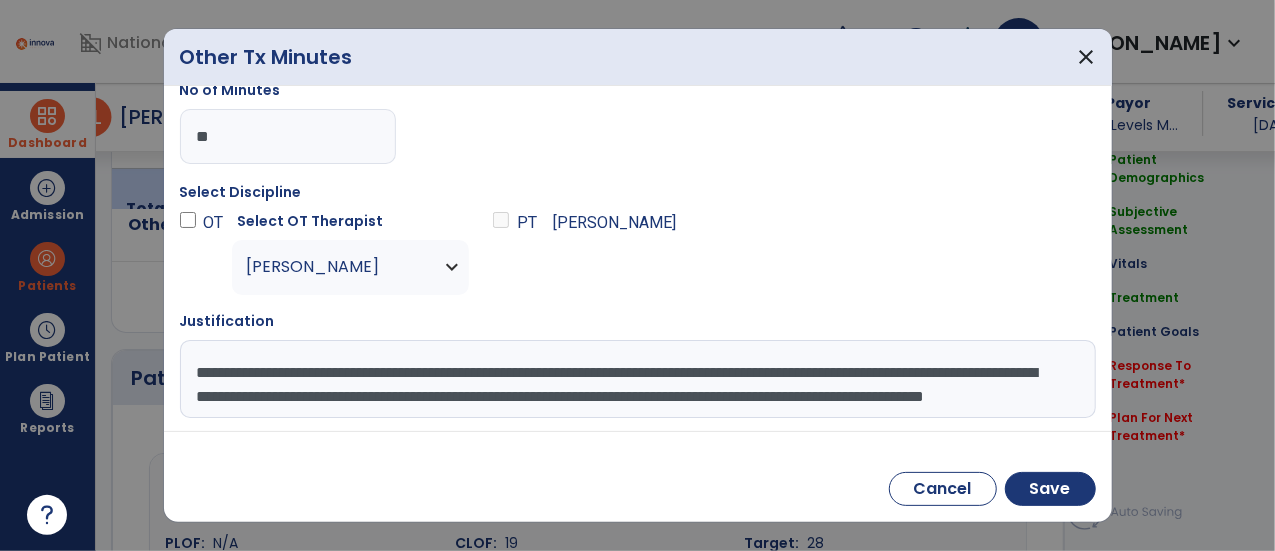 click on "**********" at bounding box center [636, 379] 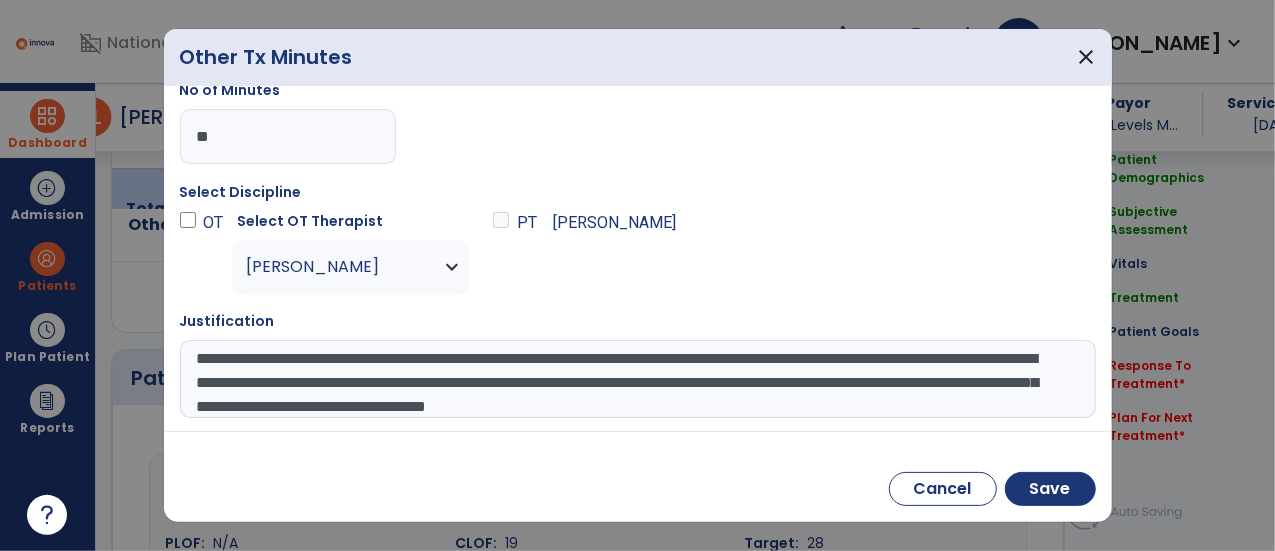 scroll, scrollTop: 38, scrollLeft: 0, axis: vertical 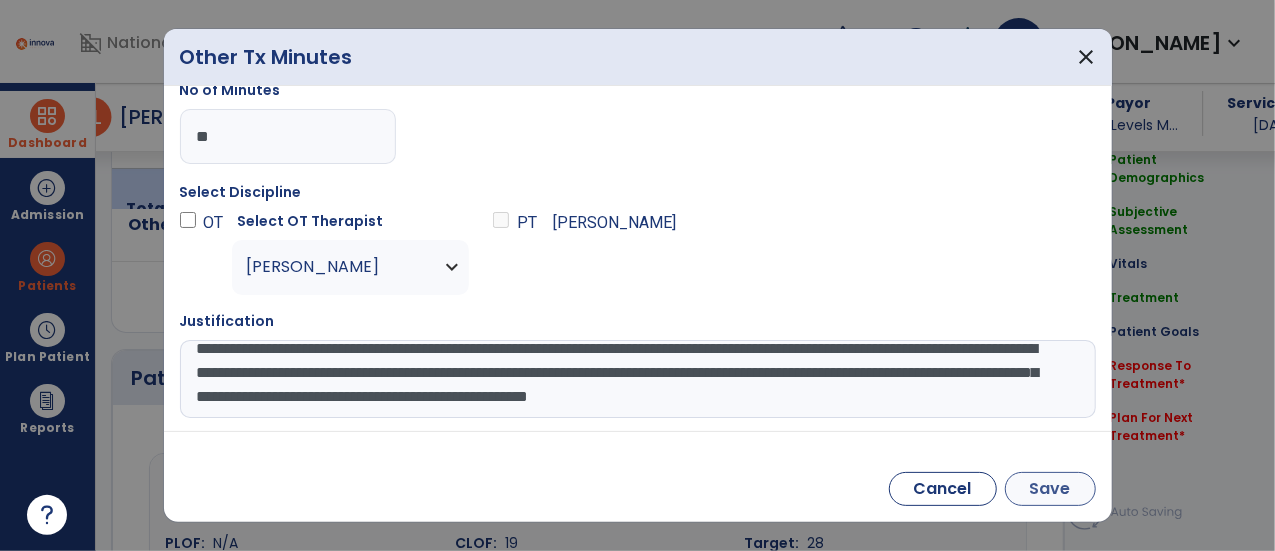 type on "**********" 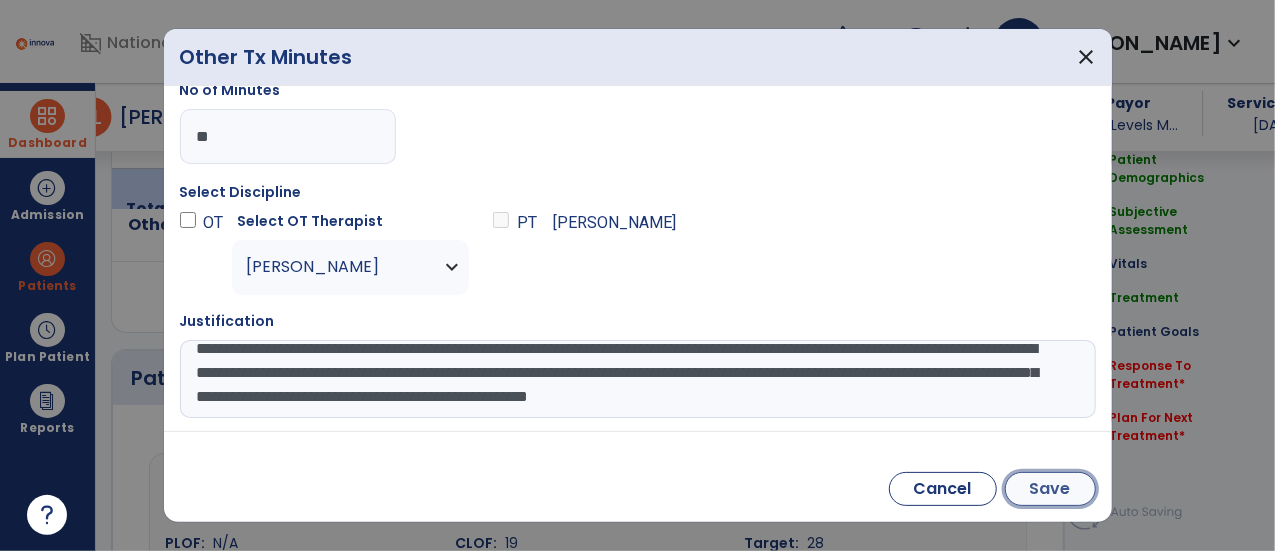 click on "Save" at bounding box center [1050, 489] 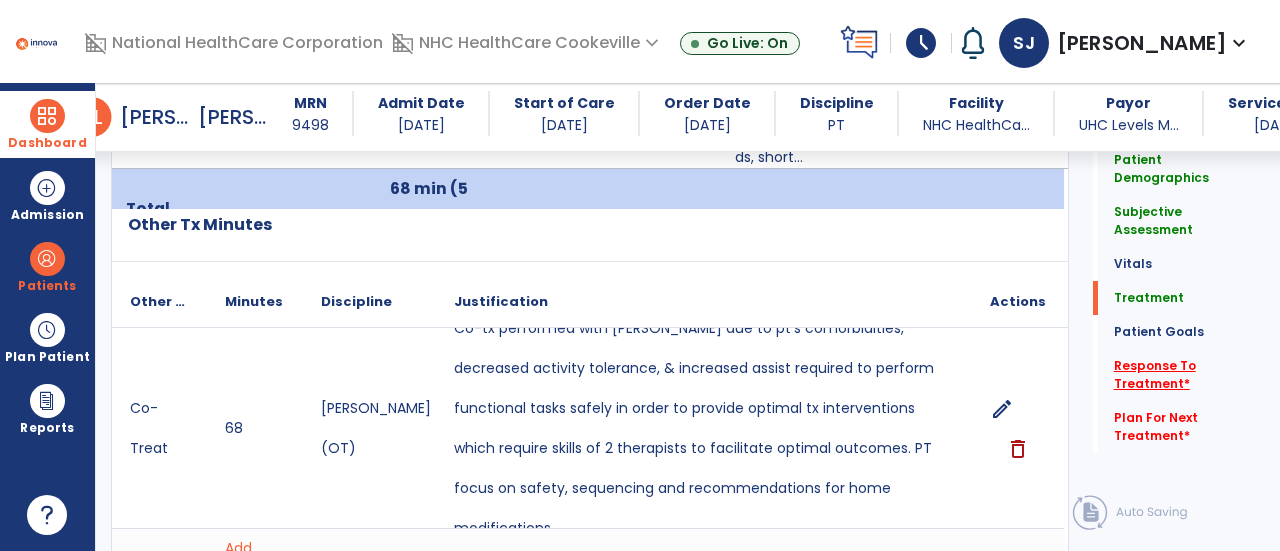 click on "Response To Treatment   *" 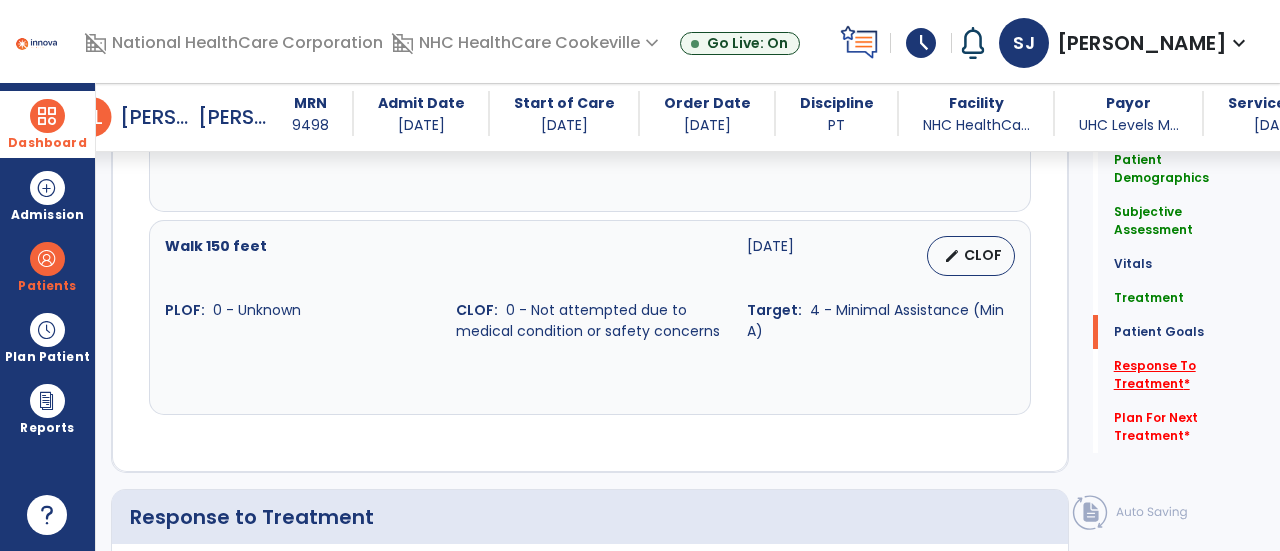 scroll, scrollTop: 2566, scrollLeft: 0, axis: vertical 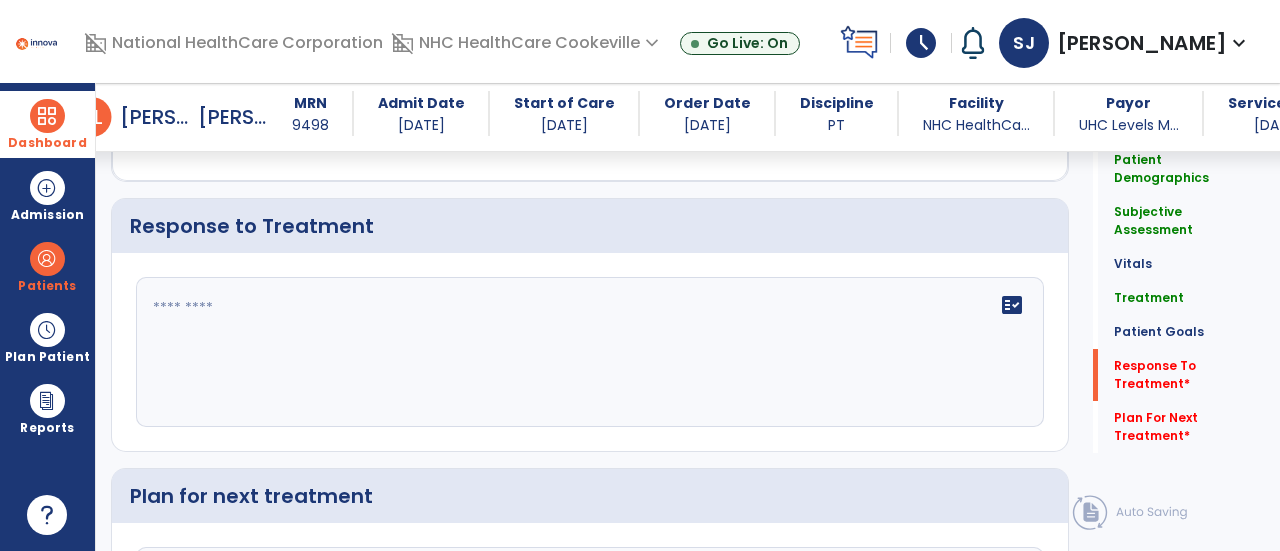 click on "fact_check" 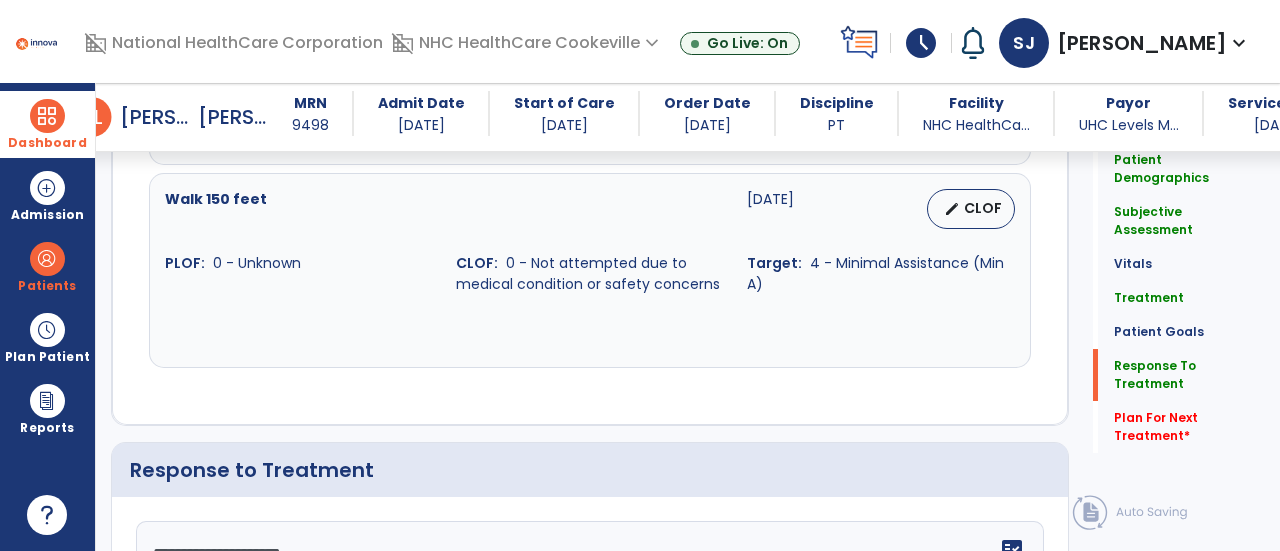 scroll, scrollTop: 2566, scrollLeft: 0, axis: vertical 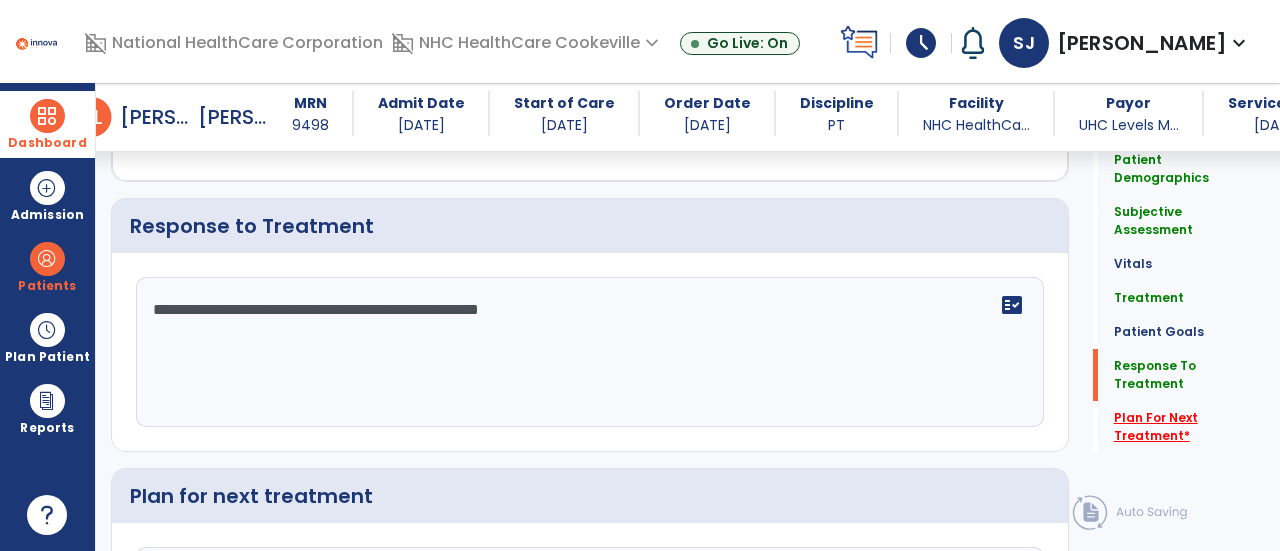 type on "**********" 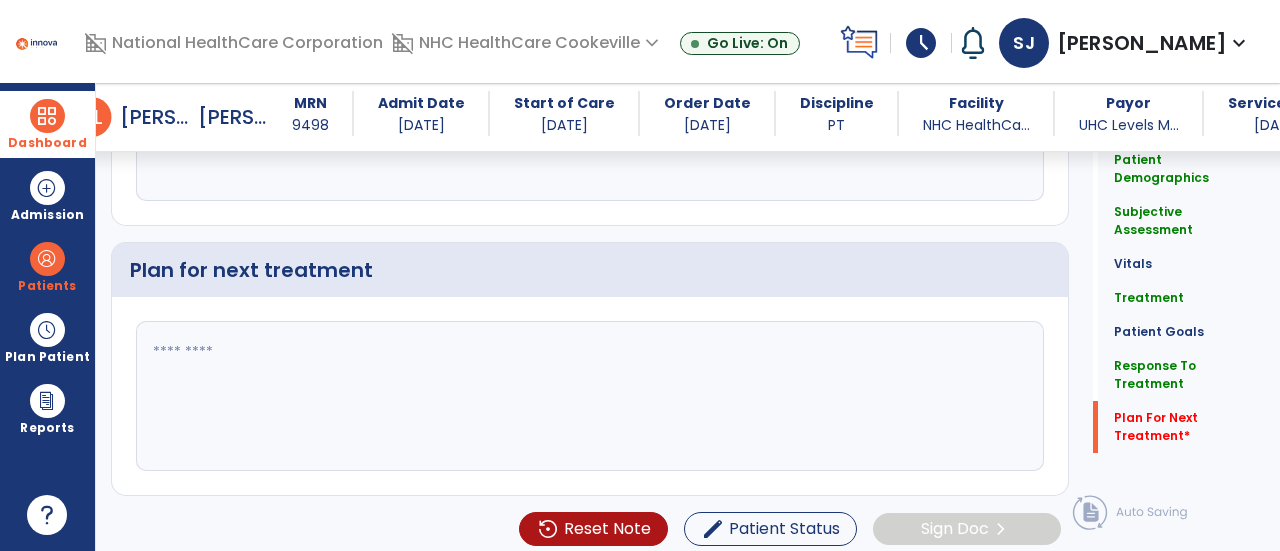 click 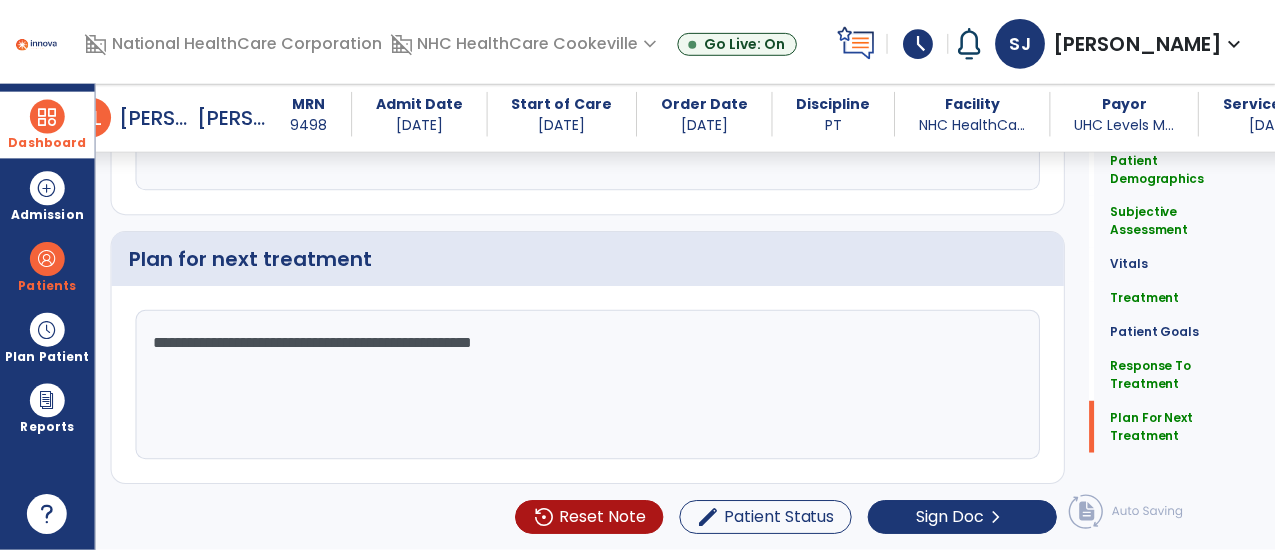 scroll, scrollTop: 2792, scrollLeft: 0, axis: vertical 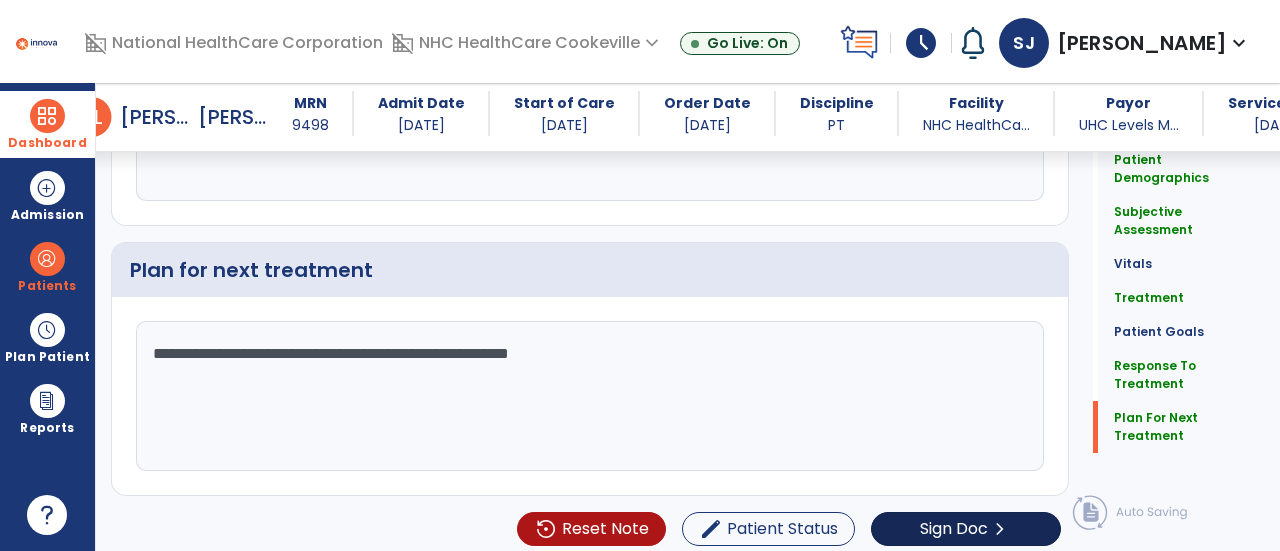 type on "**********" 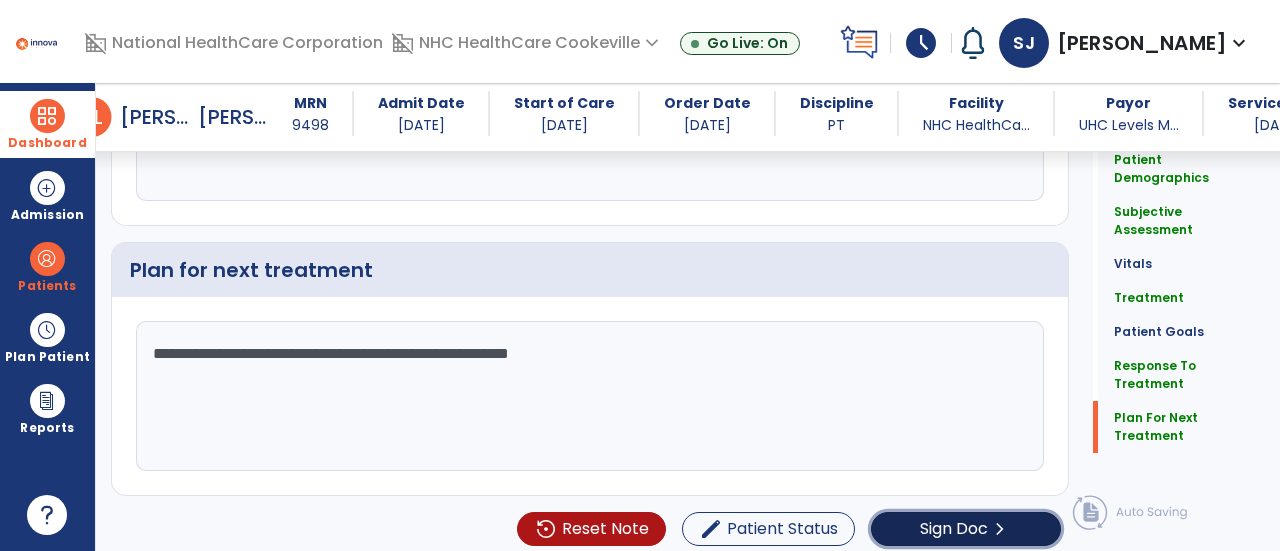 click on "Sign Doc" 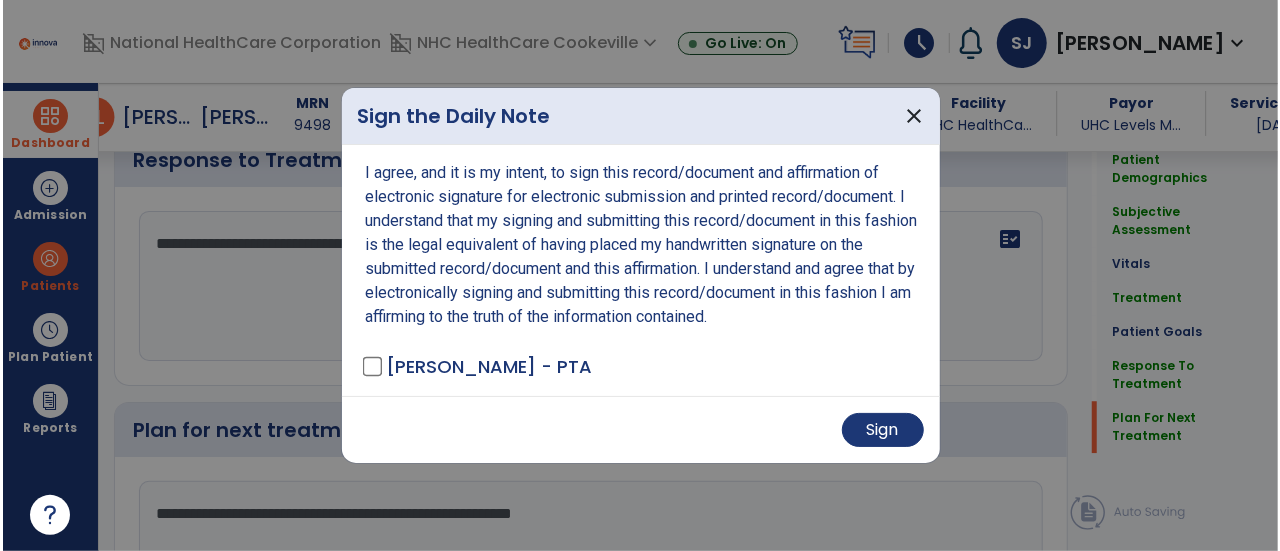 scroll, scrollTop: 2792, scrollLeft: 0, axis: vertical 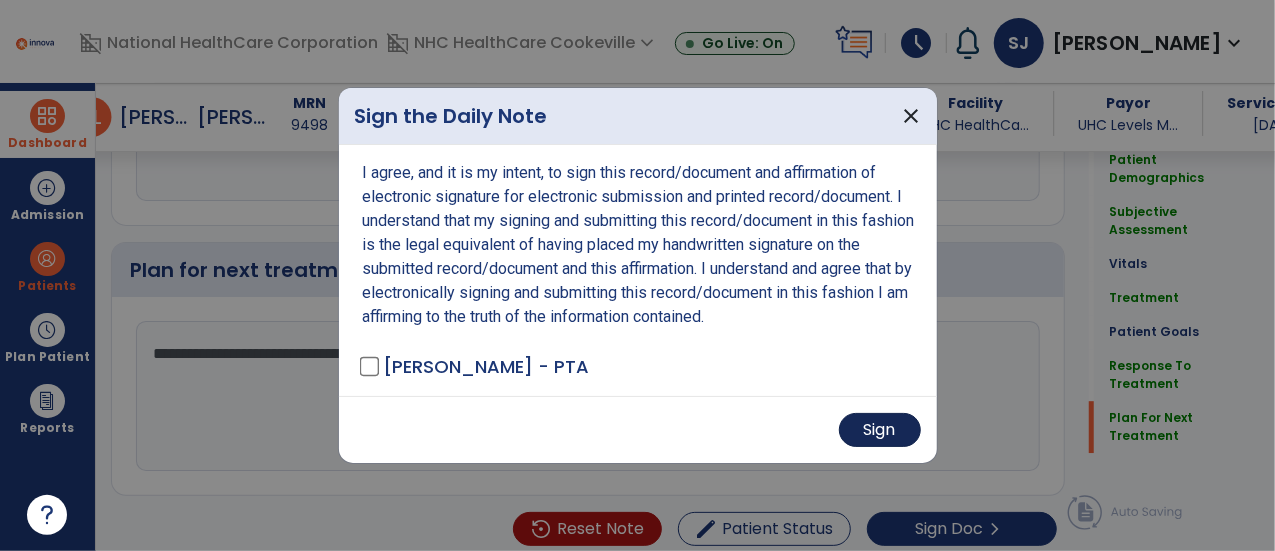 click on "Sign" at bounding box center [880, 430] 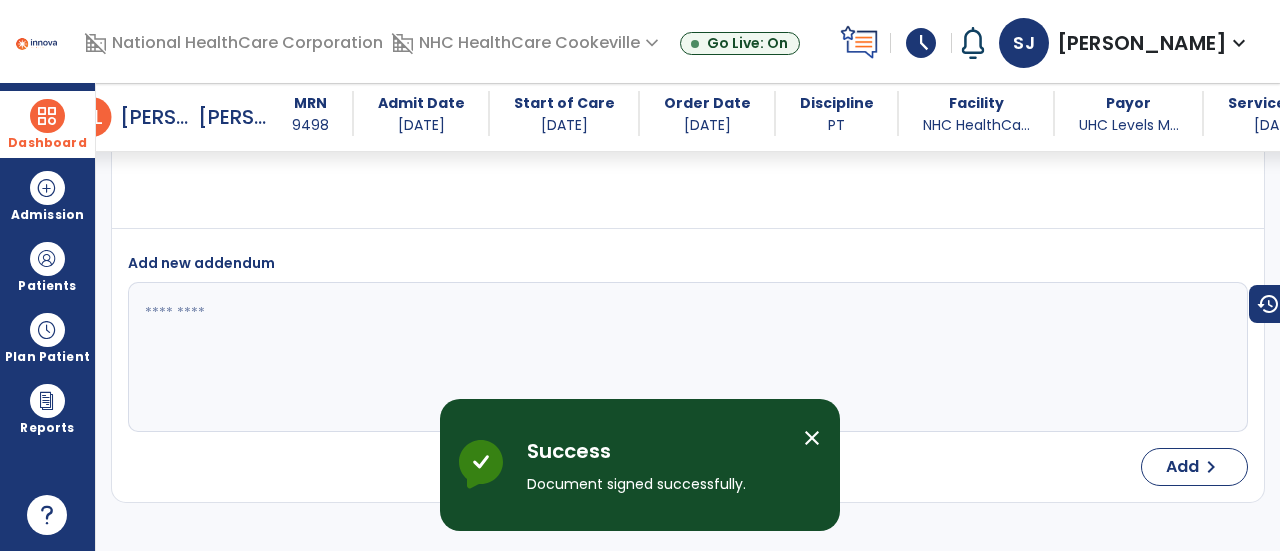 scroll, scrollTop: 3892, scrollLeft: 0, axis: vertical 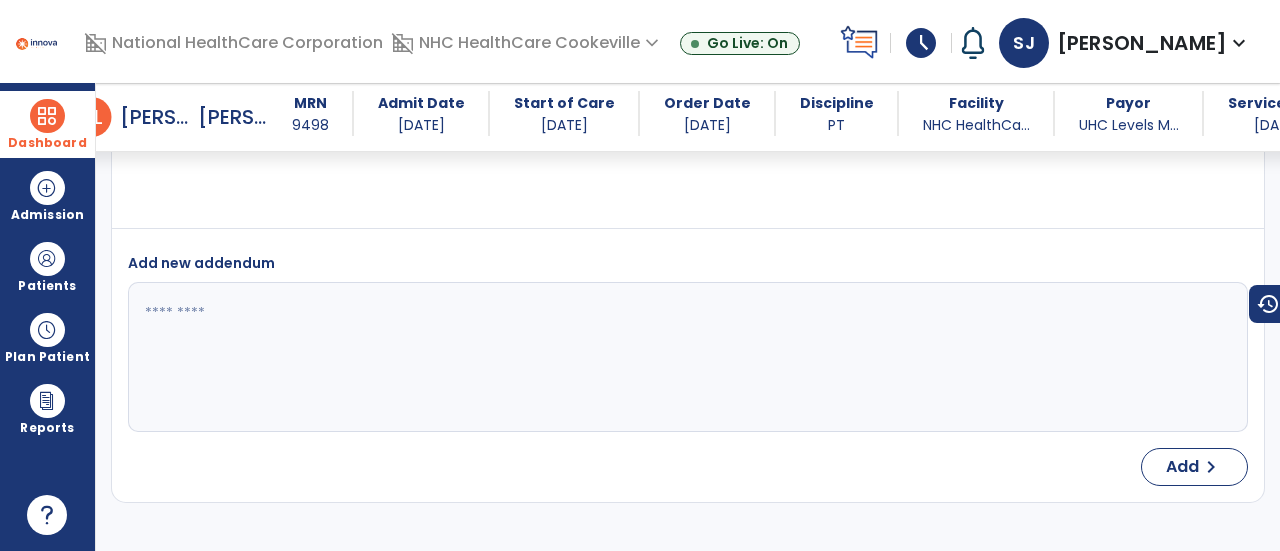 click on "Dashboard" at bounding box center [47, 143] 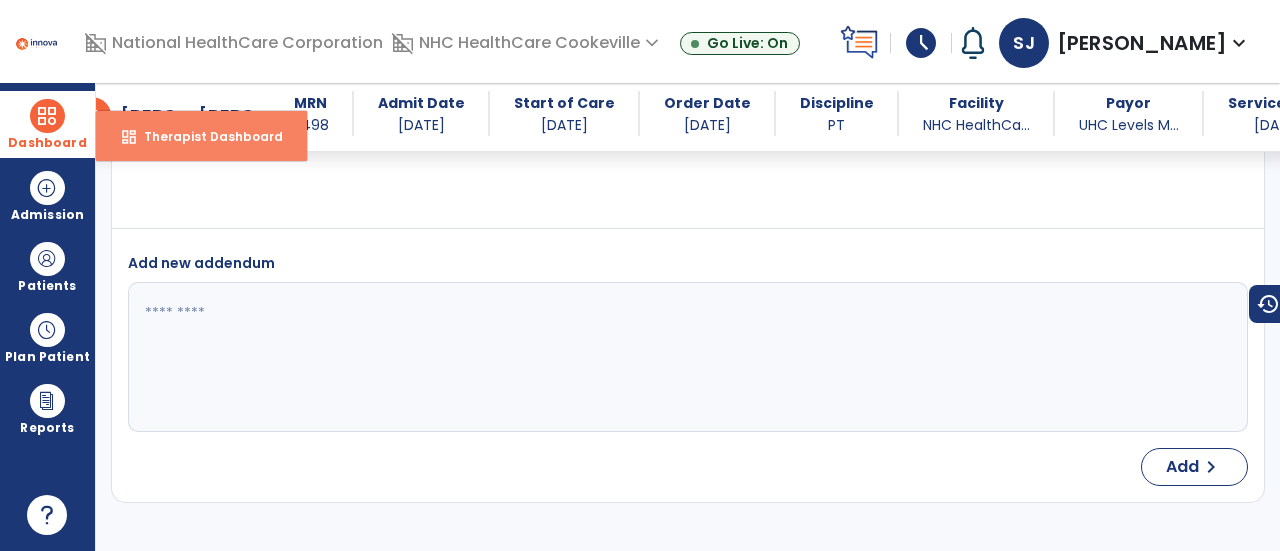 click on "dashboard  Therapist Dashboard" at bounding box center [201, 136] 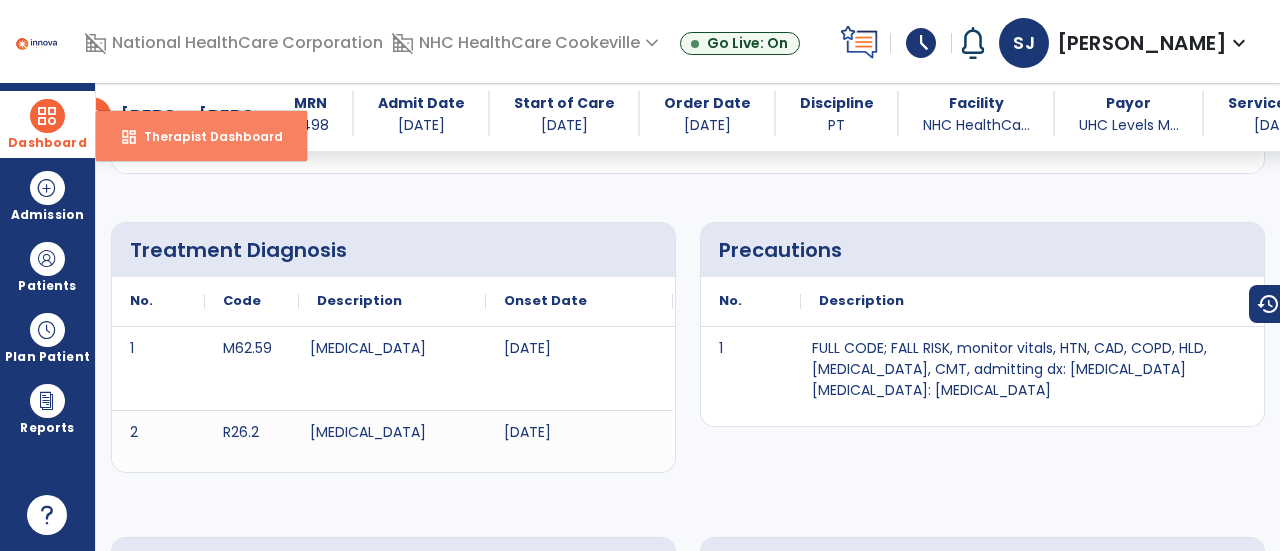 select on "****" 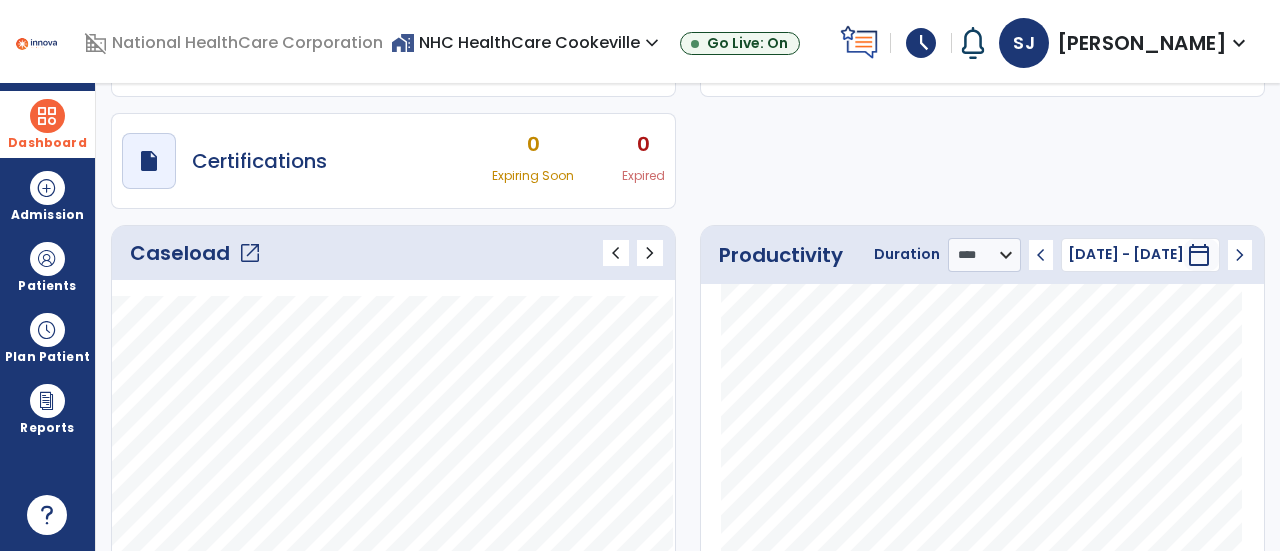 click on "open_in_new" 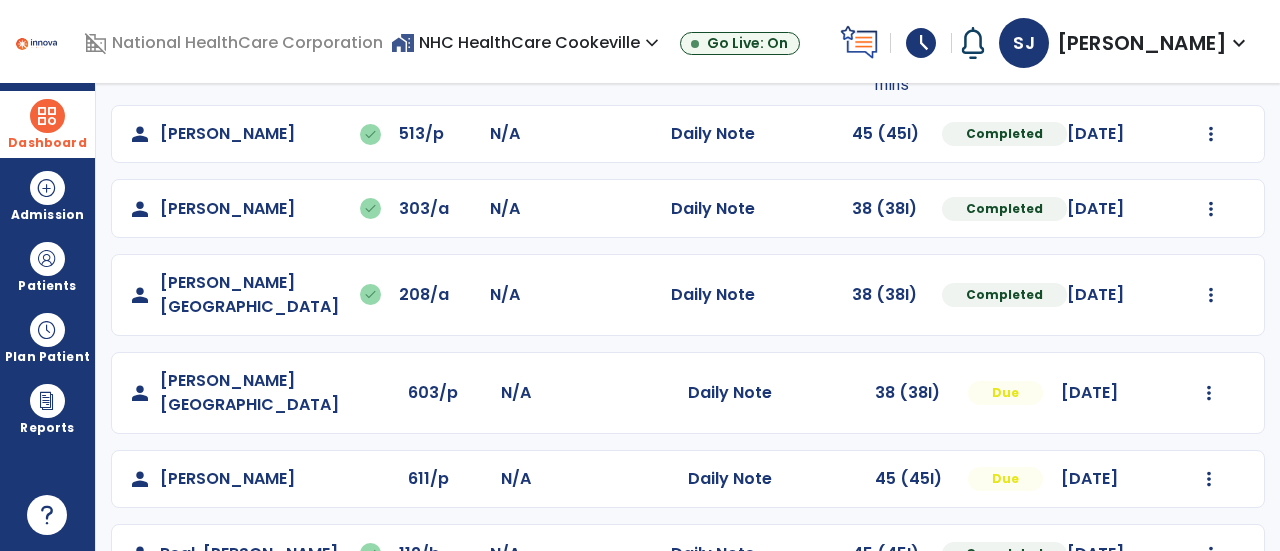 scroll, scrollTop: 184, scrollLeft: 0, axis: vertical 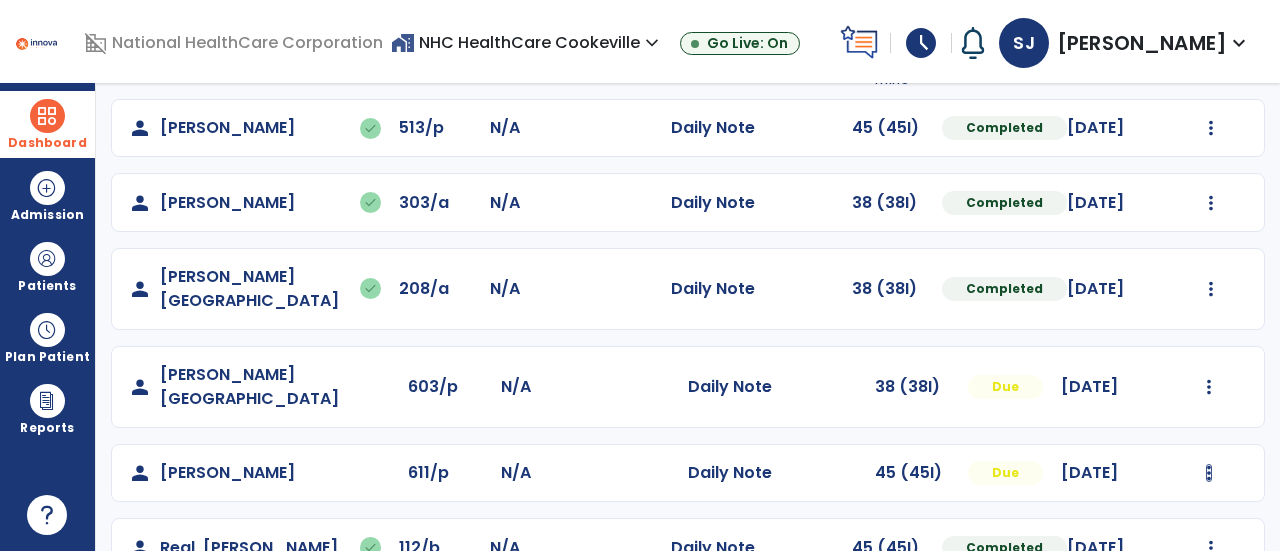 click at bounding box center [1211, 128] 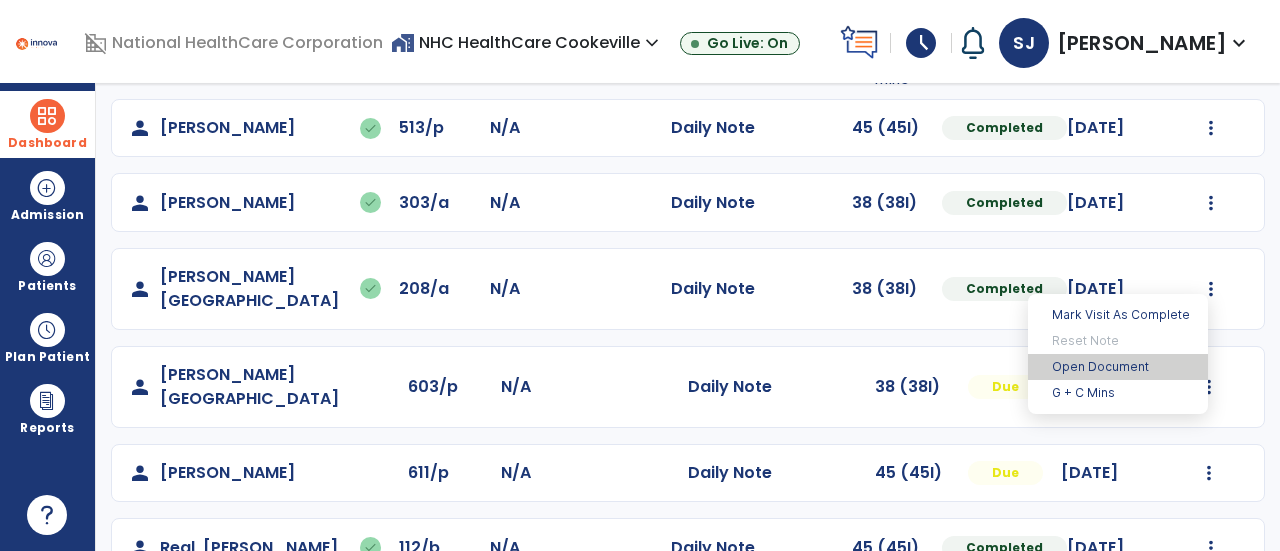 click on "Open Document" at bounding box center (1118, 367) 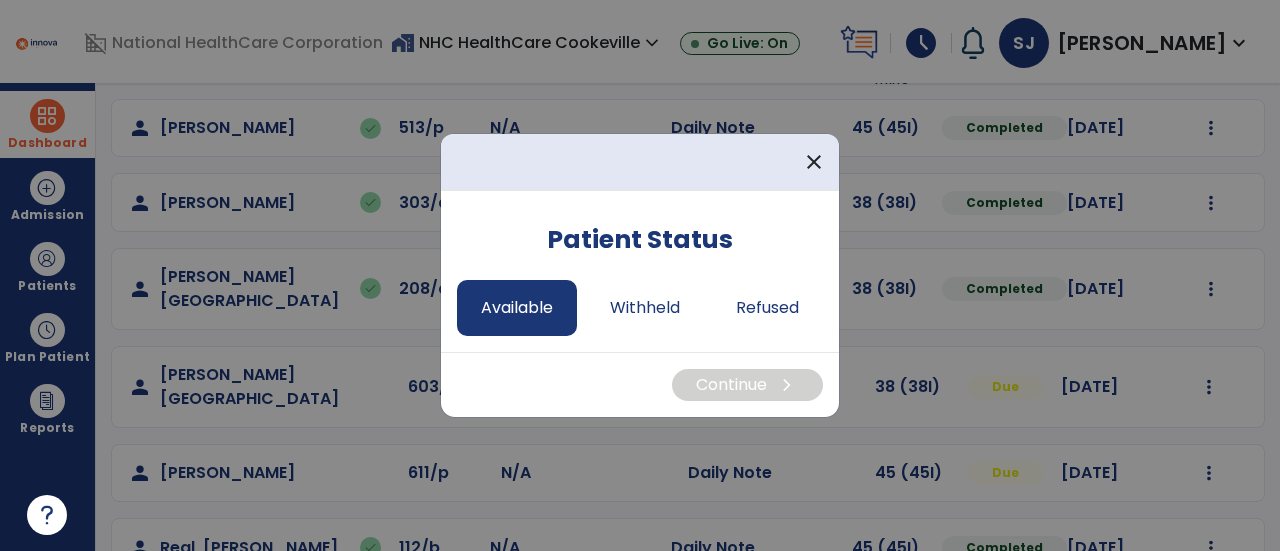 click on "Available" at bounding box center (517, 308) 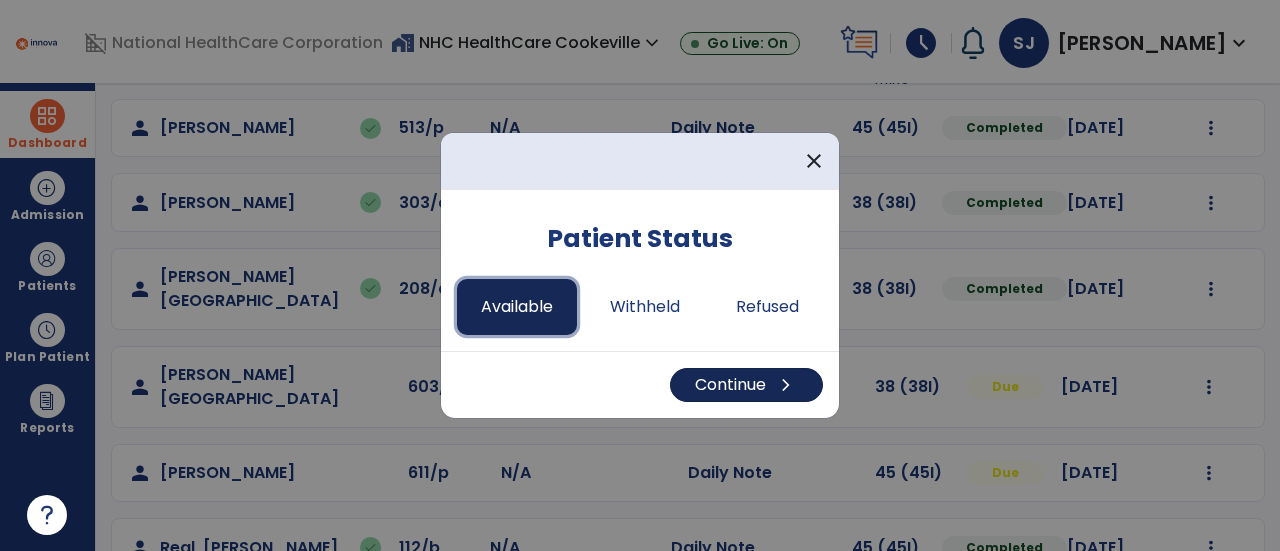click on "Continue   chevron_right" at bounding box center [746, 385] 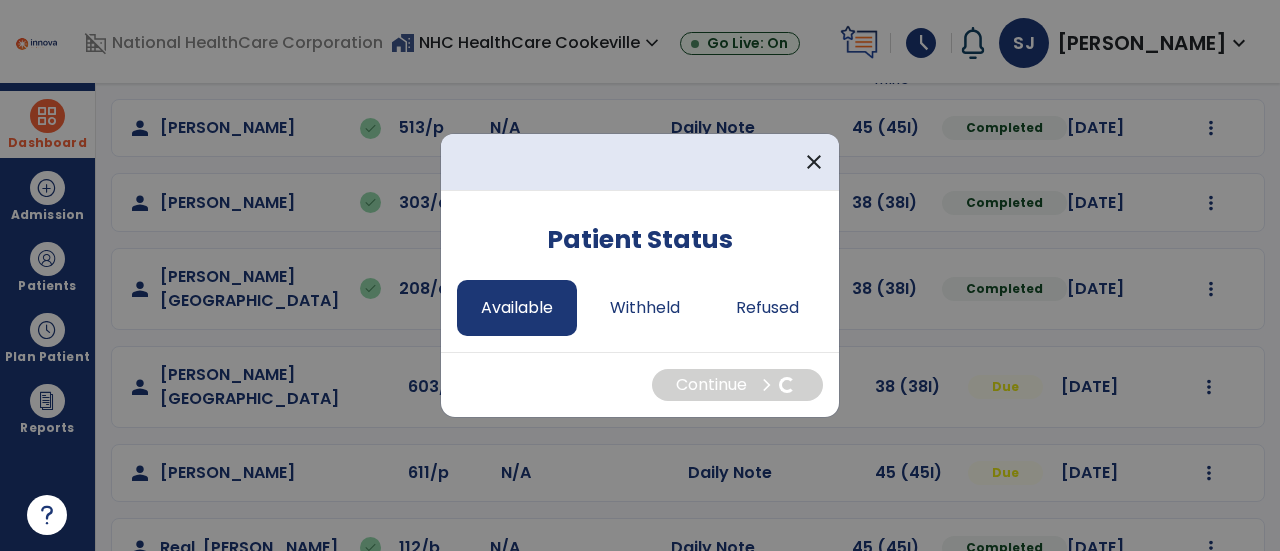 select on "*" 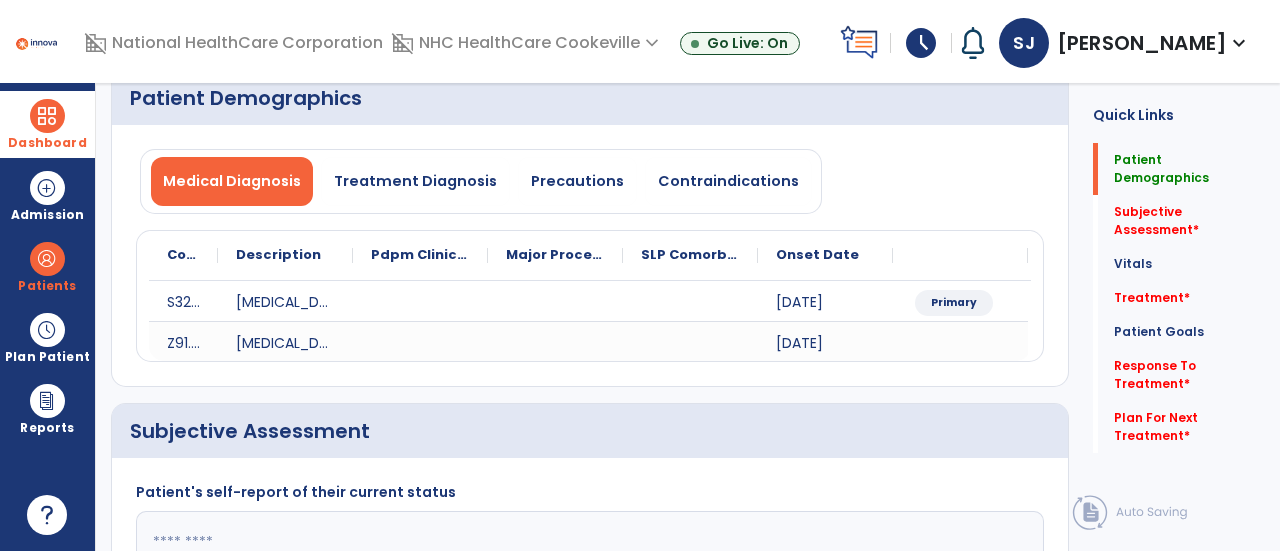 click 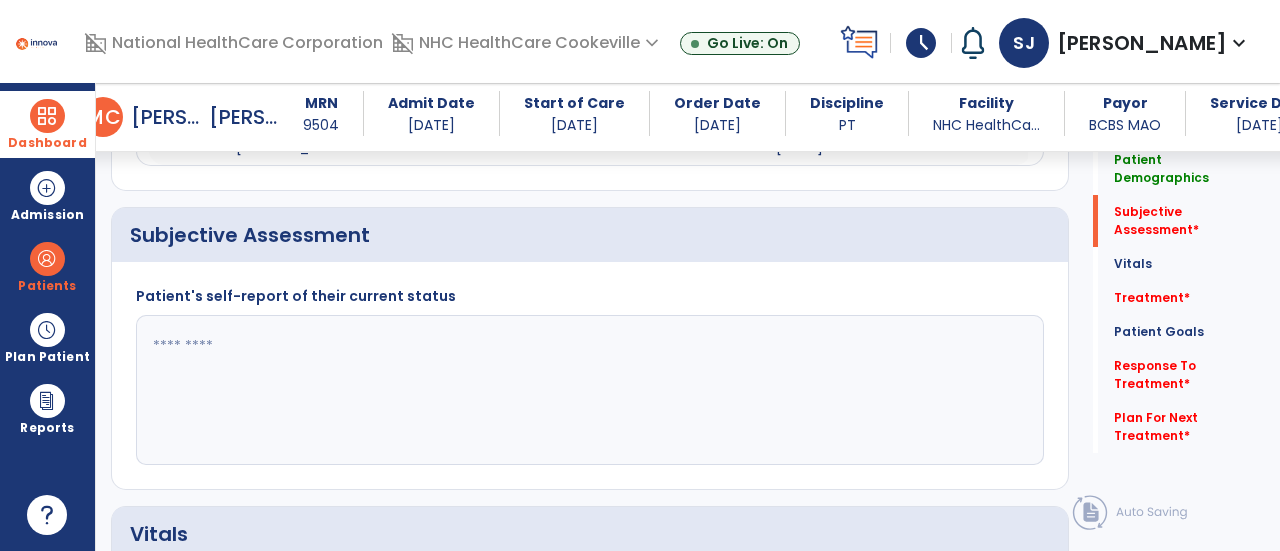 scroll, scrollTop: 364, scrollLeft: 0, axis: vertical 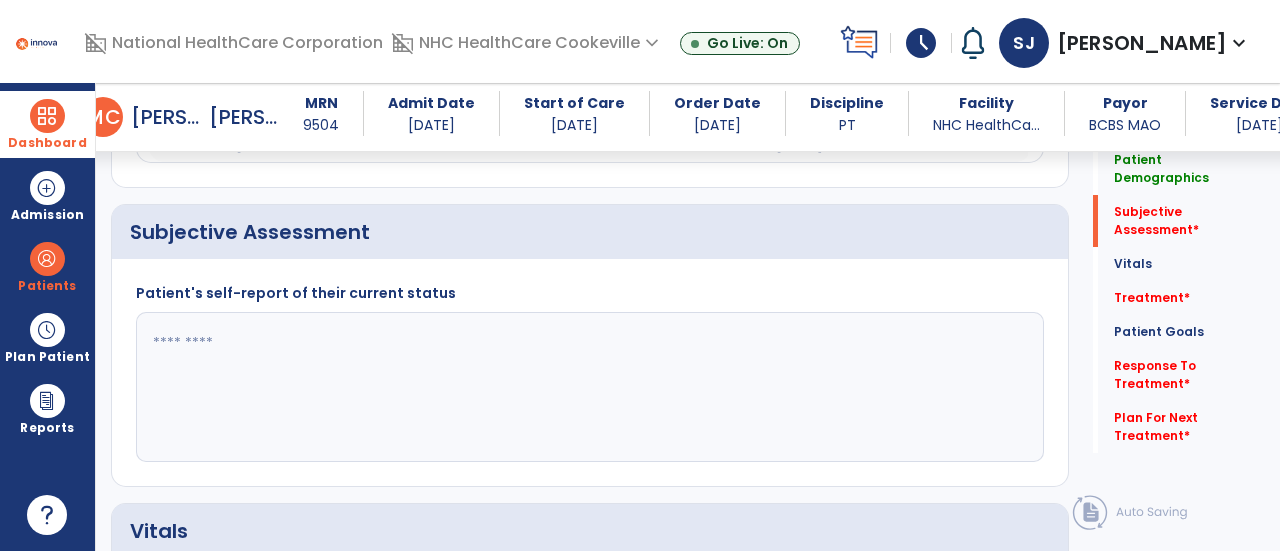 click 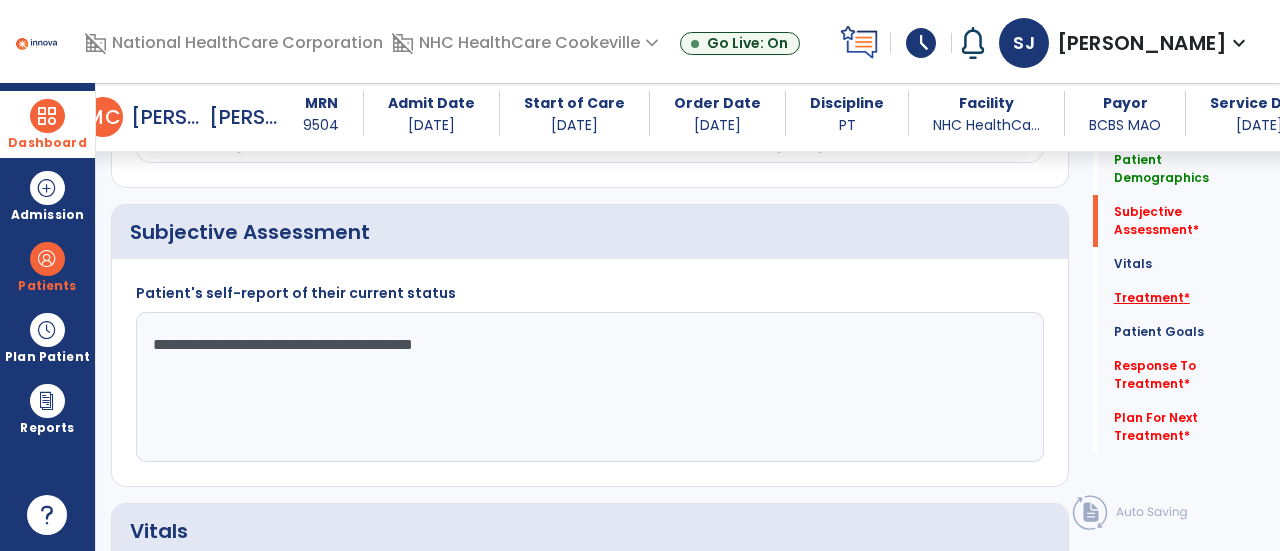 type on "**********" 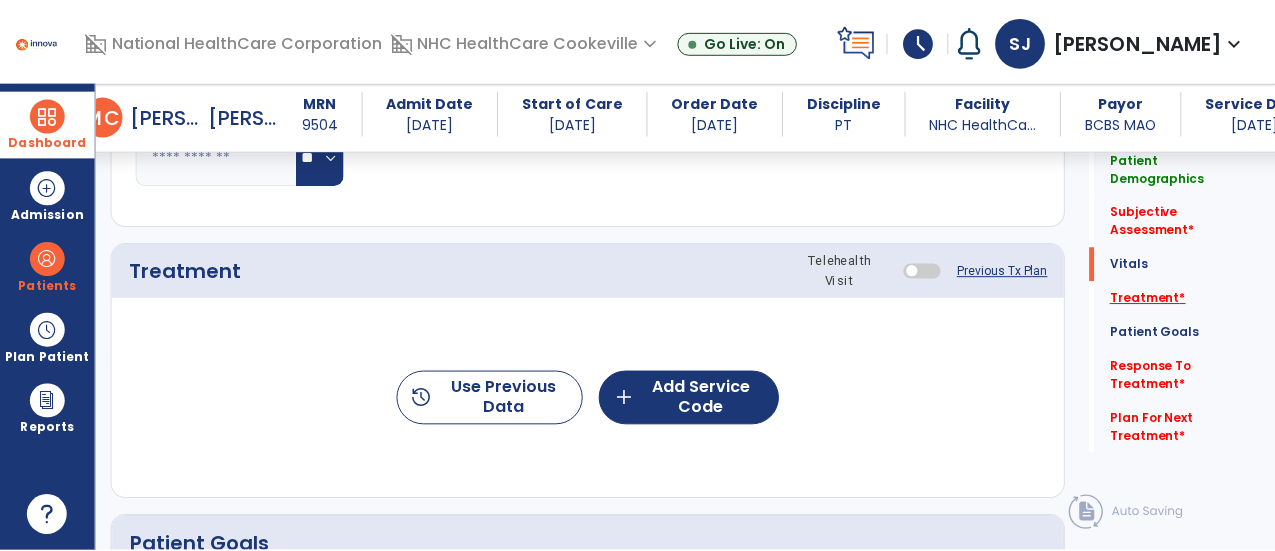 scroll, scrollTop: 1097, scrollLeft: 0, axis: vertical 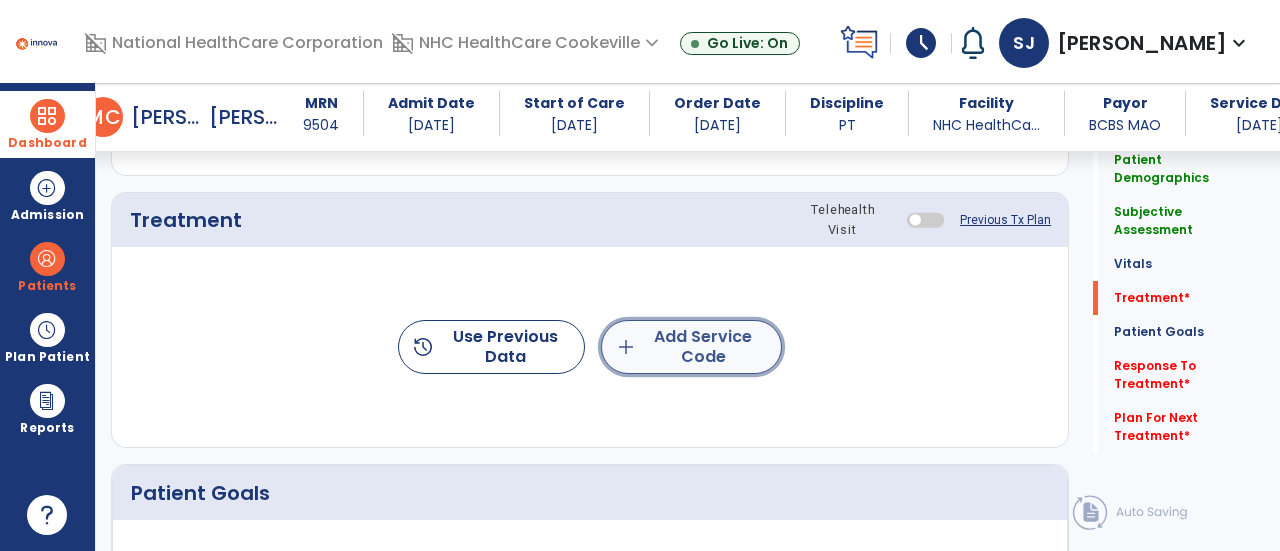 click on "add  Add Service Code" 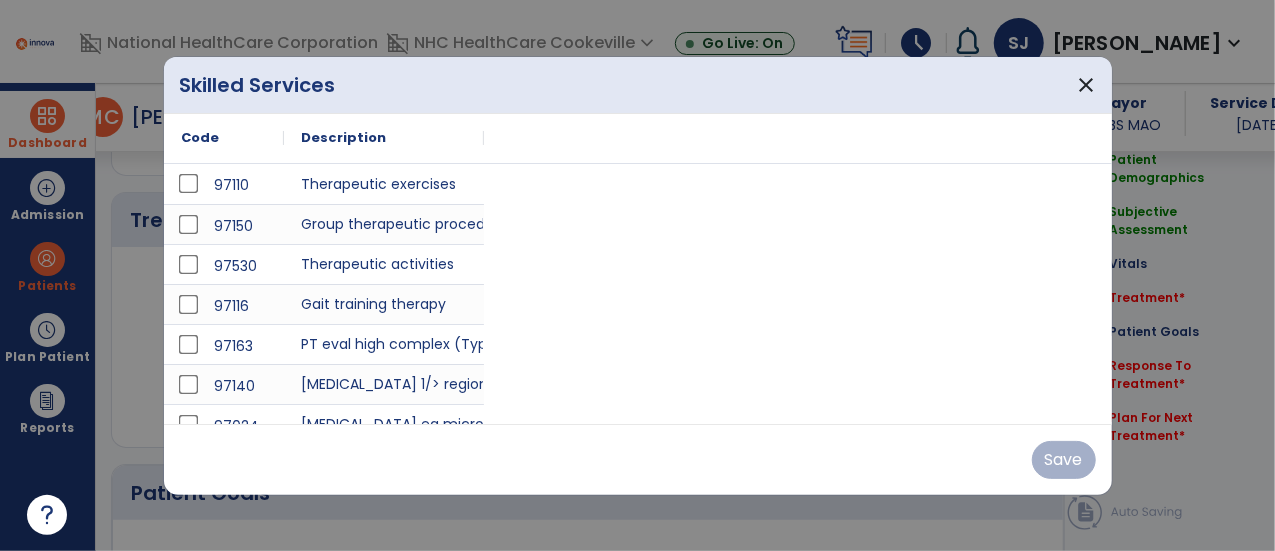 scroll, scrollTop: 1097, scrollLeft: 0, axis: vertical 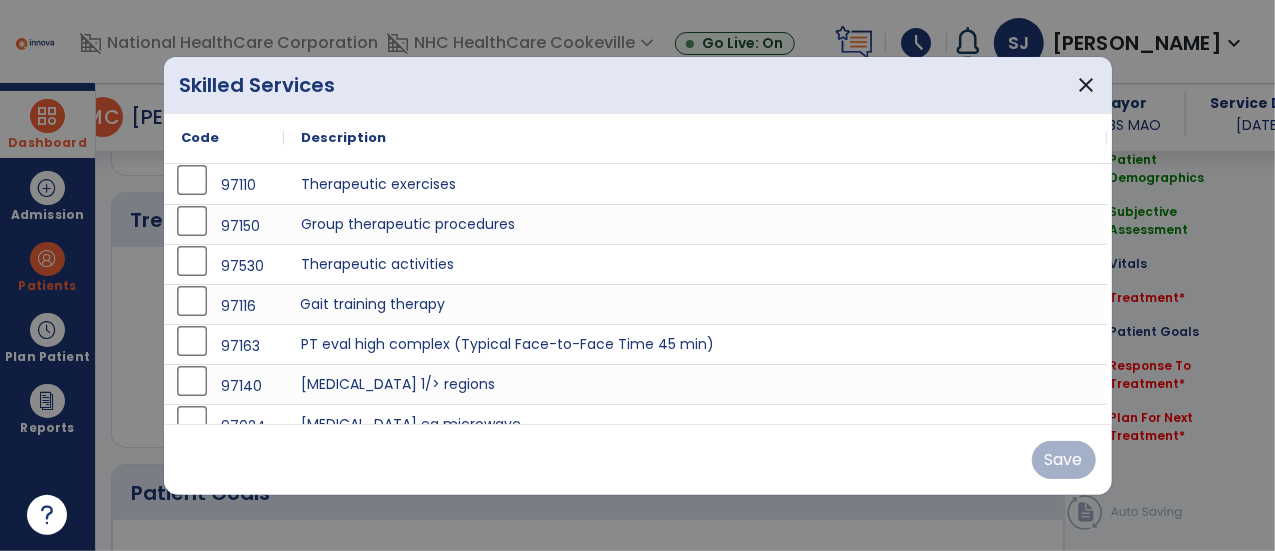 click on "Gait training therapy" at bounding box center (696, 304) 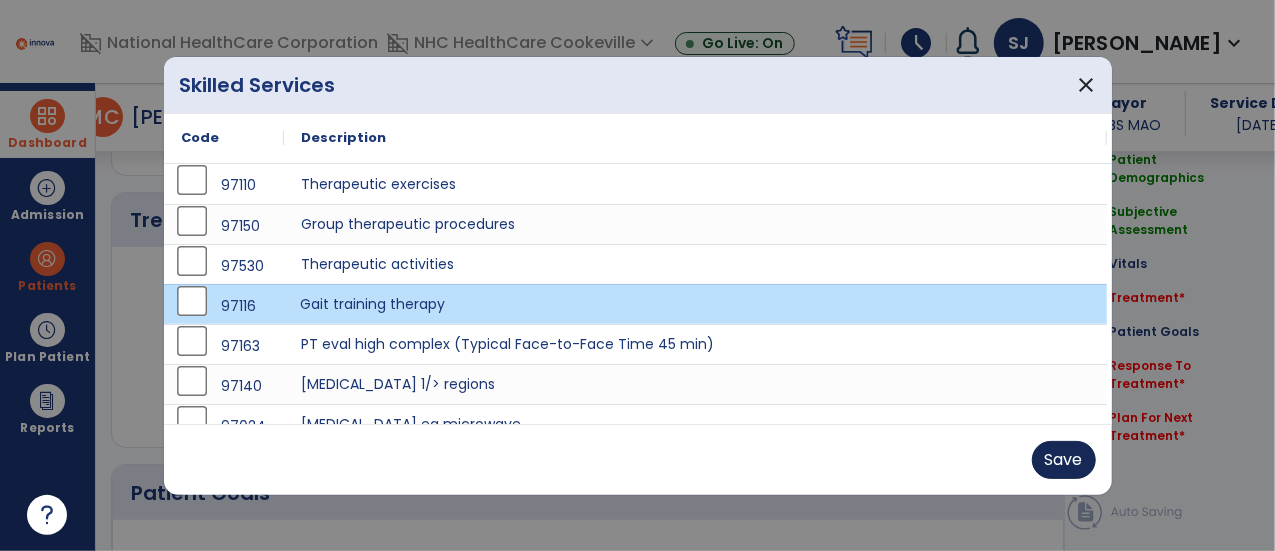 click on "Save" at bounding box center (1064, 460) 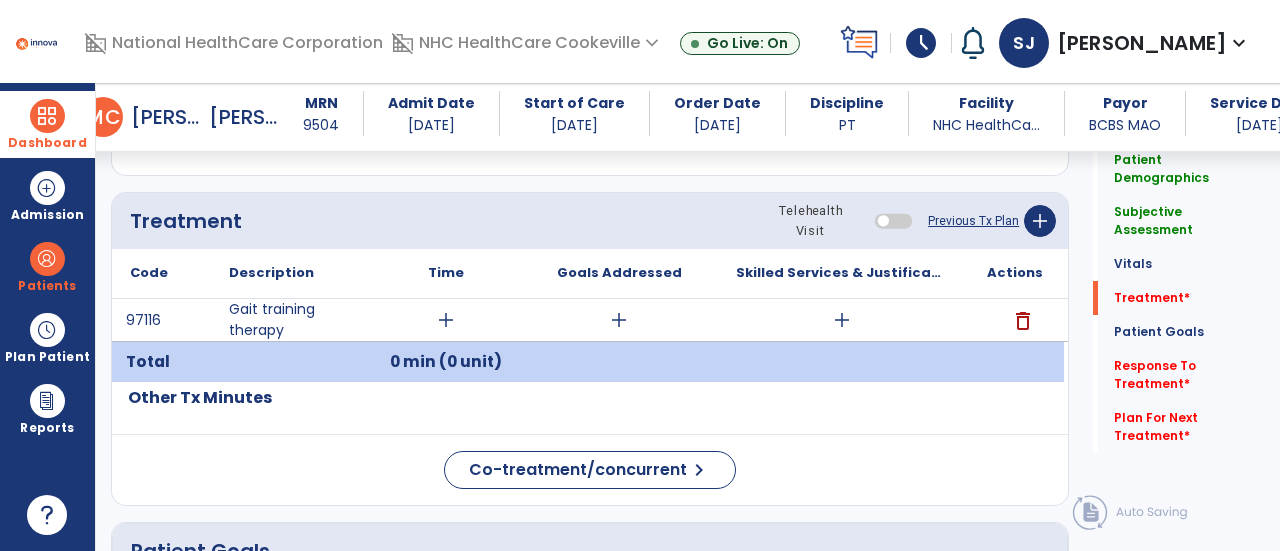 click on "add" at bounding box center (446, 320) 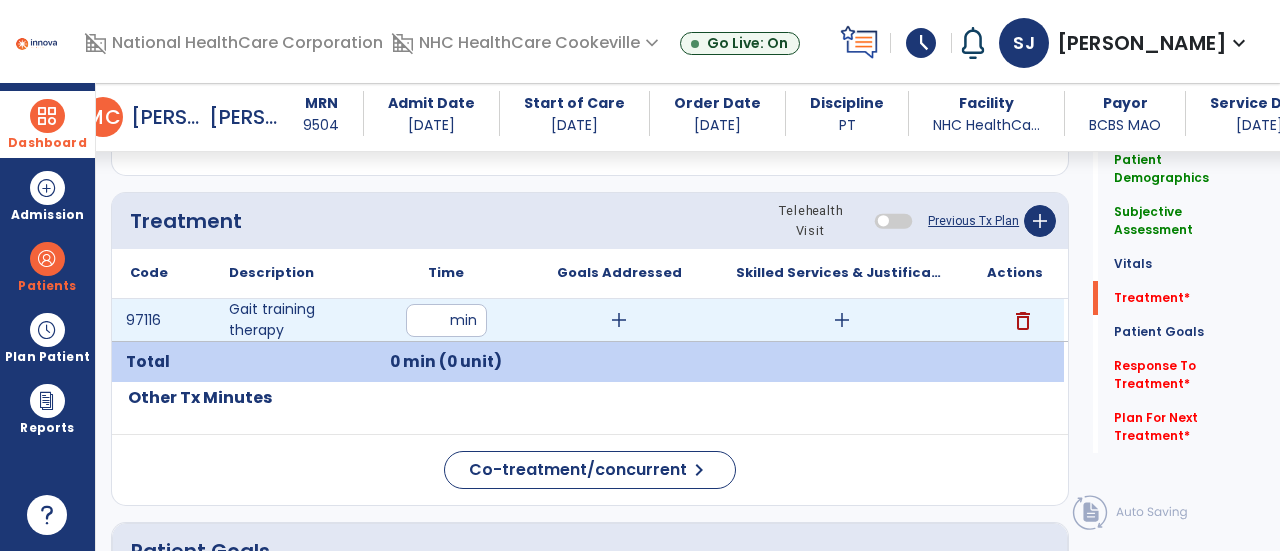 type on "**" 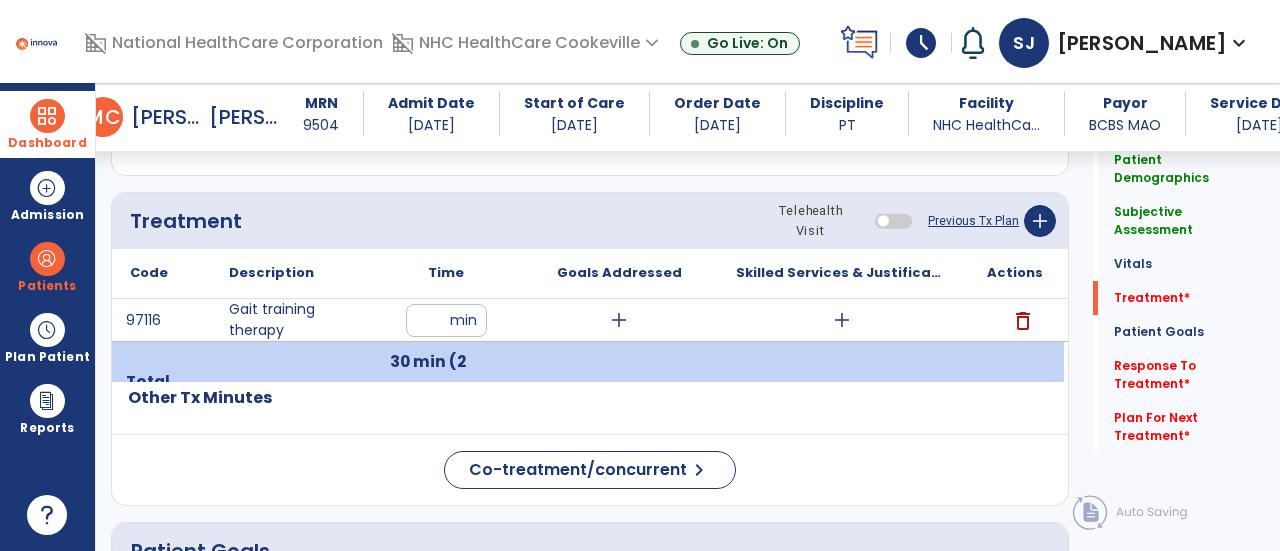 click on "add" at bounding box center [842, 320] 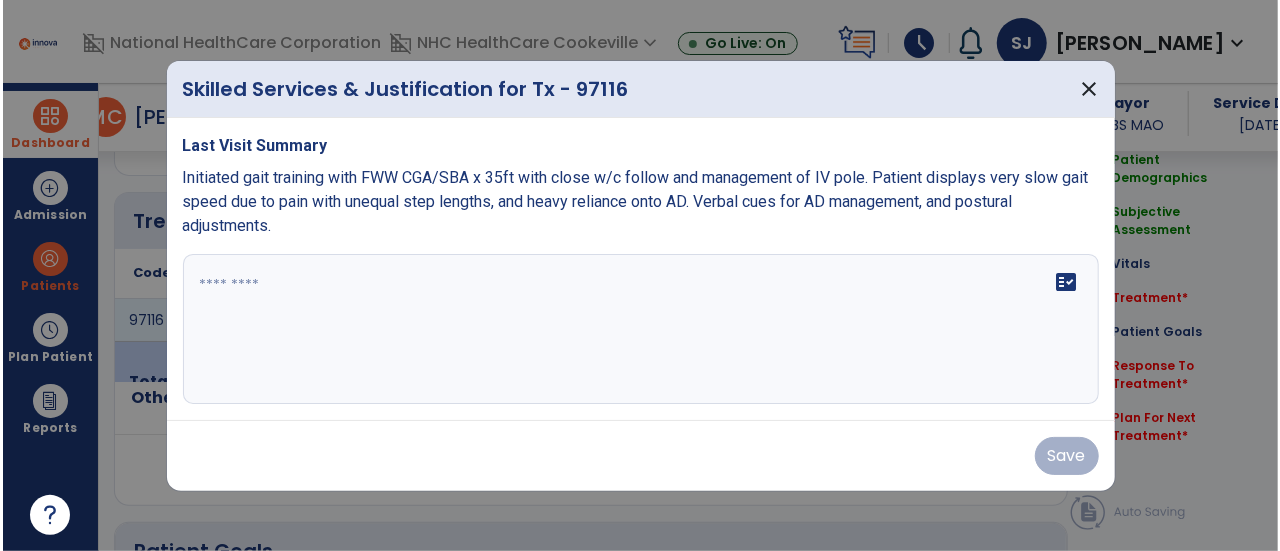 scroll, scrollTop: 1097, scrollLeft: 0, axis: vertical 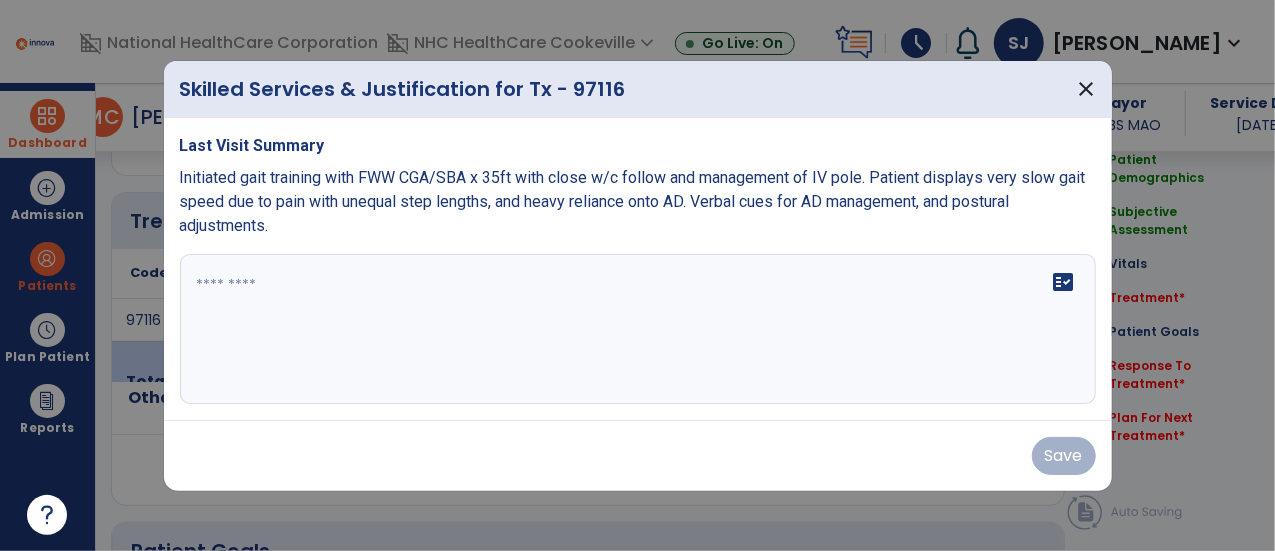 click on "fact_check" at bounding box center (638, 329) 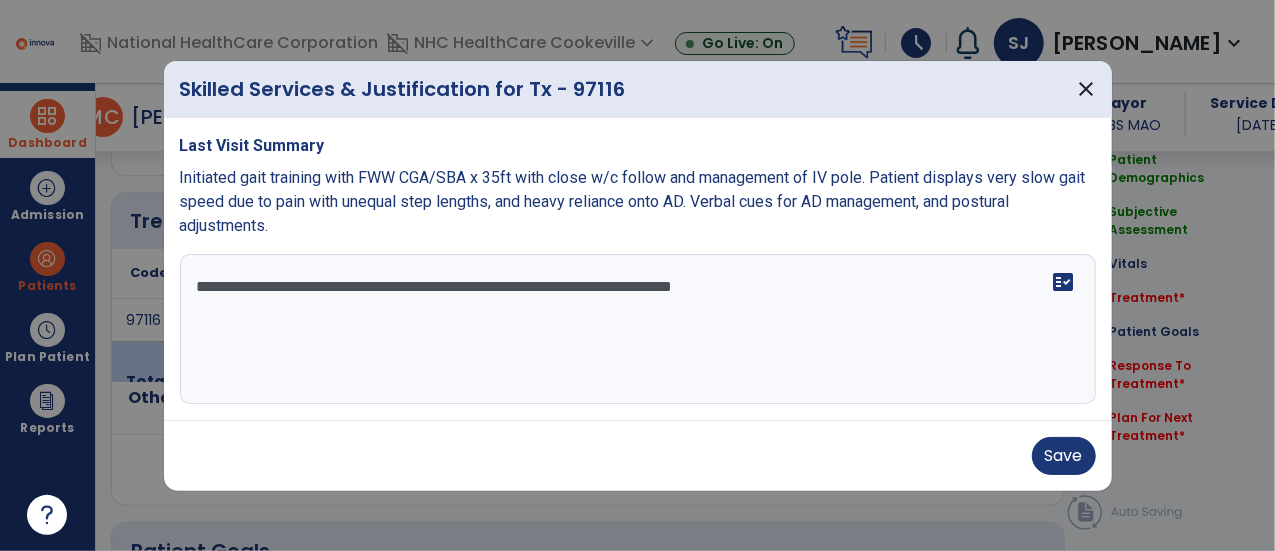 click on "Initiated gait training with FWW CGA/SBA x 35ft with close w/c follow and management of IV pole. Patient displays very slow gait speed due to pain with unequal step lengths, and heavy reliance onto AD. Verbal cues for AD management, and postural adjustments." at bounding box center [638, 202] 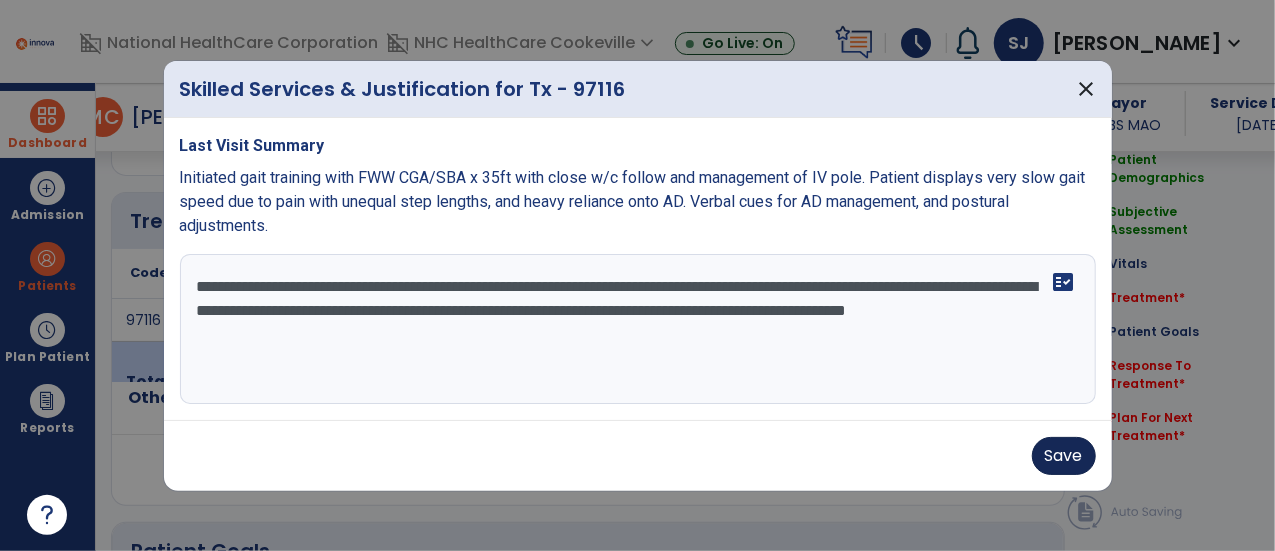 type on "**********" 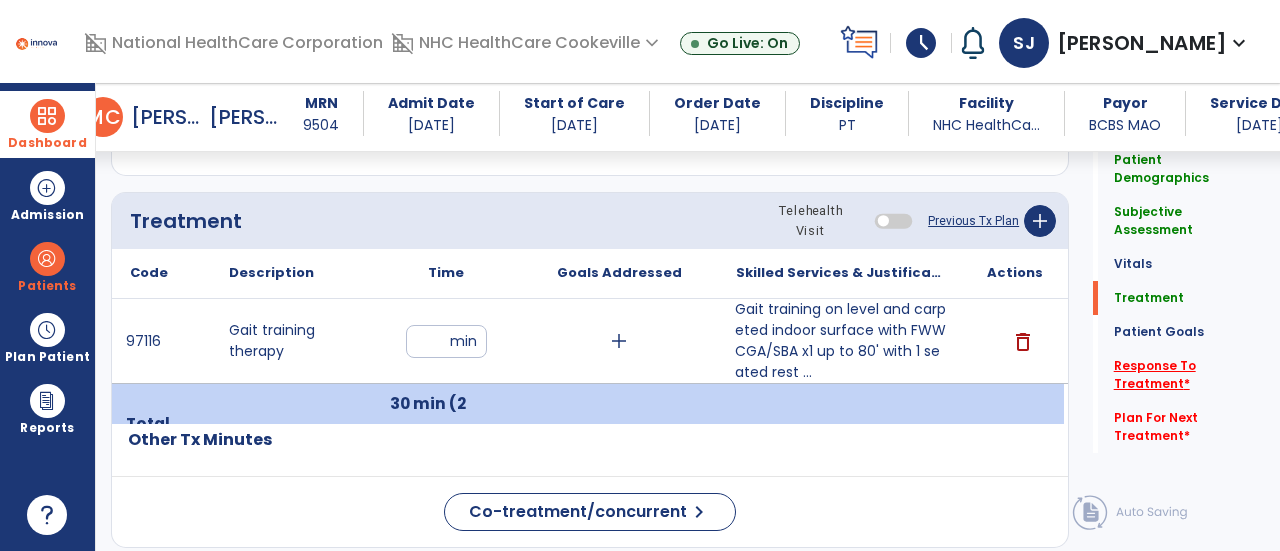 click on "Response To Treatment   *" 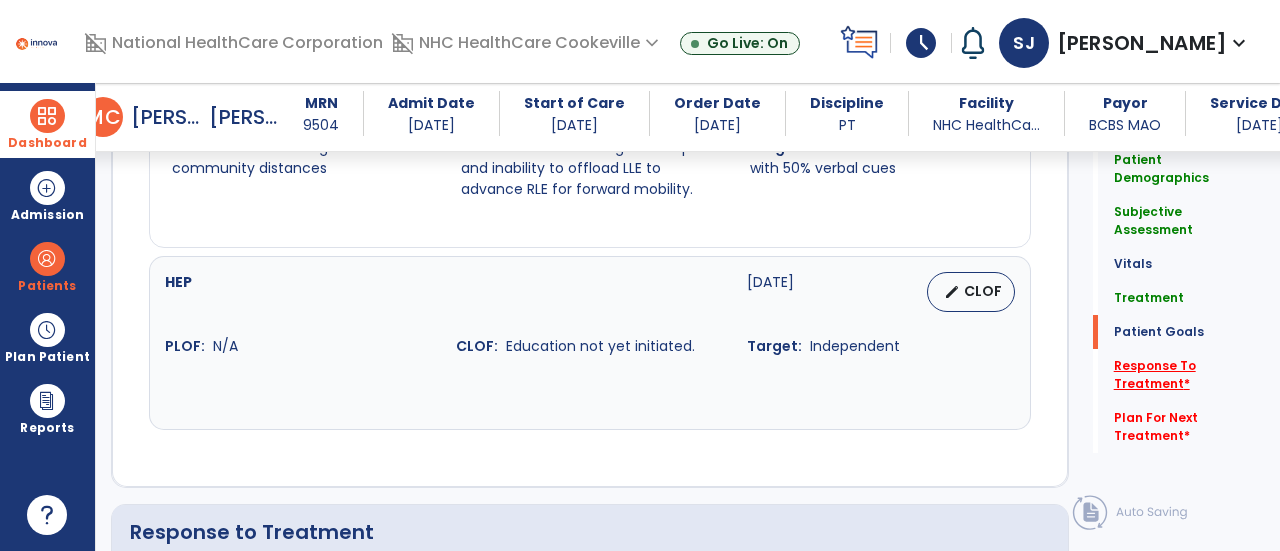 scroll, scrollTop: 2419, scrollLeft: 0, axis: vertical 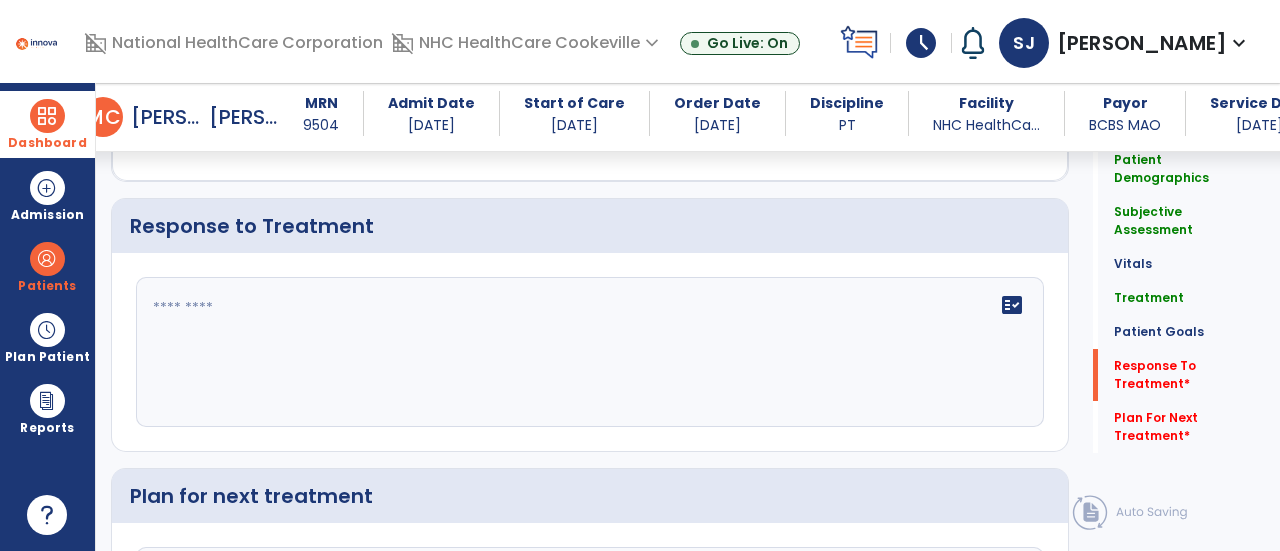 click on "fact_check" 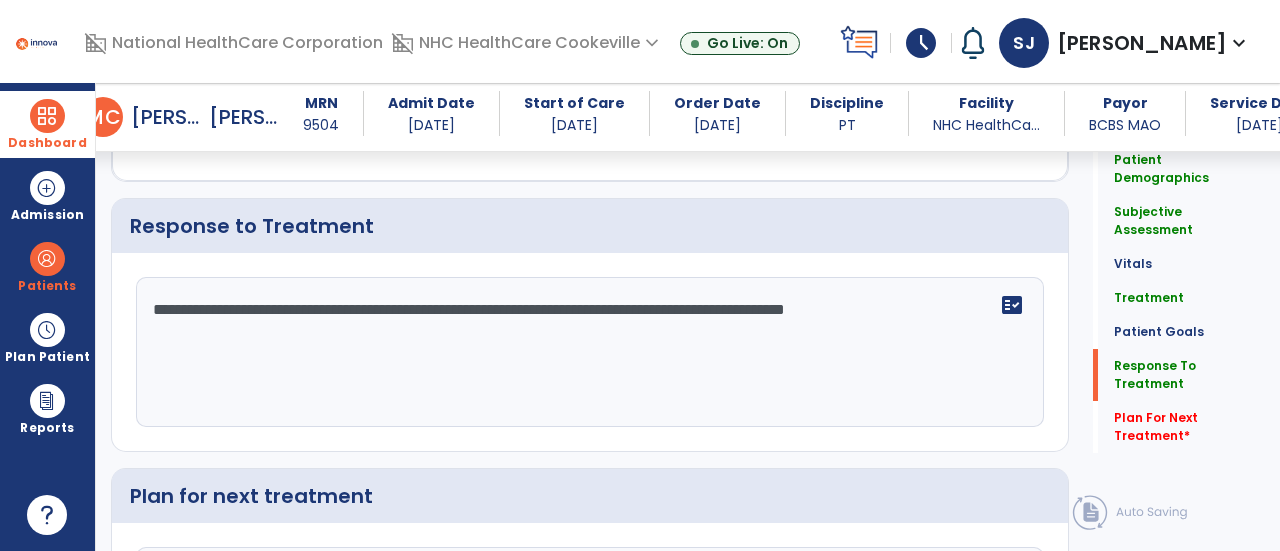 scroll, scrollTop: 2419, scrollLeft: 0, axis: vertical 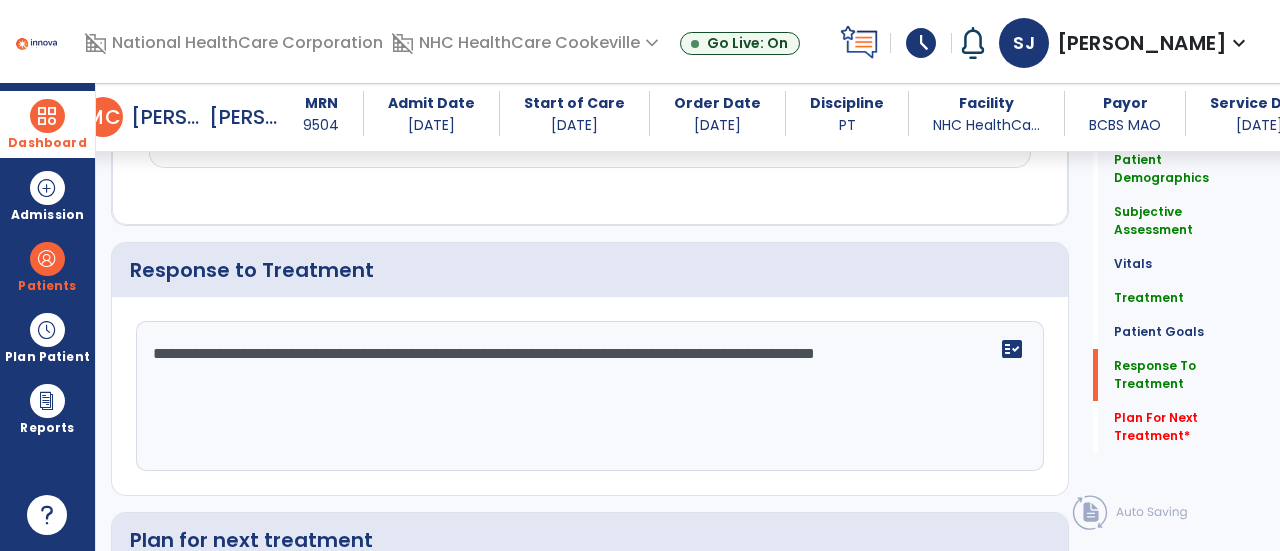 type on "**********" 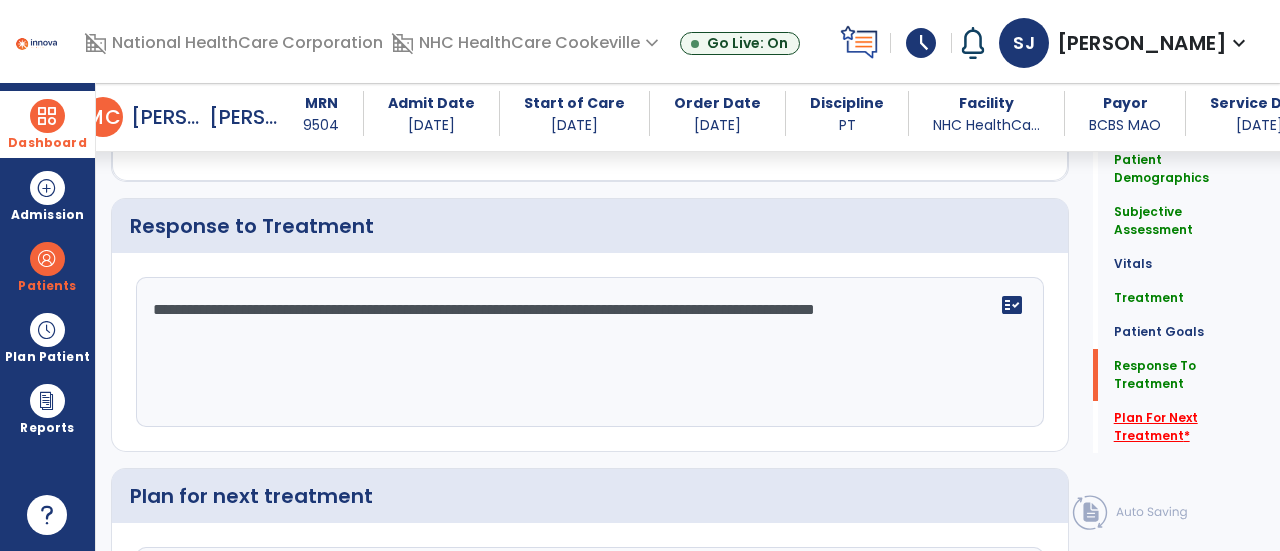 click on "Plan For Next Treatment   *" 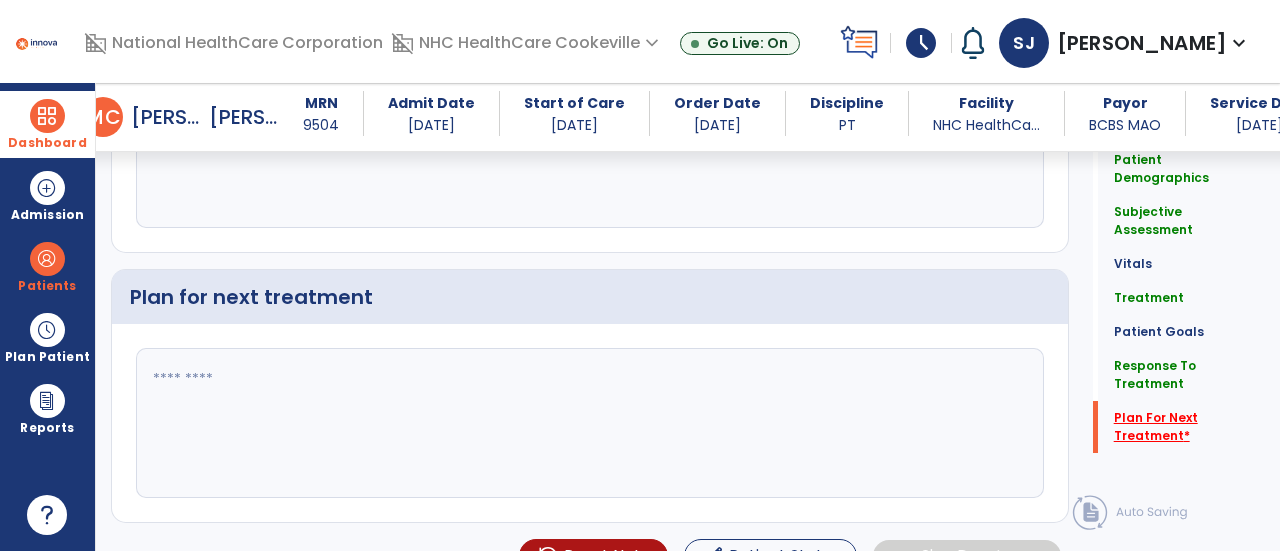 scroll, scrollTop: 2645, scrollLeft: 0, axis: vertical 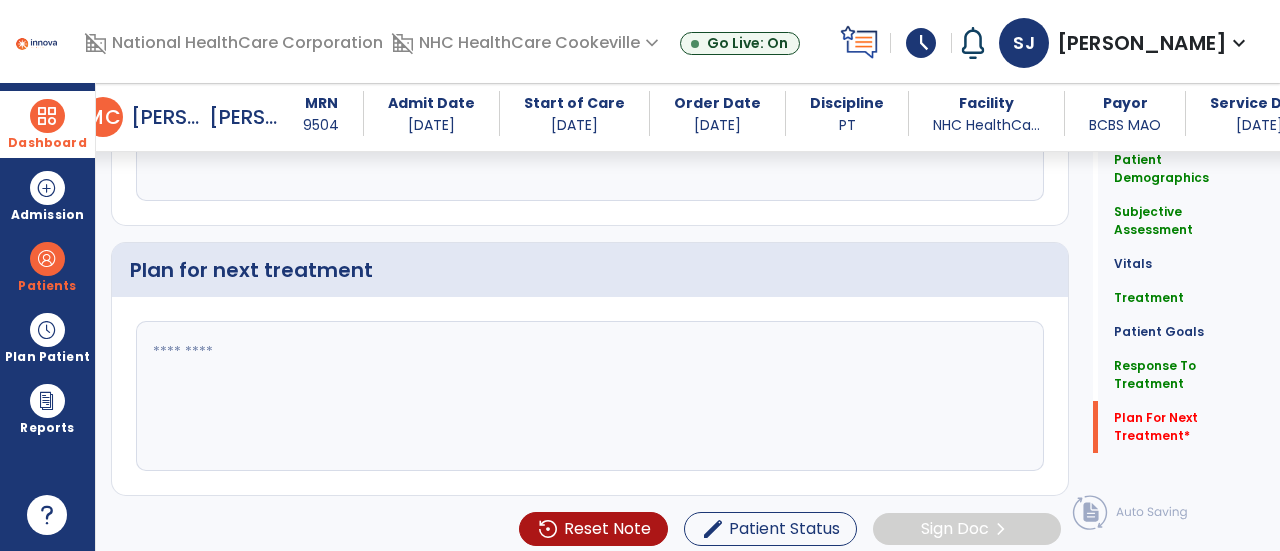 click 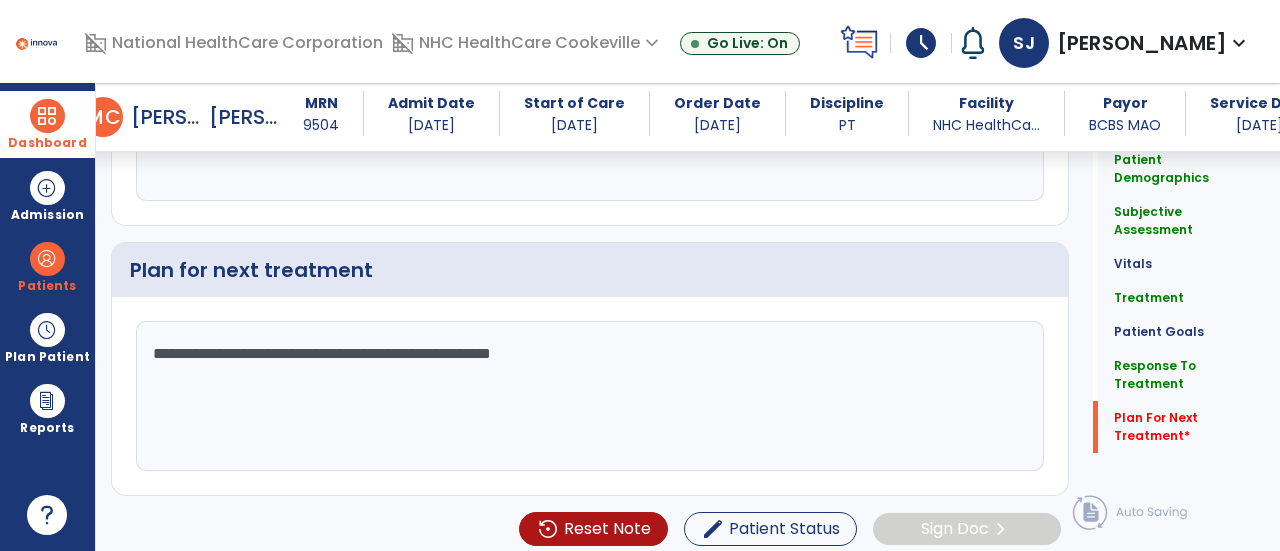click on "**********" 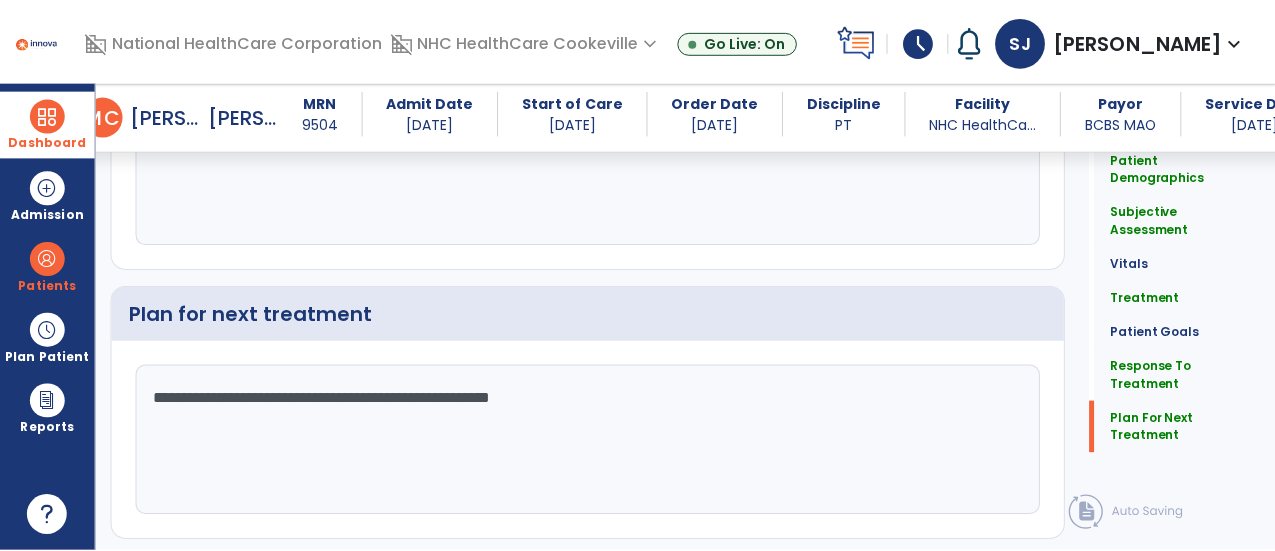 scroll, scrollTop: 2645, scrollLeft: 0, axis: vertical 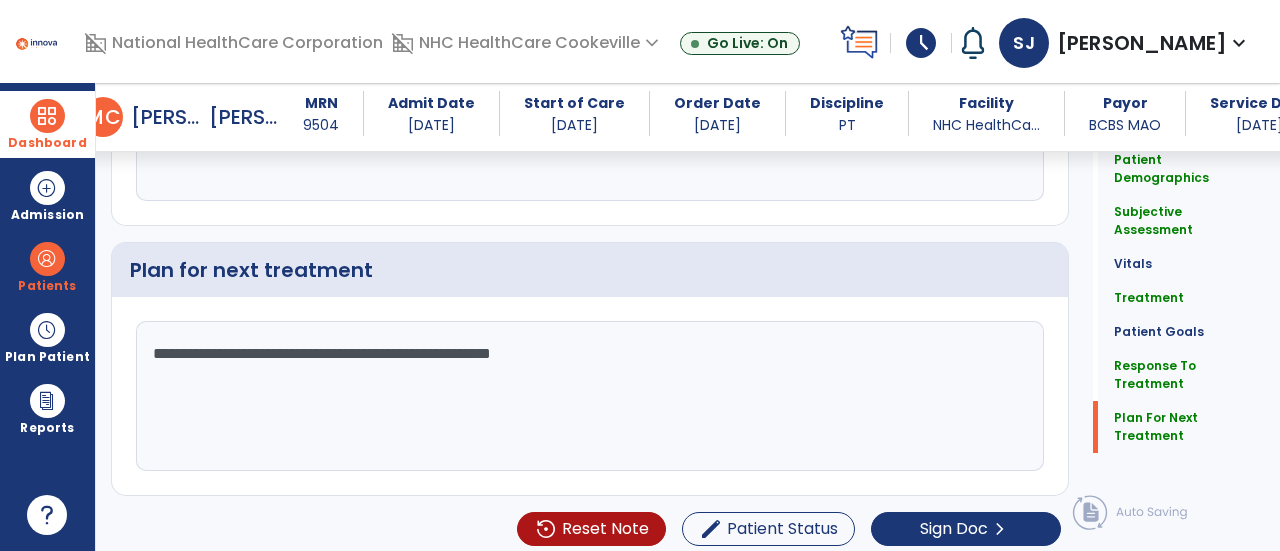 type on "**********" 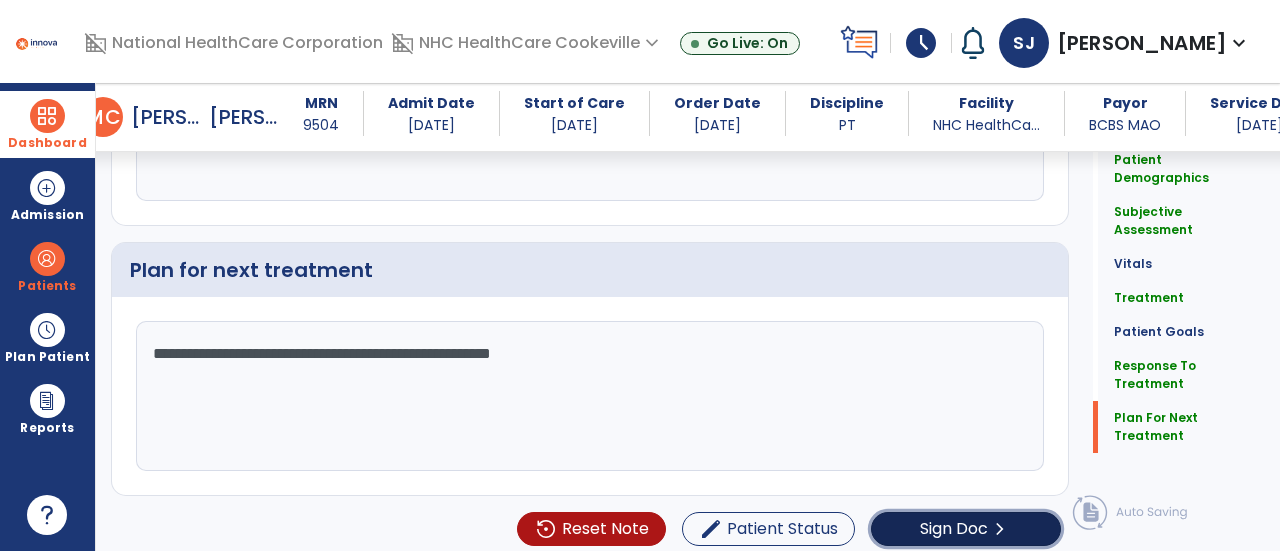 click on "Sign Doc  chevron_right" 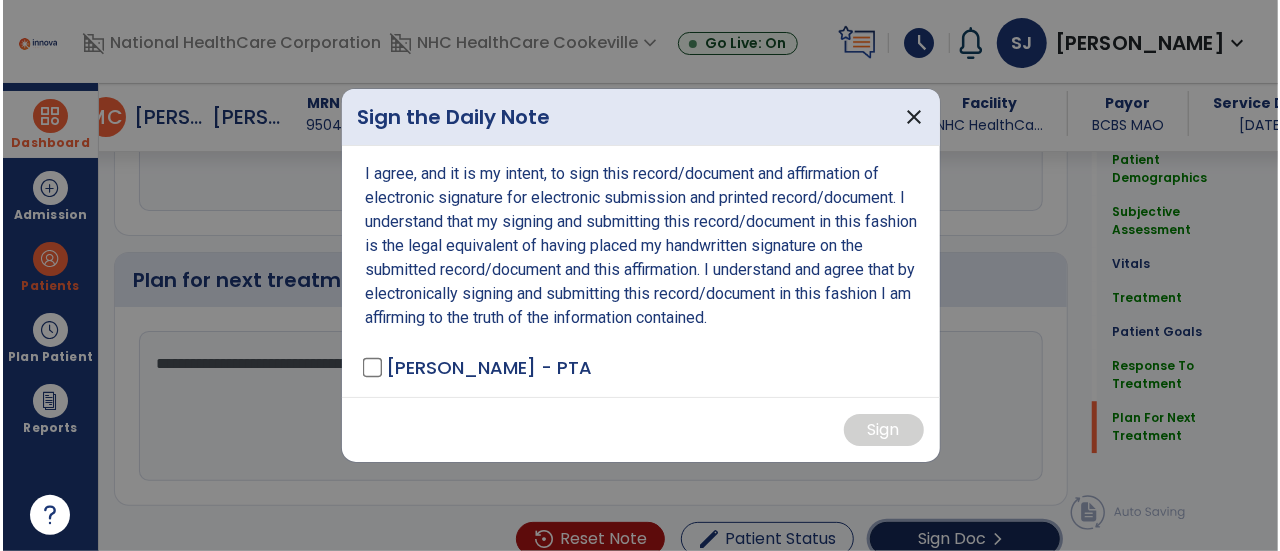 scroll, scrollTop: 2645, scrollLeft: 0, axis: vertical 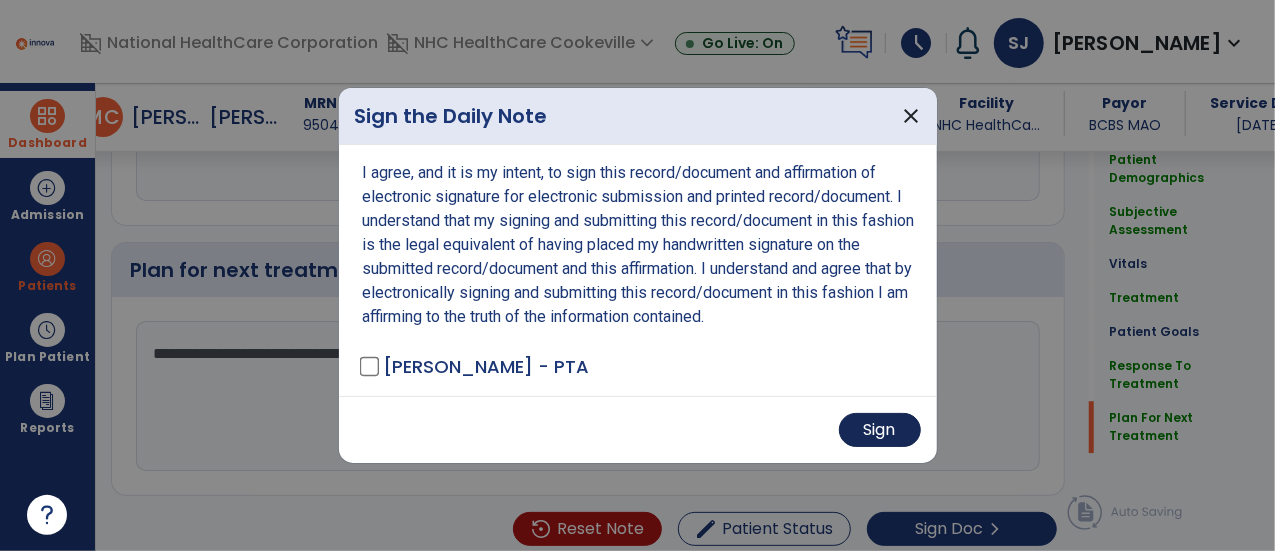 click on "Sign" at bounding box center (880, 430) 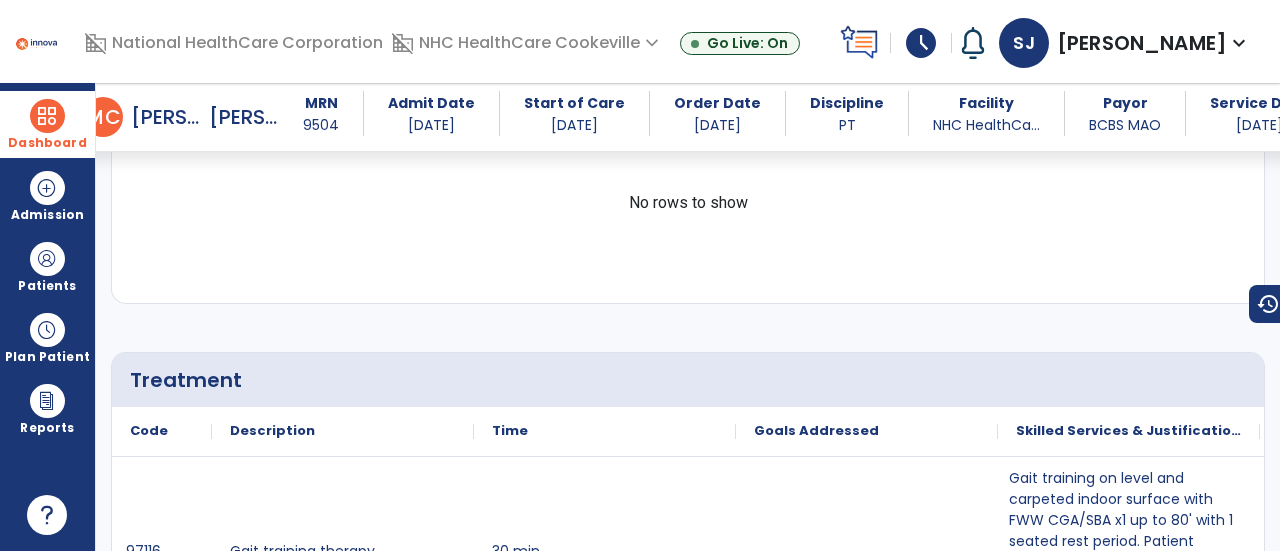 scroll, scrollTop: 0, scrollLeft: 0, axis: both 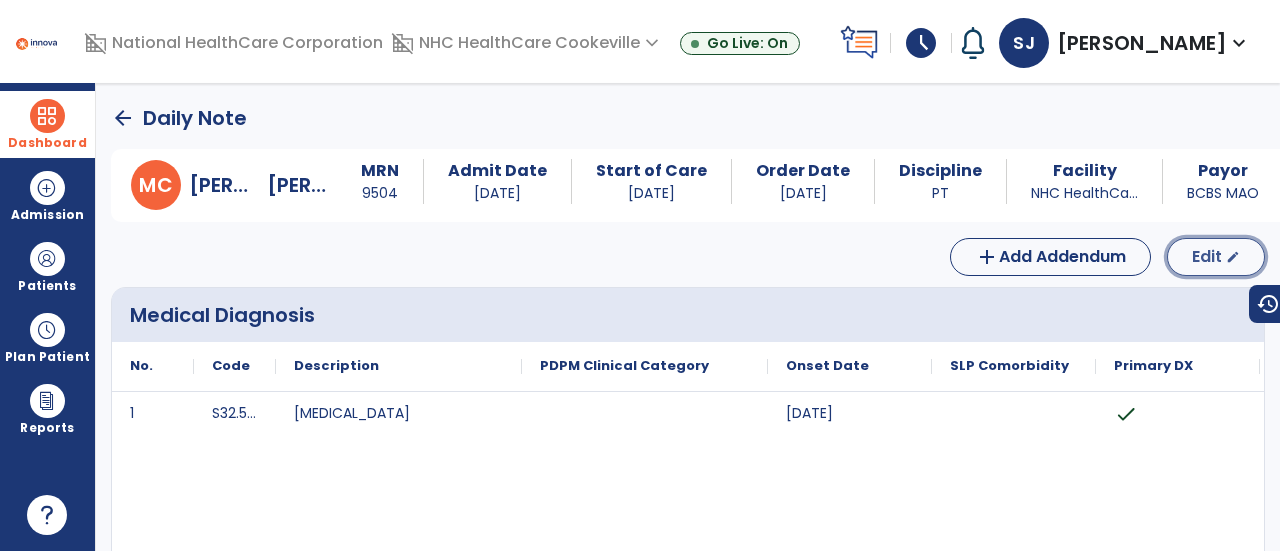 click on "Edit" 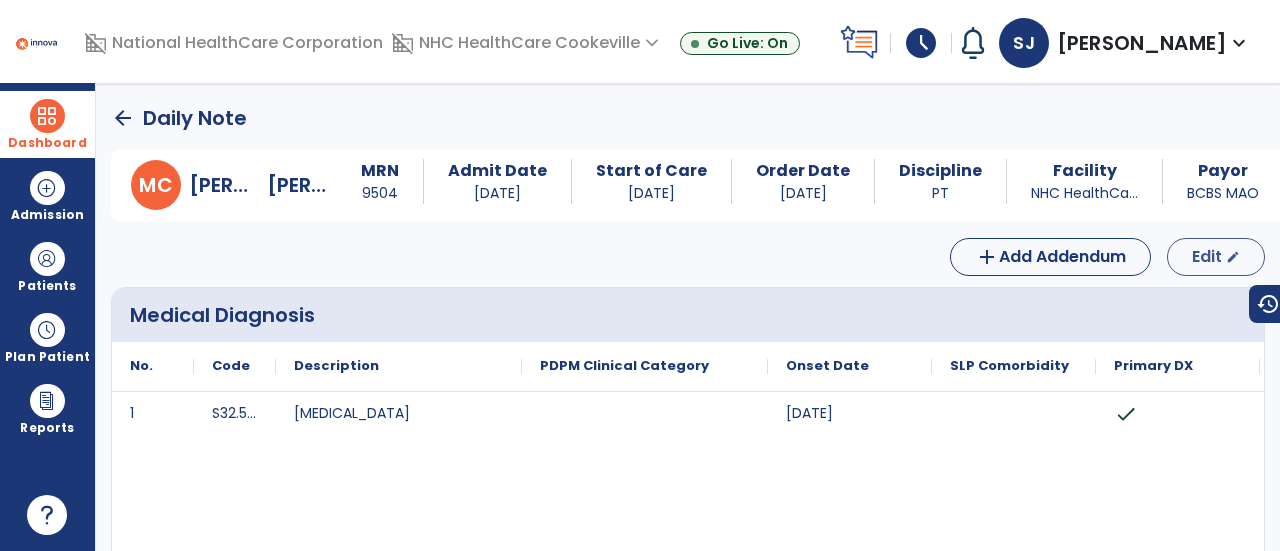 select on "*" 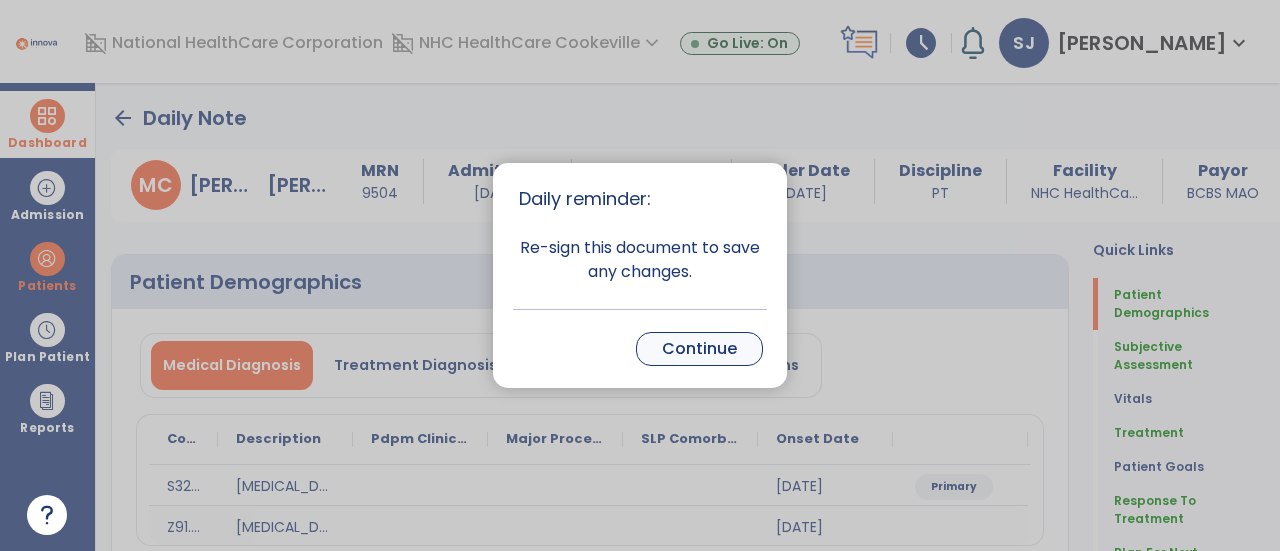 click on "Continue" at bounding box center (699, 349) 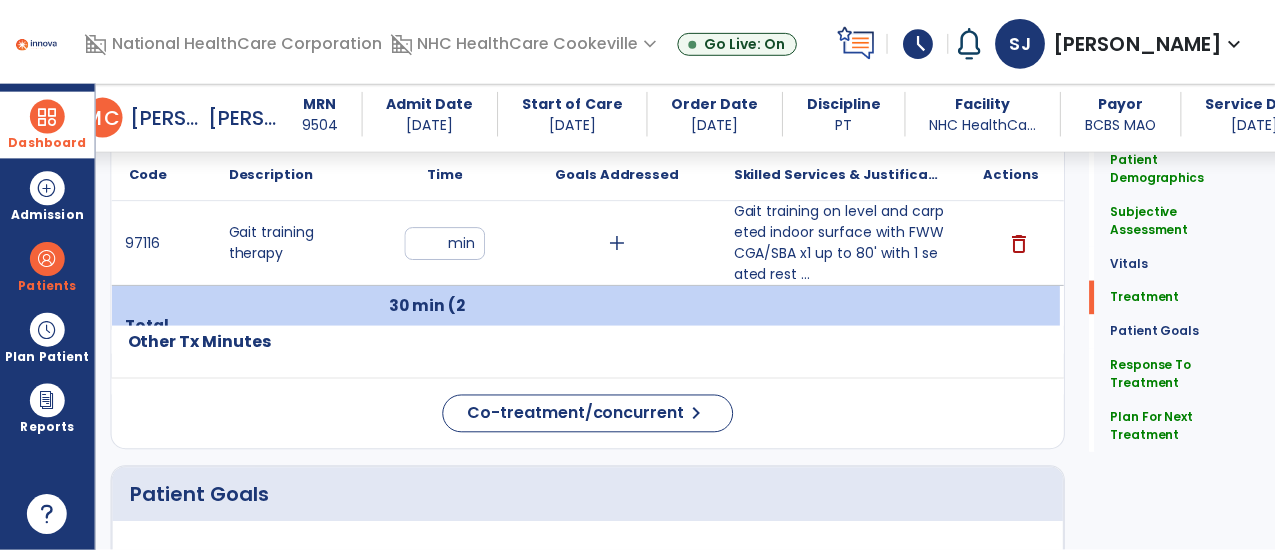 scroll, scrollTop: 1202, scrollLeft: 0, axis: vertical 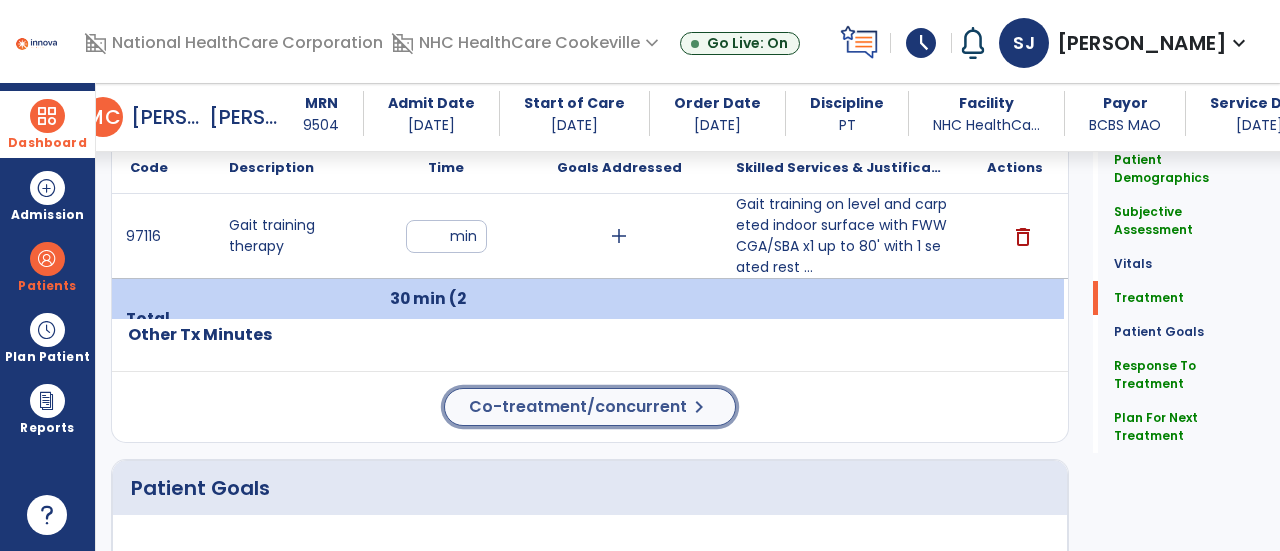 click on "Co-treatment/concurrent" 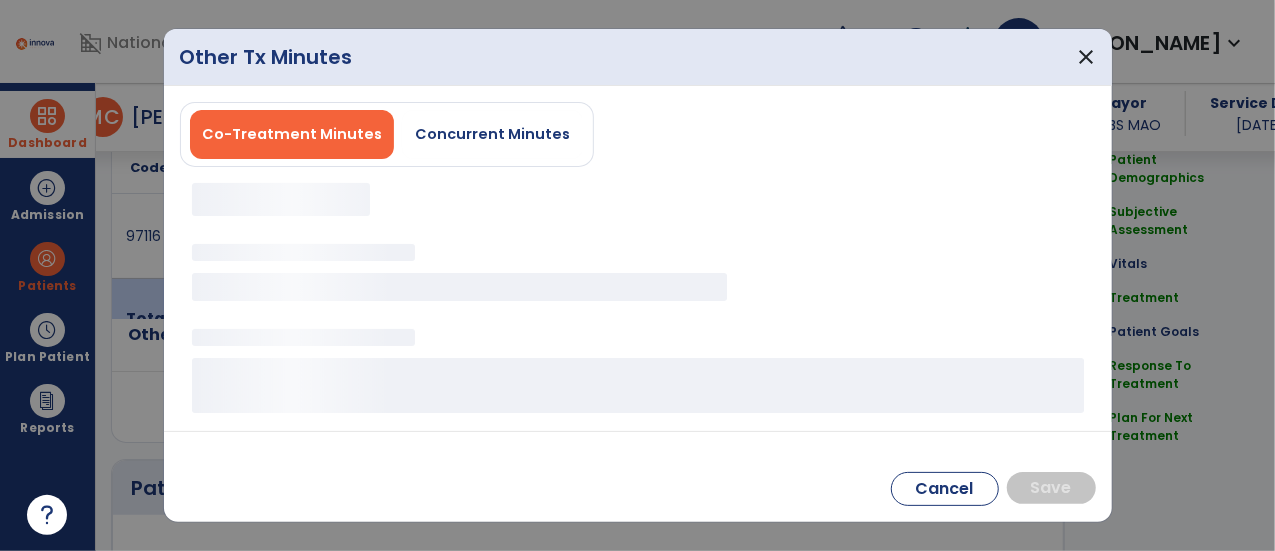 scroll, scrollTop: 1202, scrollLeft: 0, axis: vertical 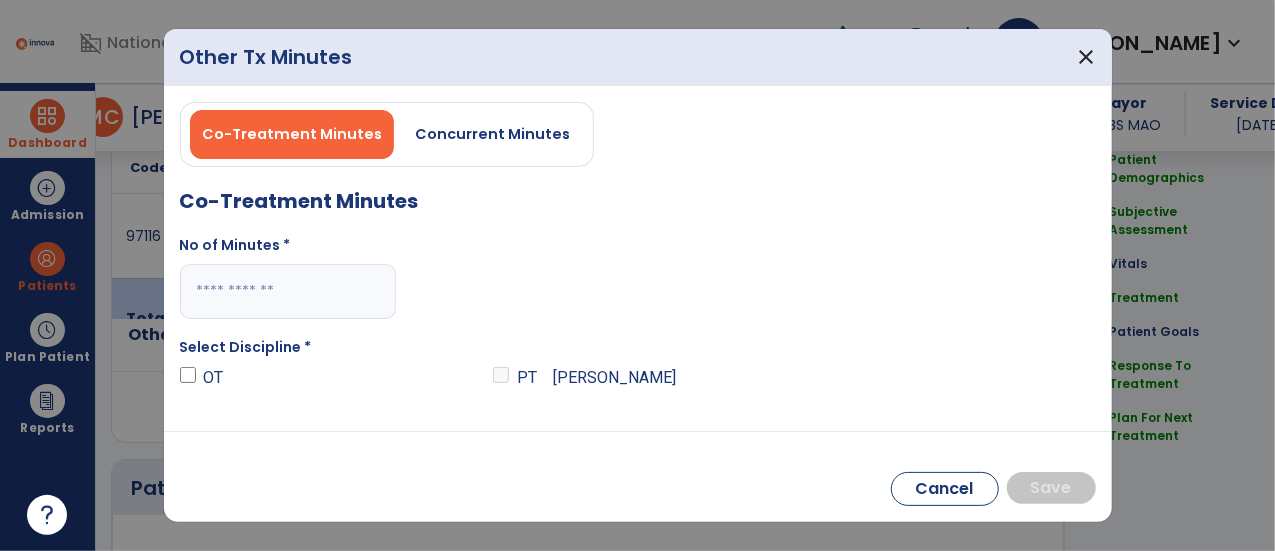 click at bounding box center (288, 291) 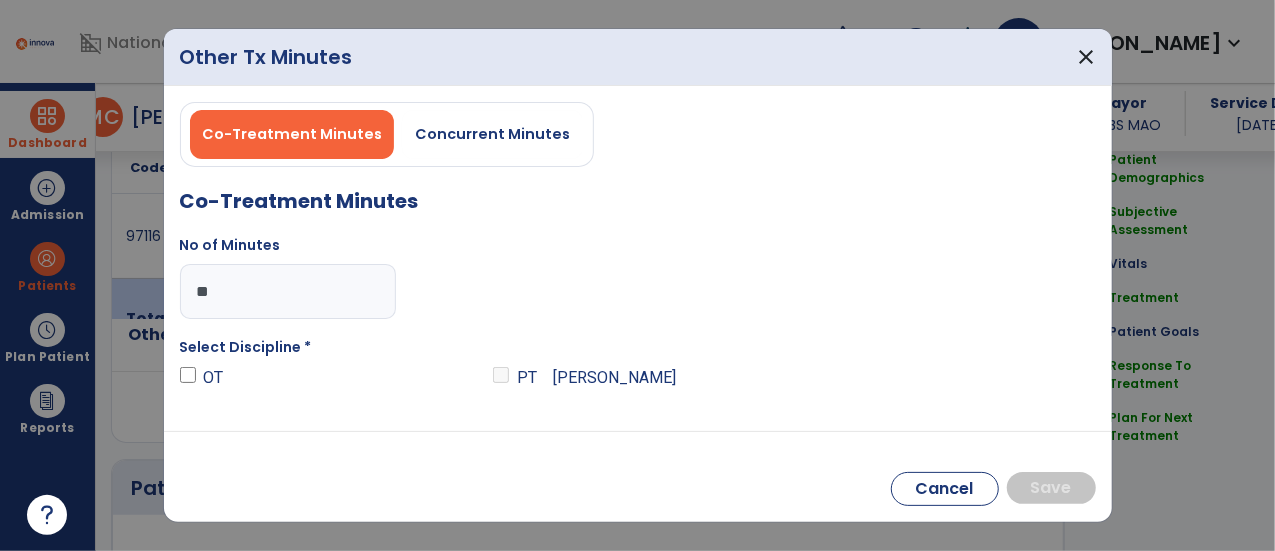 type on "**" 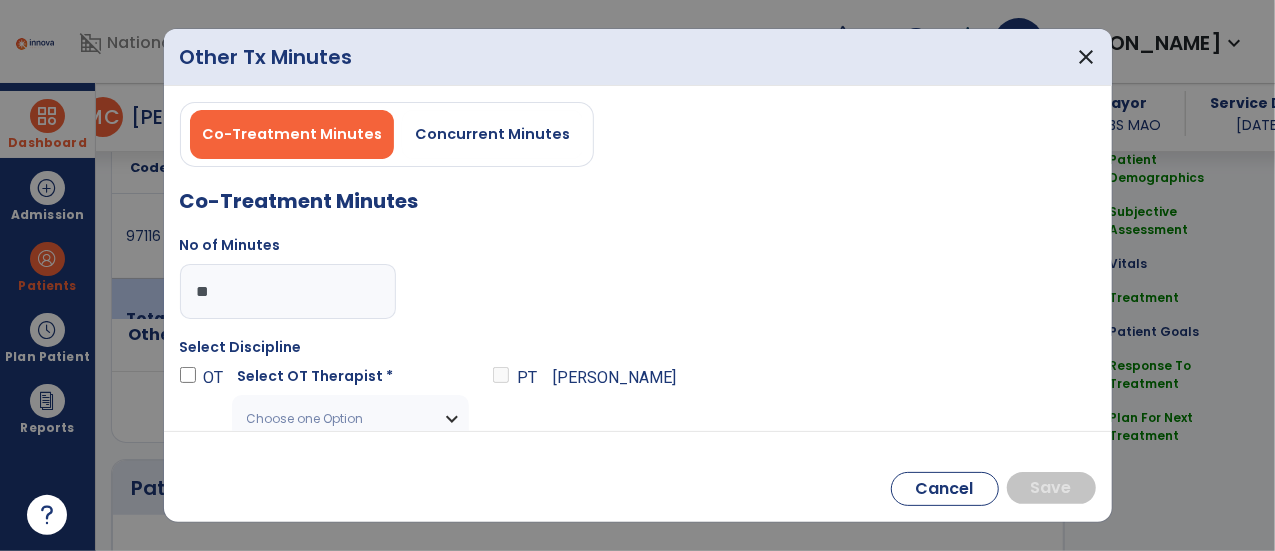 click on "Choose one Option" at bounding box center (338, 419) 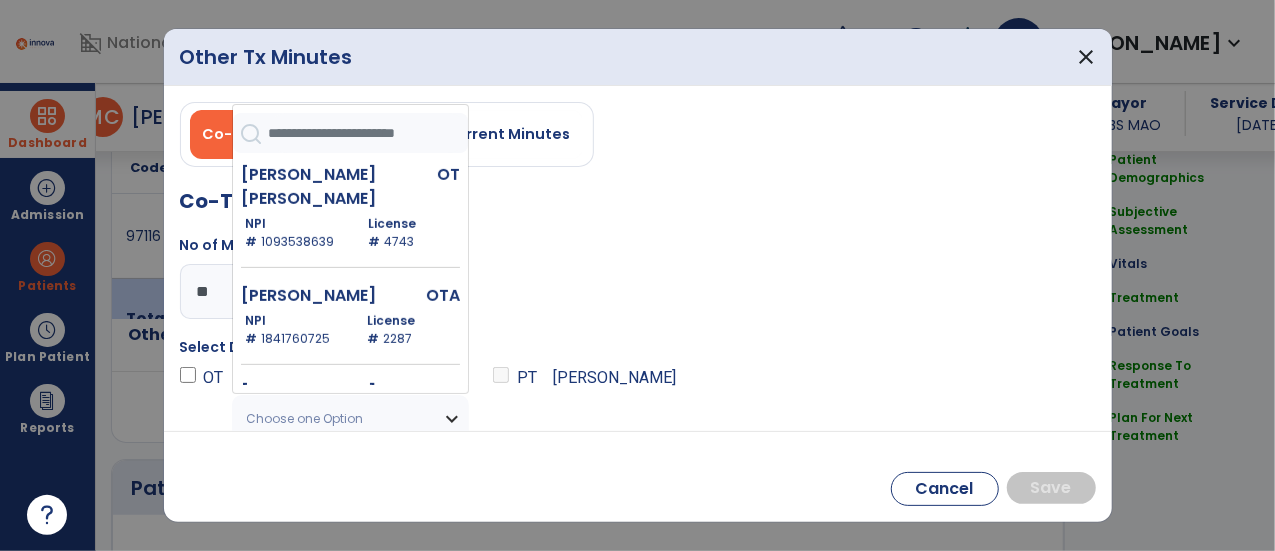 scroll, scrollTop: 457, scrollLeft: 0, axis: vertical 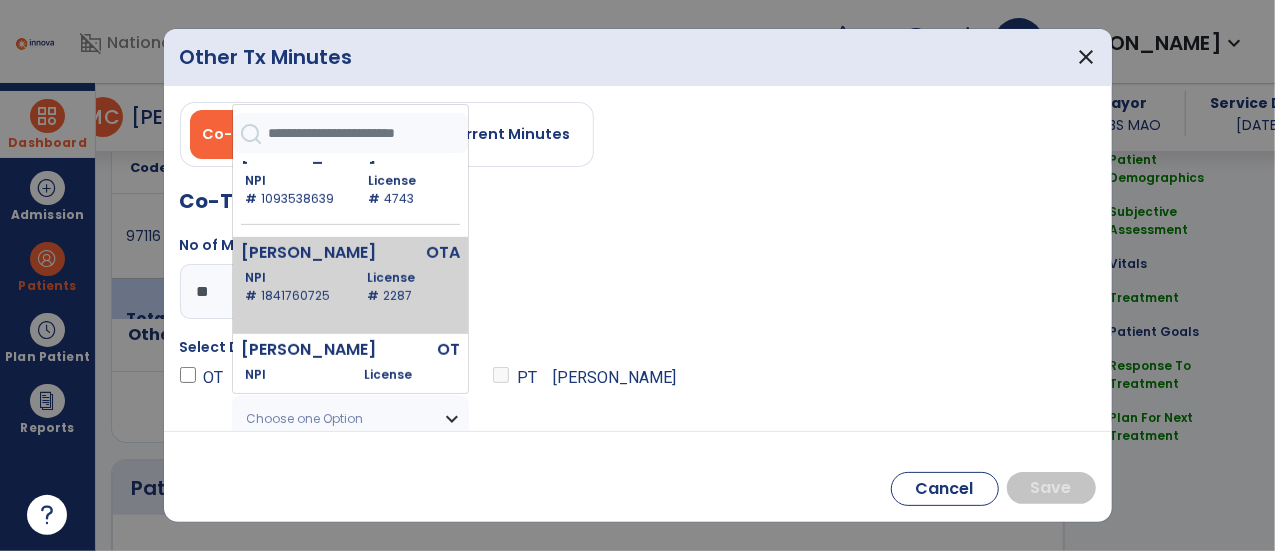click on "2287" at bounding box center (396, 295) 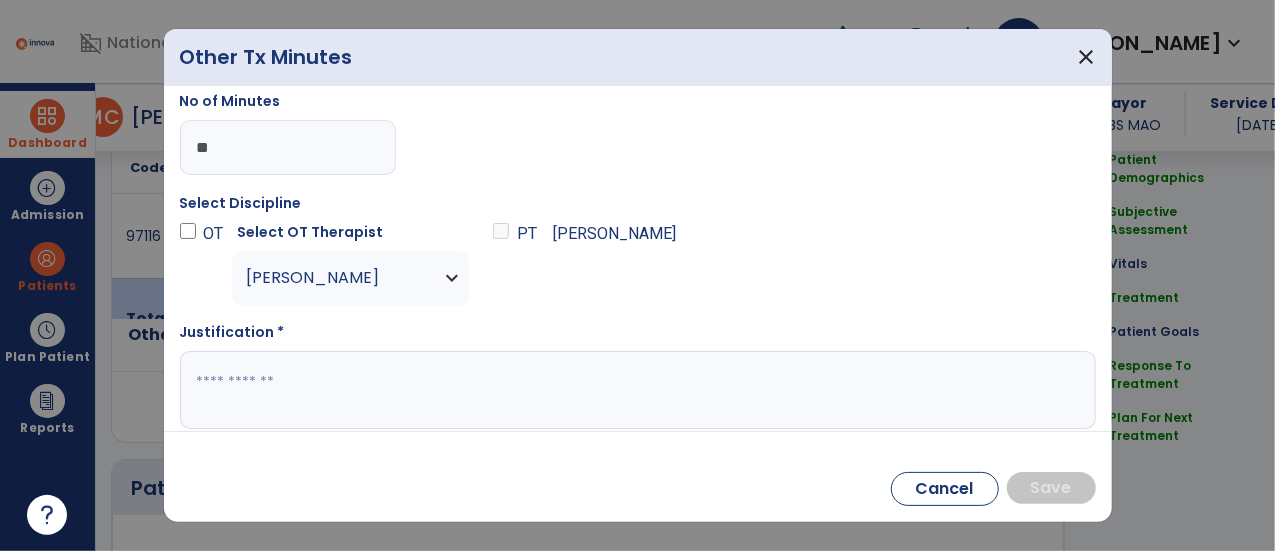 scroll, scrollTop: 155, scrollLeft: 0, axis: vertical 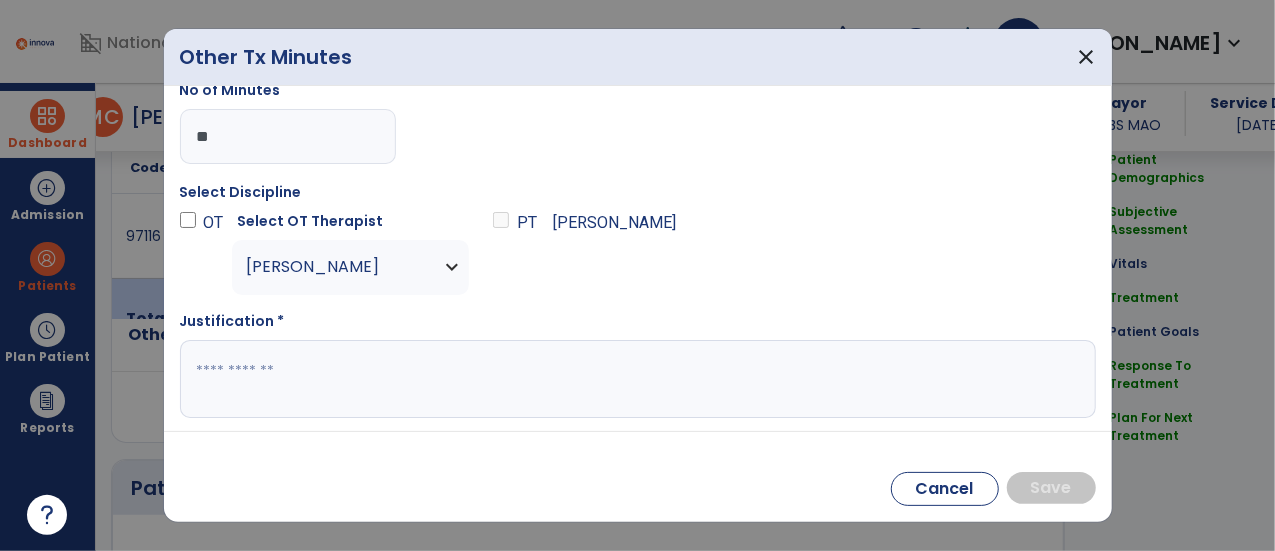click at bounding box center (636, 379) 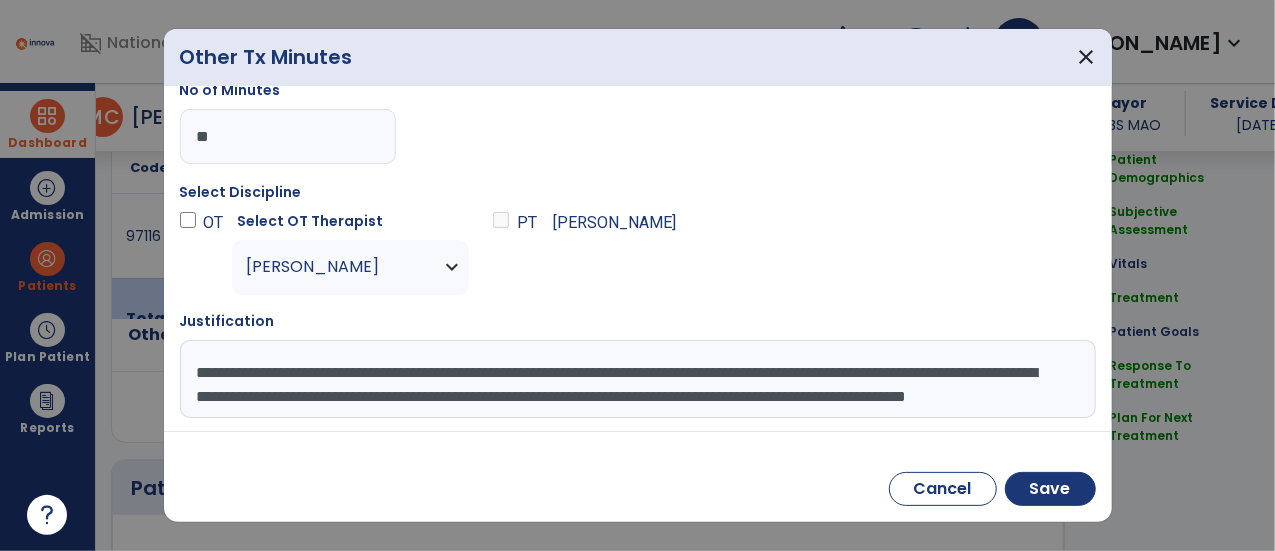 scroll, scrollTop: 14, scrollLeft: 0, axis: vertical 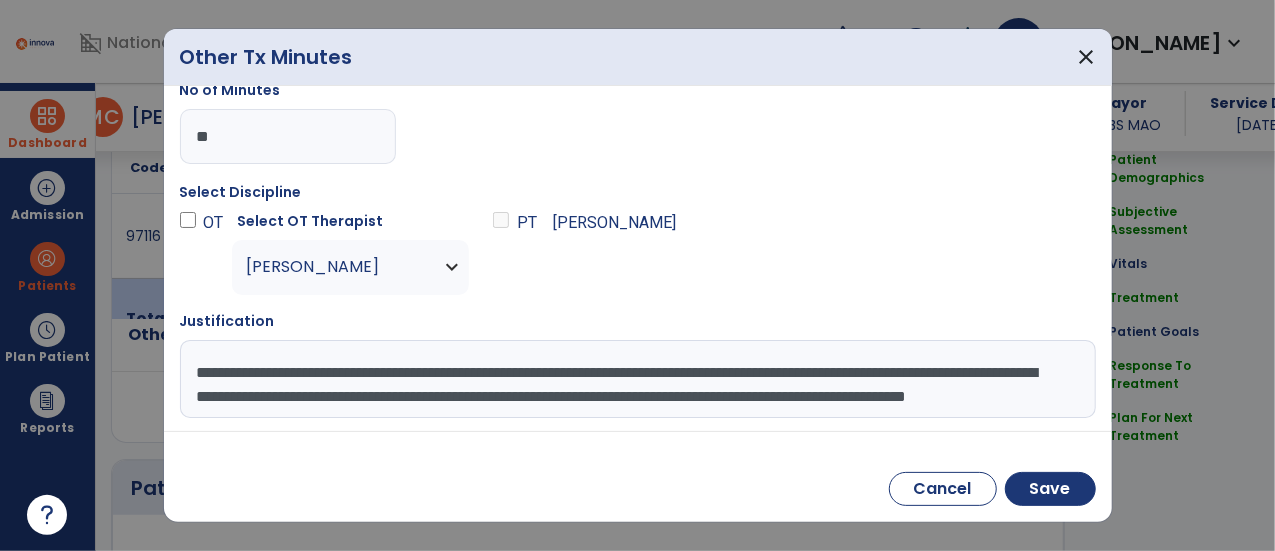 click on "**********" at bounding box center [636, 379] 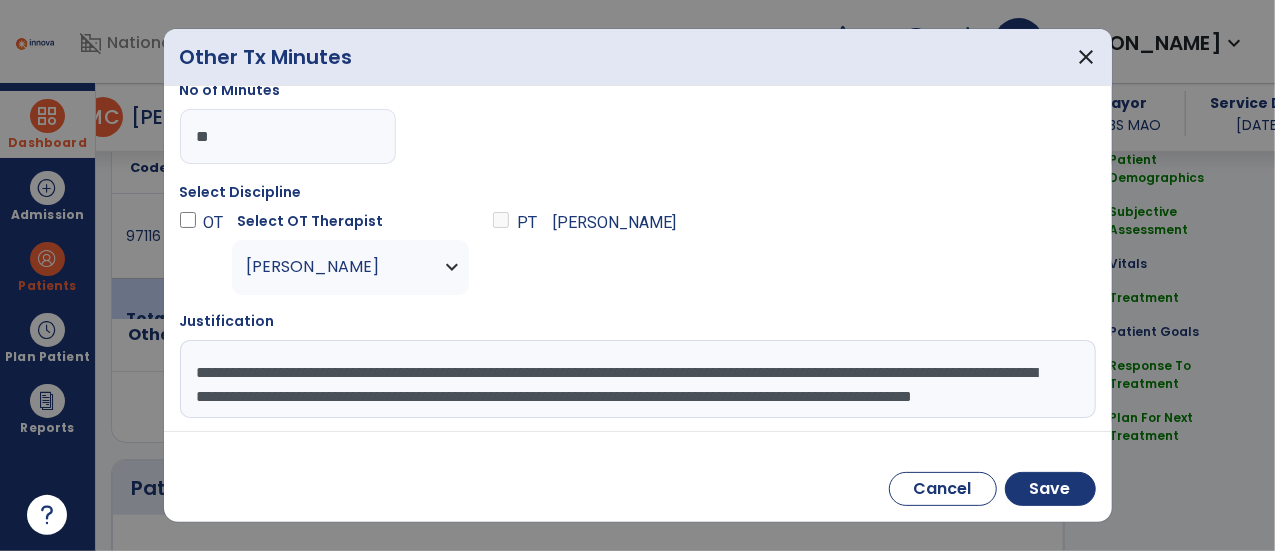 click on "**********" at bounding box center (636, 379) 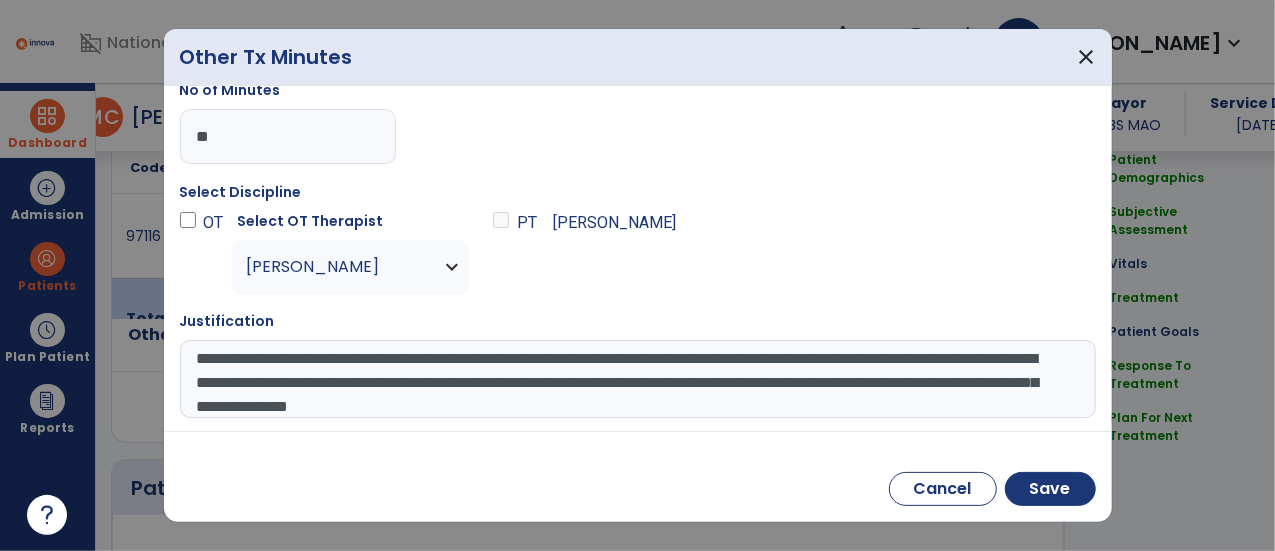 type on "**********" 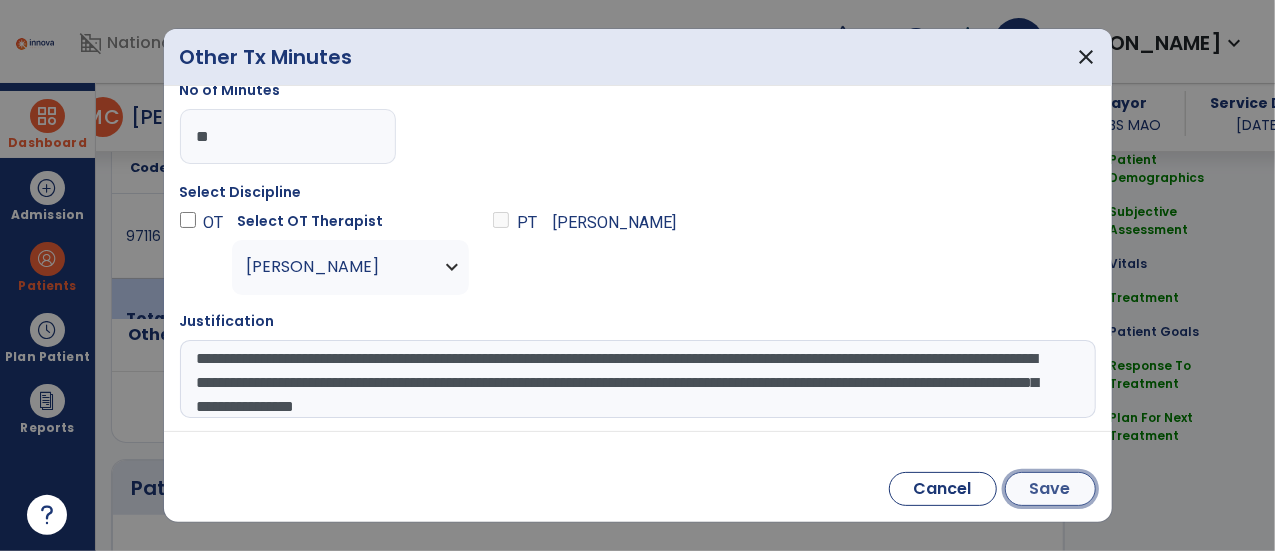 click on "Save" at bounding box center [1050, 489] 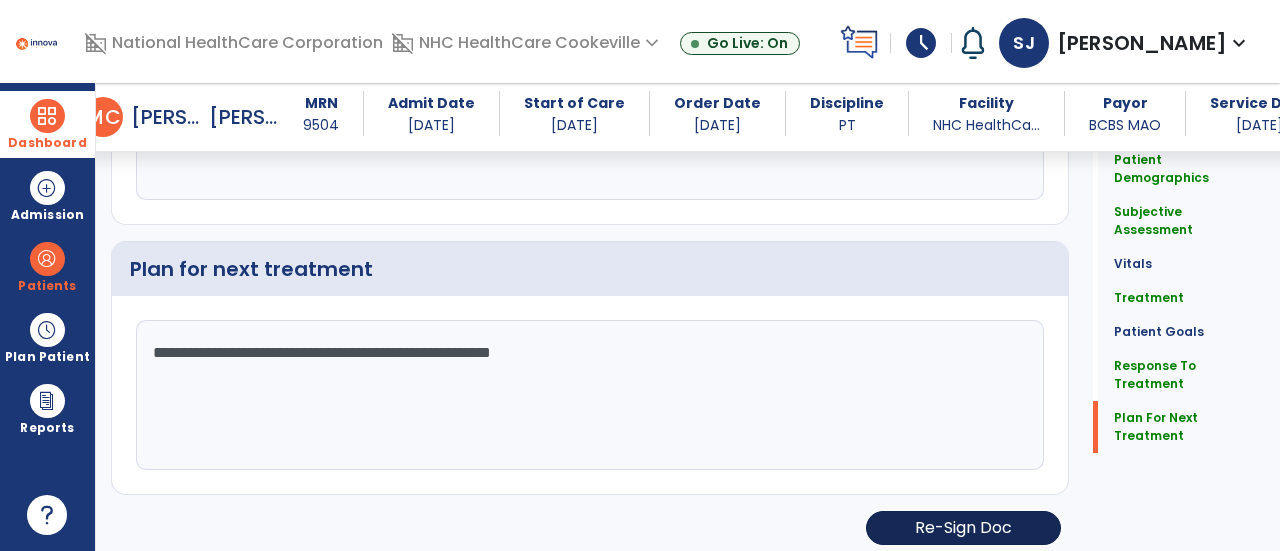 click on "Re-Sign Doc" 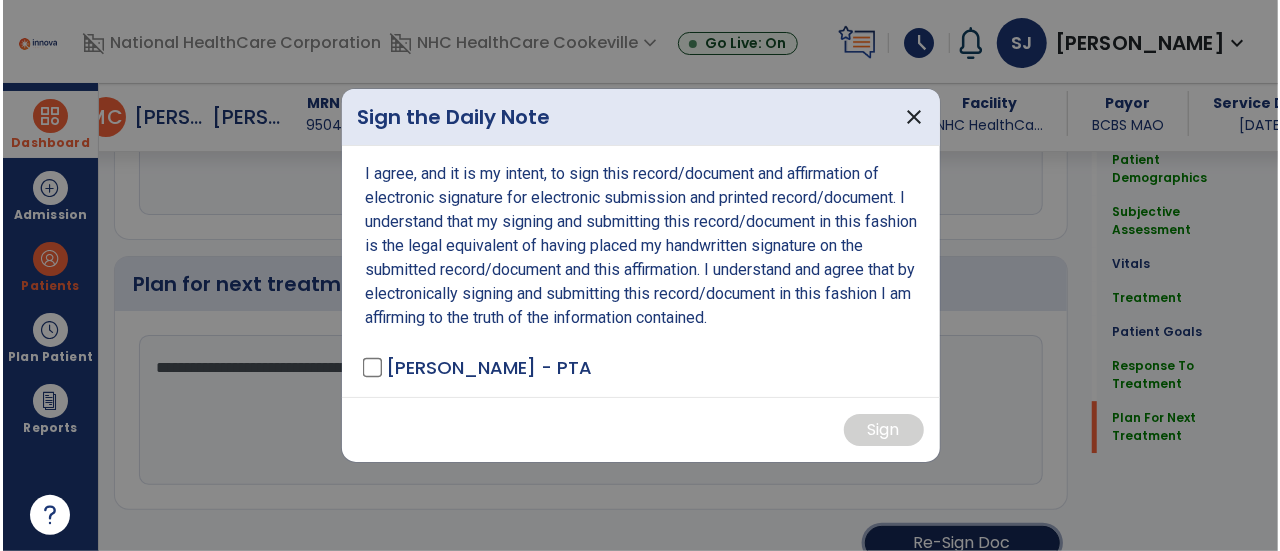 scroll, scrollTop: 2922, scrollLeft: 0, axis: vertical 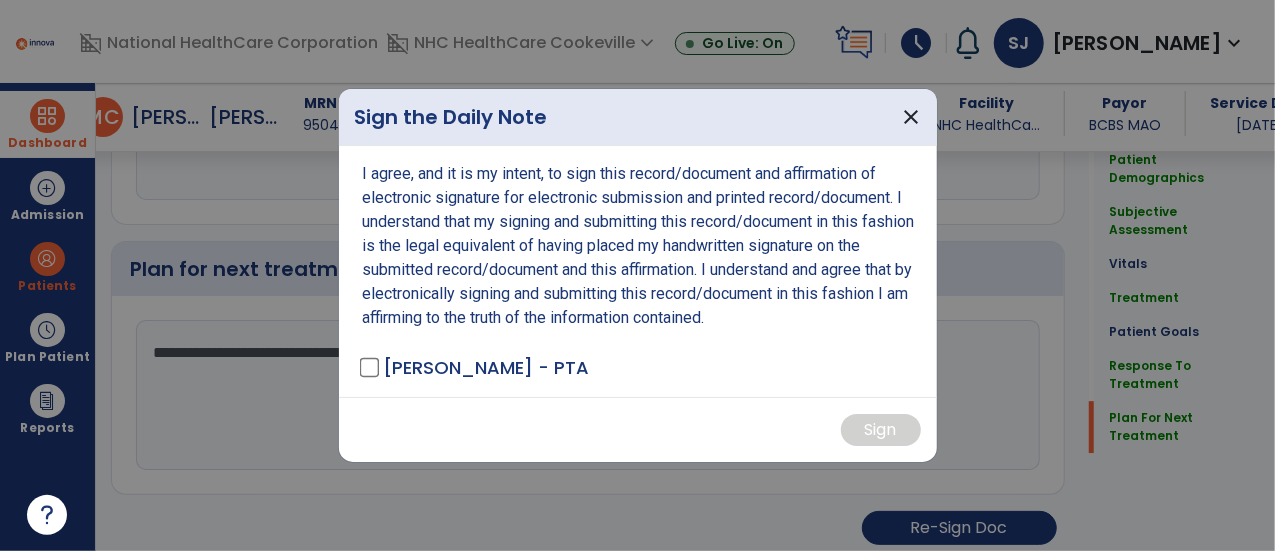 click on "I agree, and it is my intent, to sign this record/document and affirmation of electronic signature for electronic submission and printed record/document. I understand that my signing and submitting this record/document in this fashion is the legal equivalent of having placed my handwritten signature on the submitted record/document and this affirmation. I understand and agree that by electronically signing and submitting this record/document in this fashion I am affirming to the truth of the information contained.  Johnson, Samantha S  - PTA" at bounding box center (638, 271) 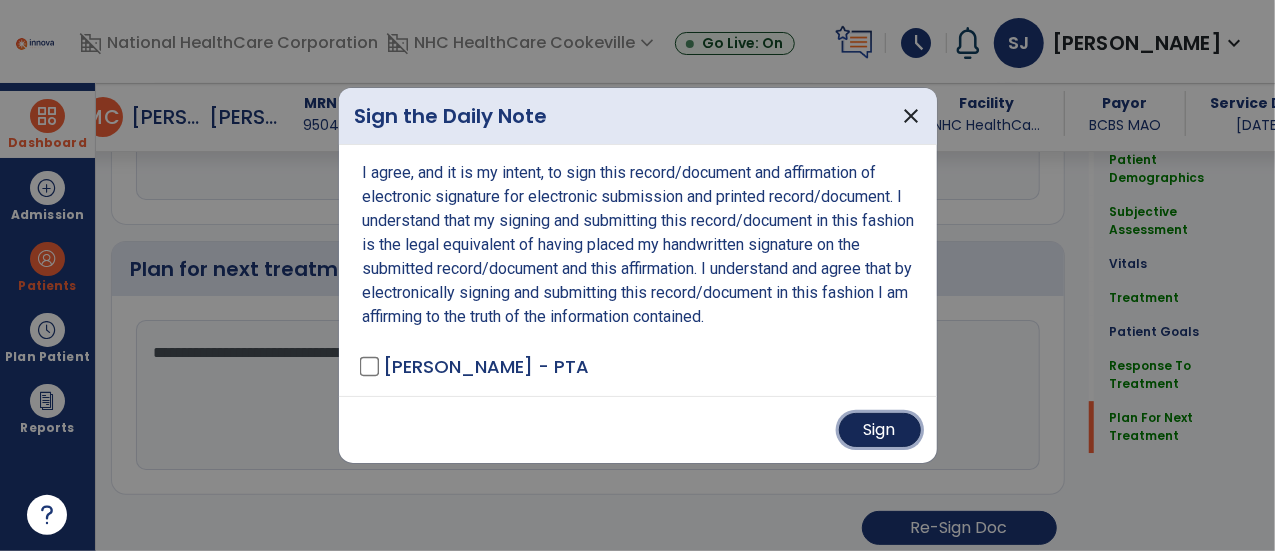 click on "Sign" at bounding box center (880, 430) 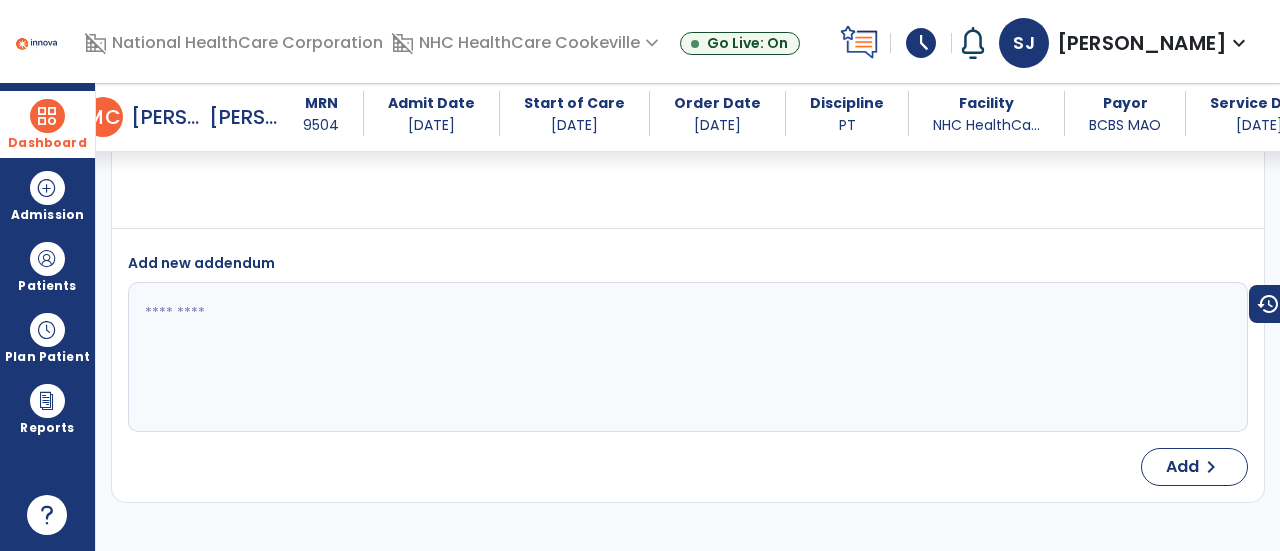 scroll, scrollTop: 4220, scrollLeft: 0, axis: vertical 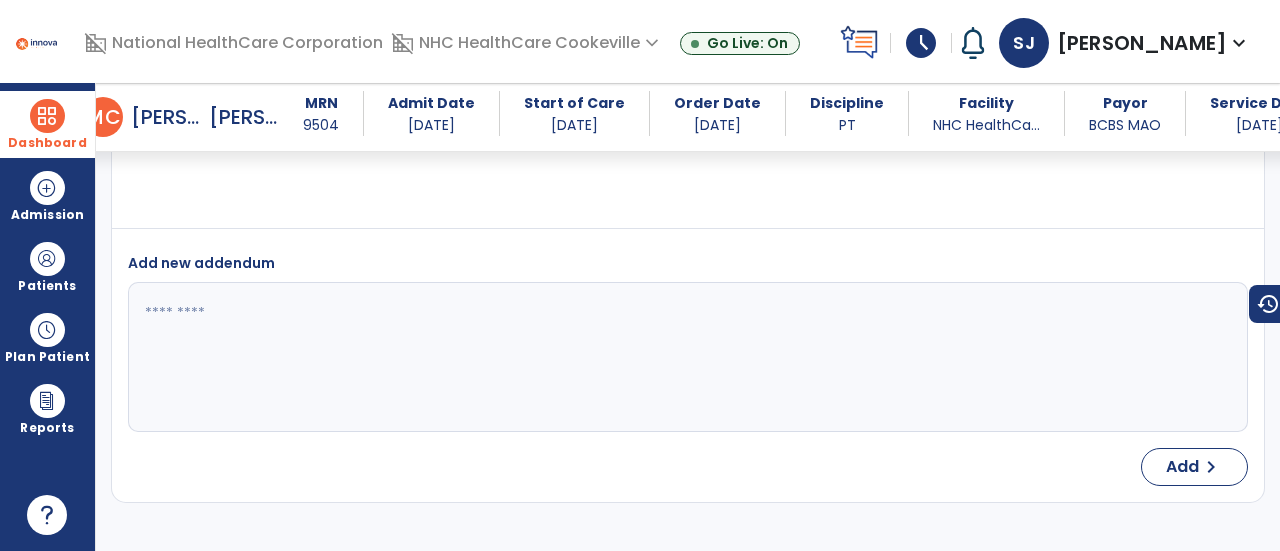 click at bounding box center (47, 116) 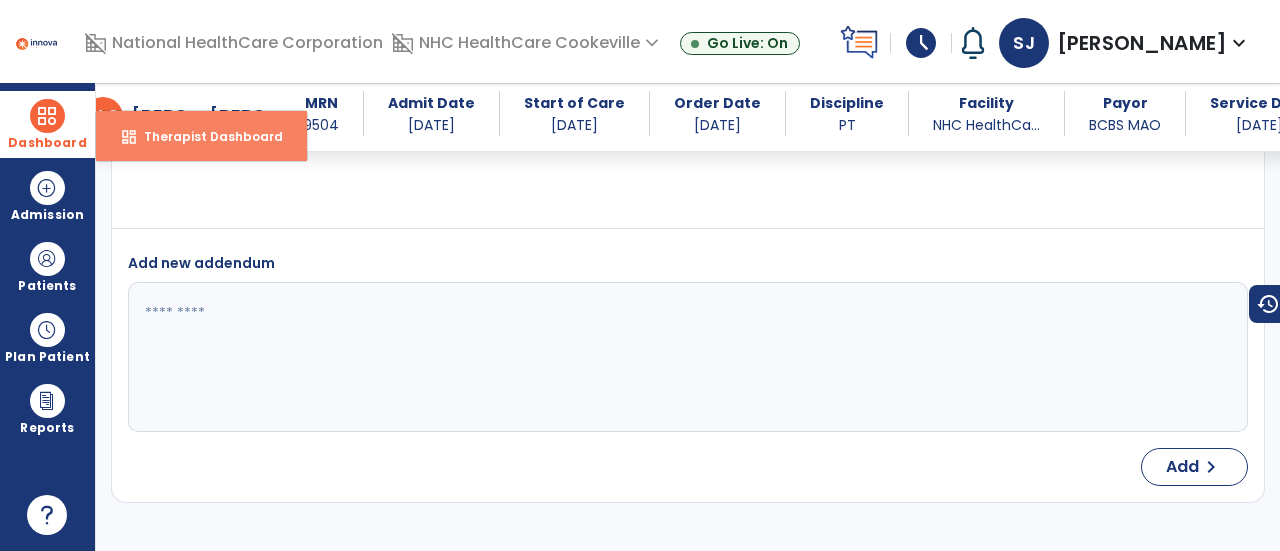 click on "Therapist Dashboard" at bounding box center (205, 136) 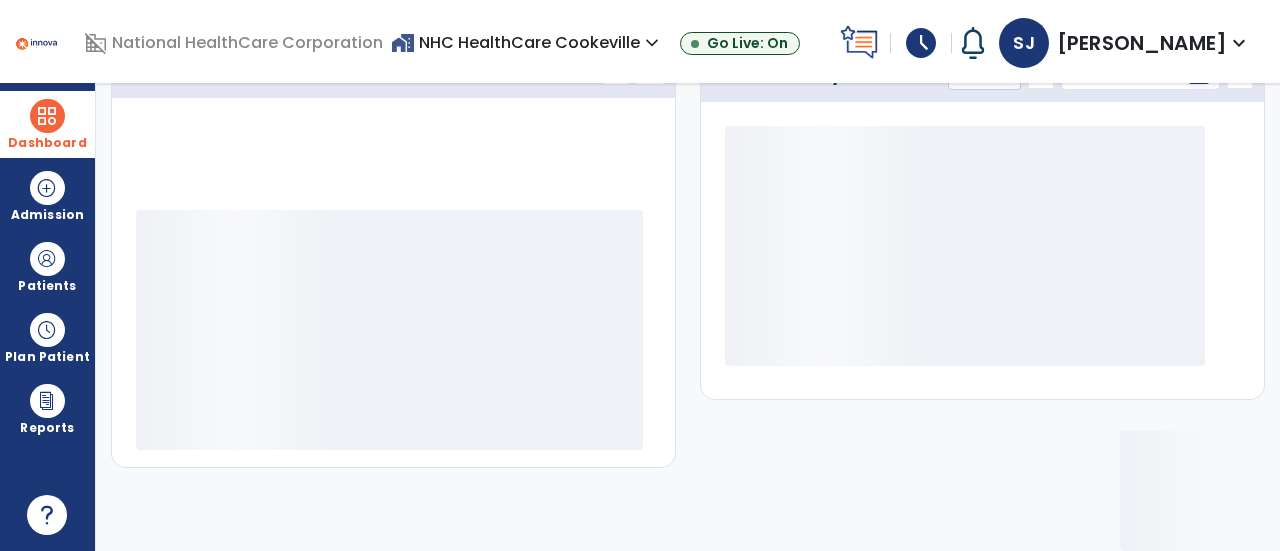 scroll, scrollTop: 320, scrollLeft: 0, axis: vertical 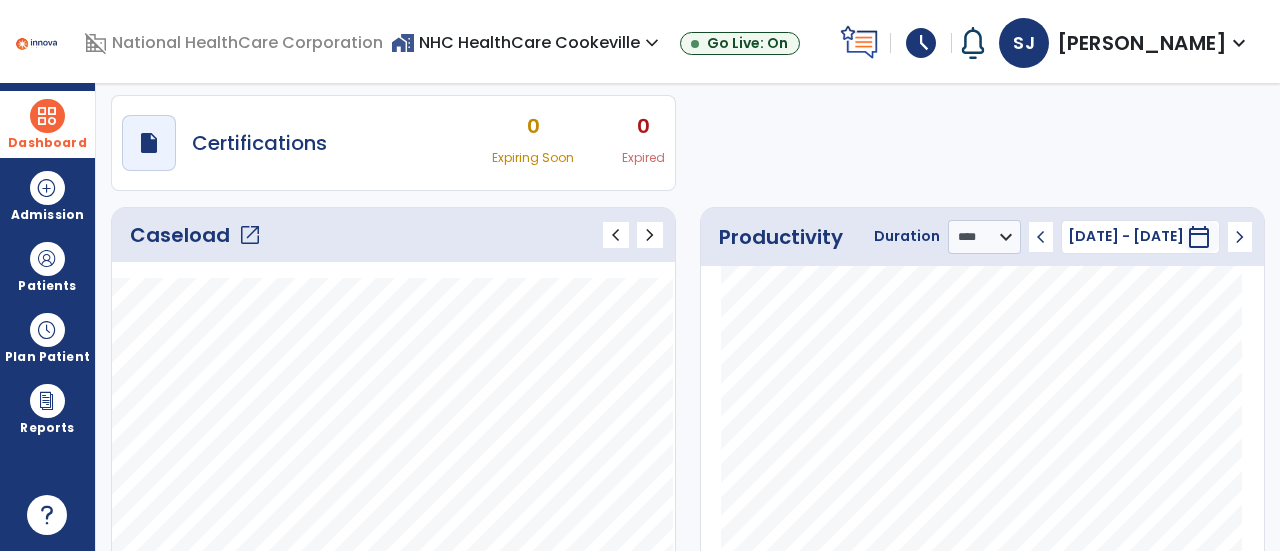 click on "open_in_new" 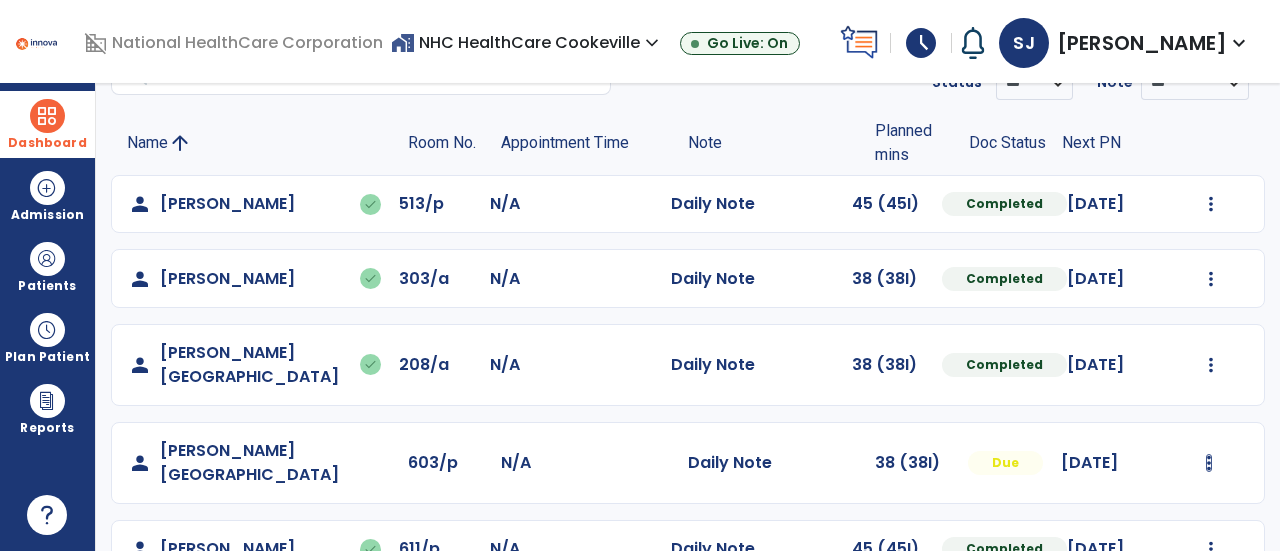 click at bounding box center [1211, 204] 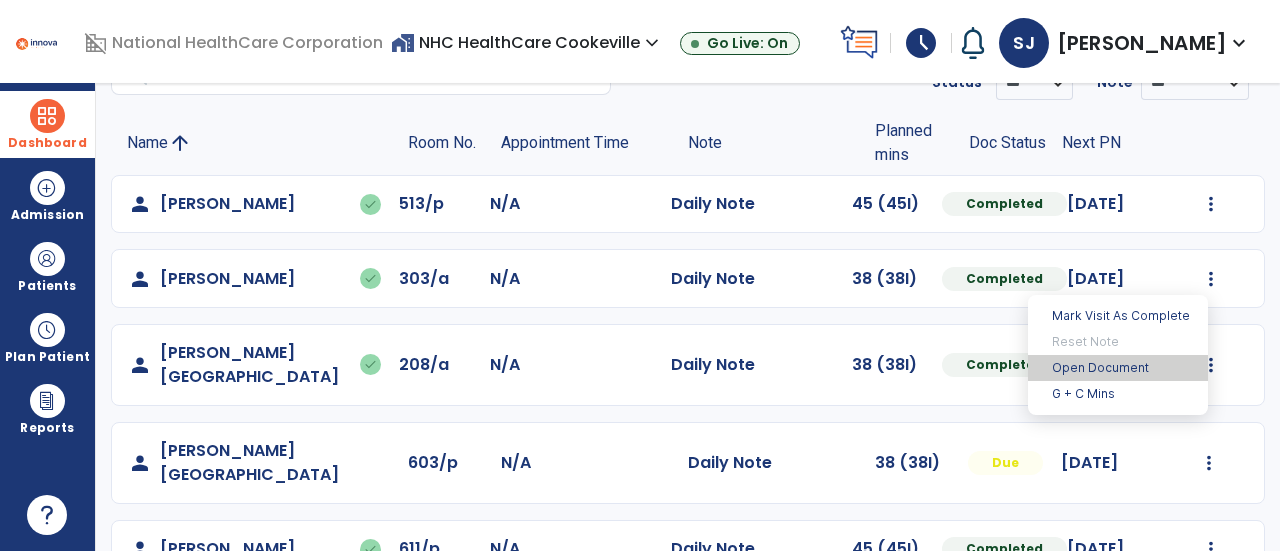 click on "Open Document" at bounding box center [1118, 368] 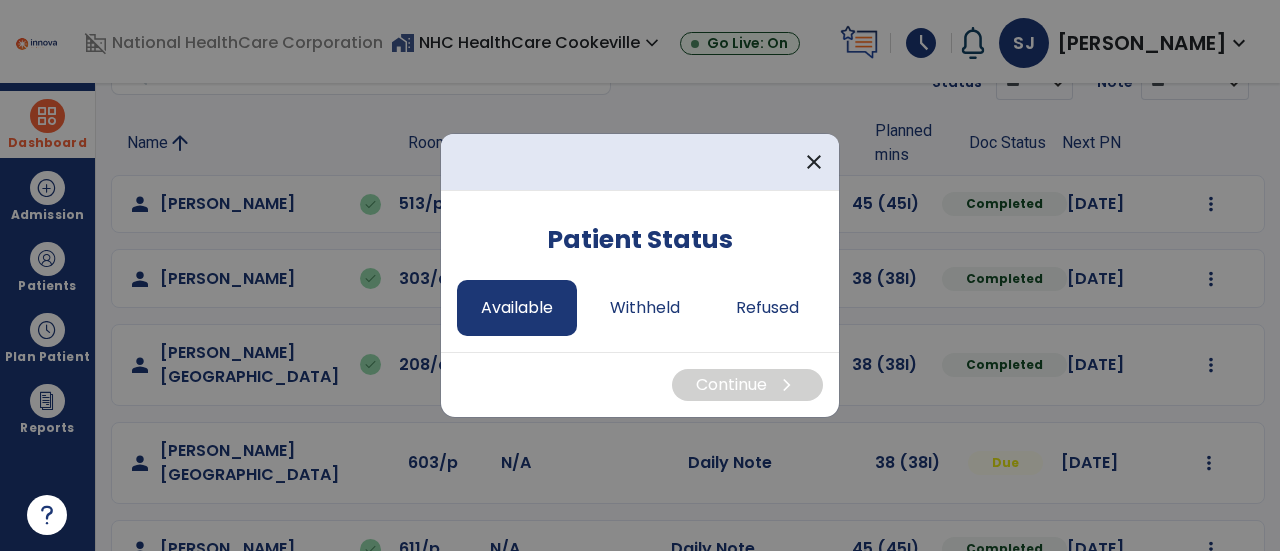 click on "Available" at bounding box center [517, 308] 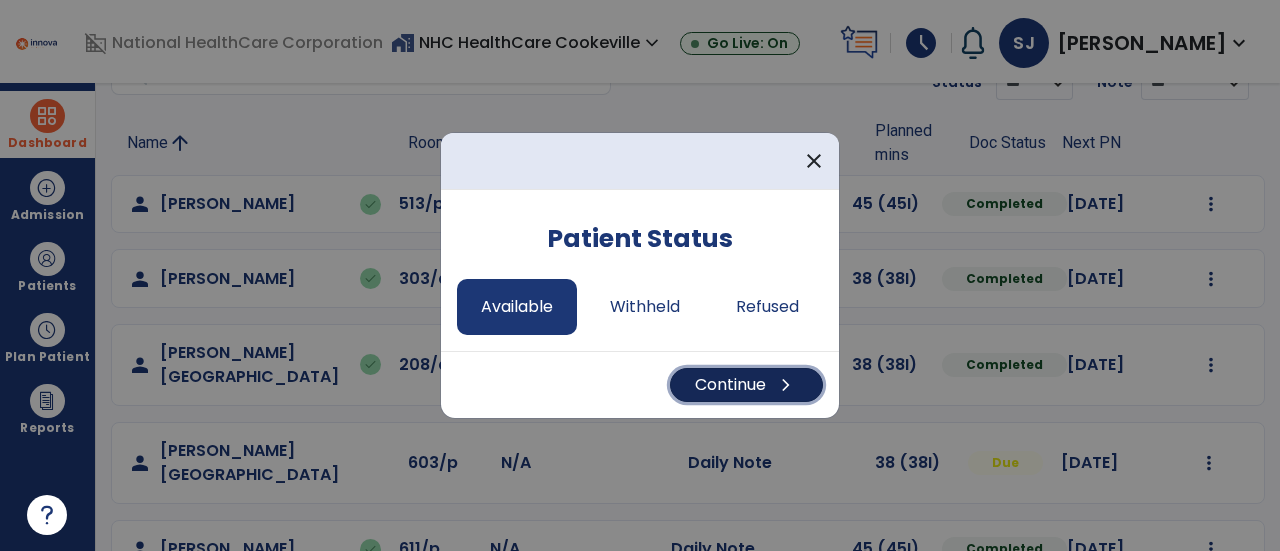 click on "Continue   chevron_right" at bounding box center [746, 385] 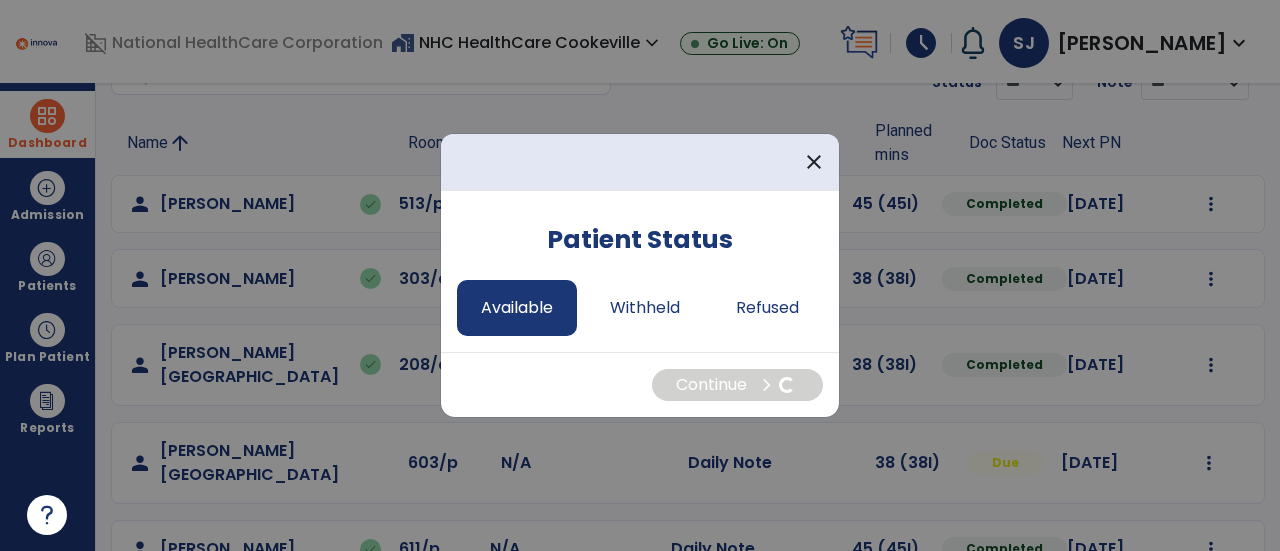 select on "*" 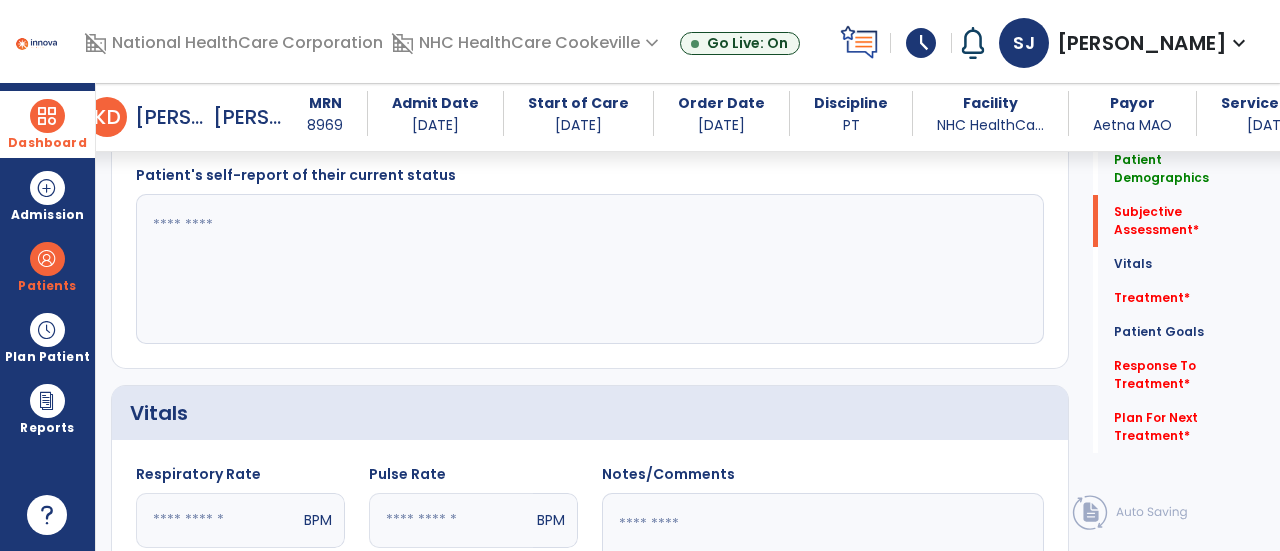 scroll, scrollTop: 468, scrollLeft: 0, axis: vertical 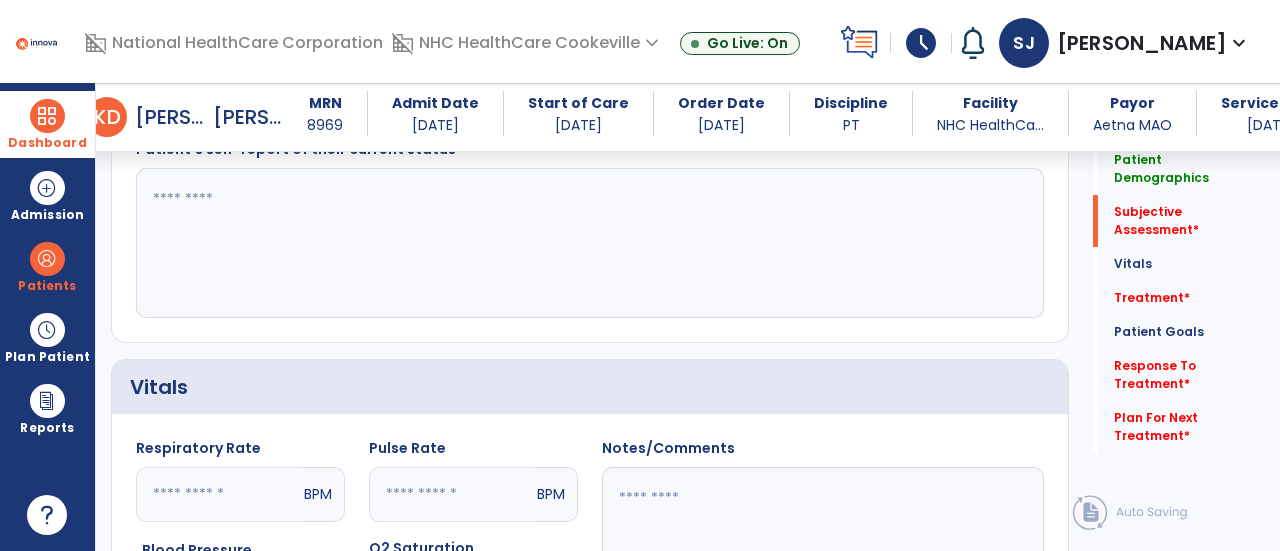 click 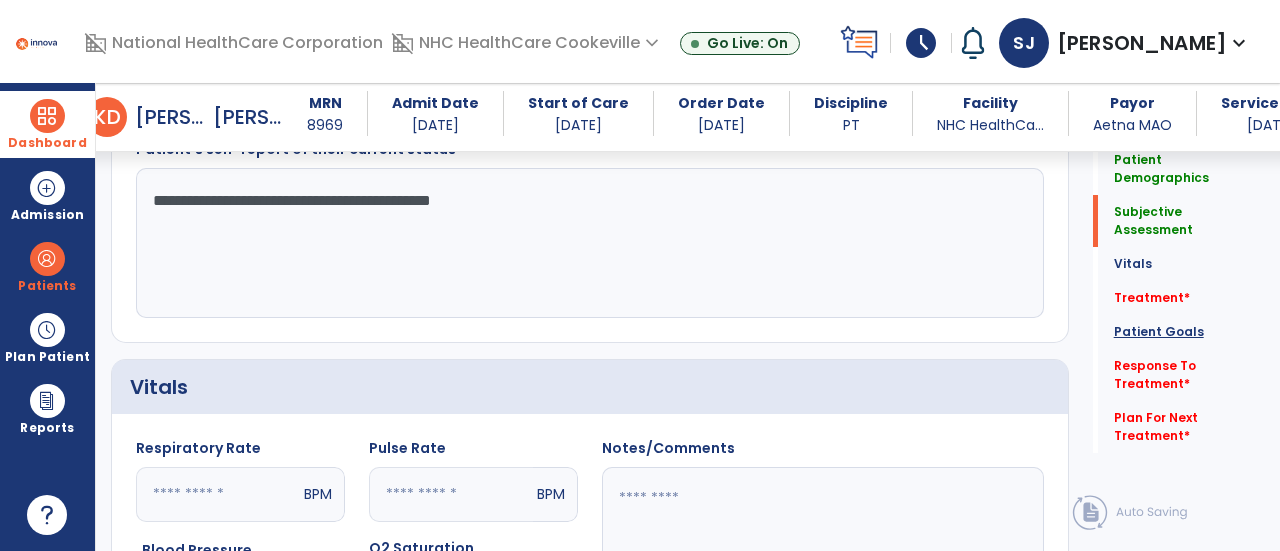 type on "**********" 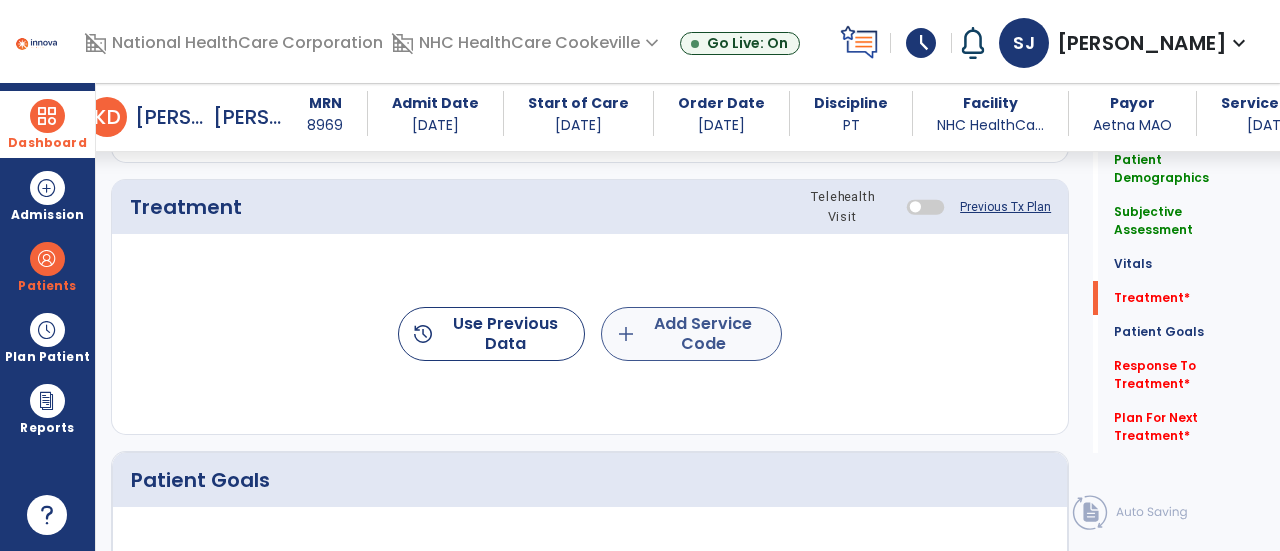 click on "add  Add Service Code" 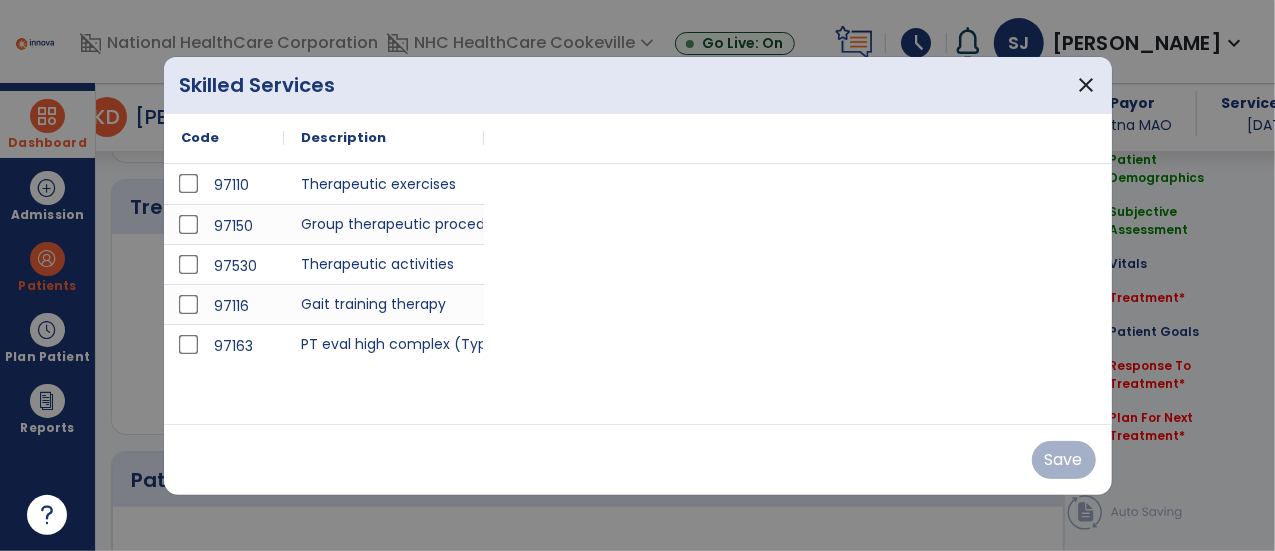 scroll, scrollTop: 1070, scrollLeft: 0, axis: vertical 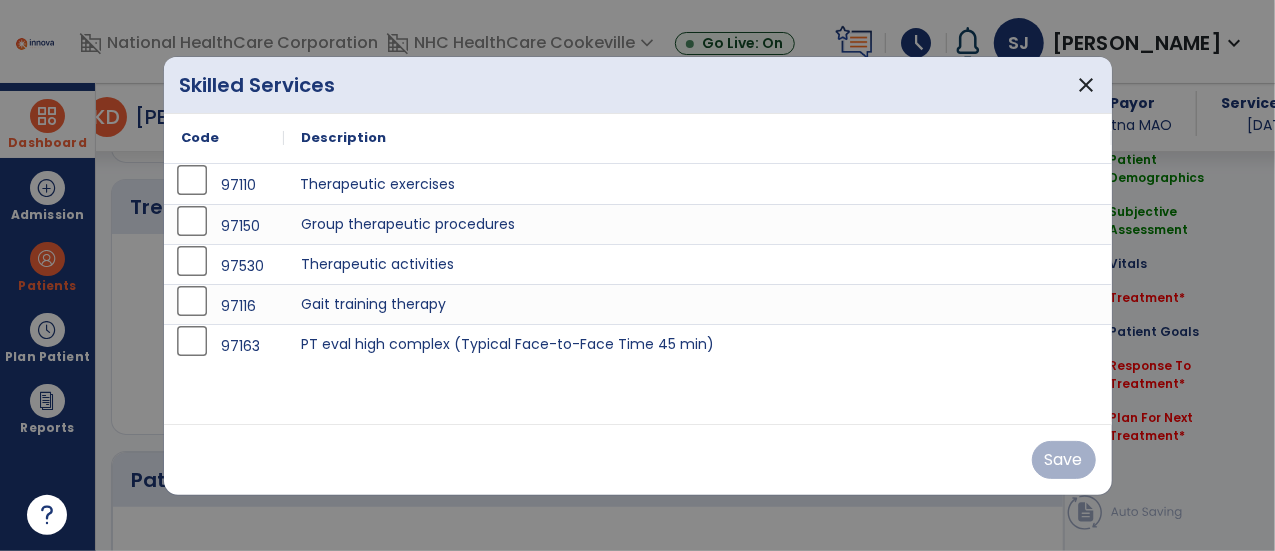 click on "Therapeutic exercises" at bounding box center [698, 184] 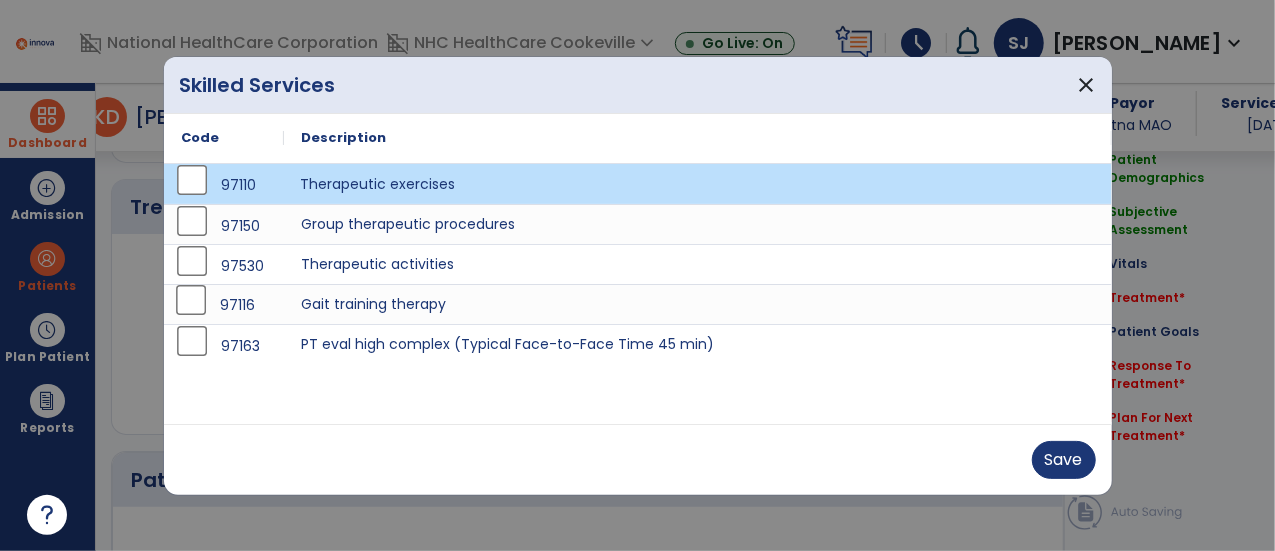 click on "97116" at bounding box center [224, 304] 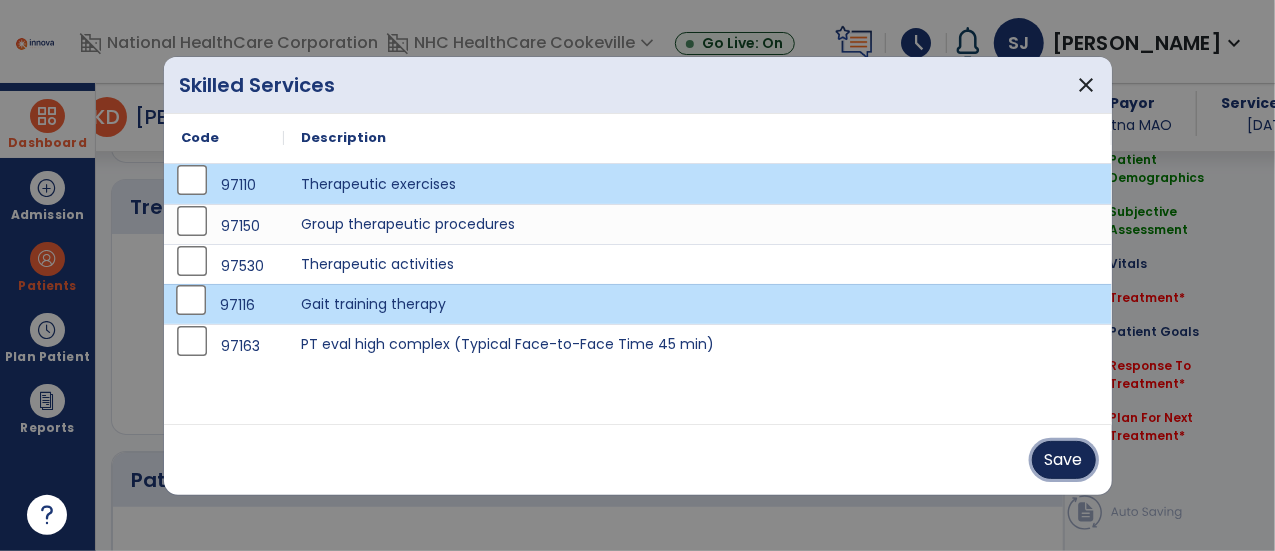 click on "Save" at bounding box center (1064, 460) 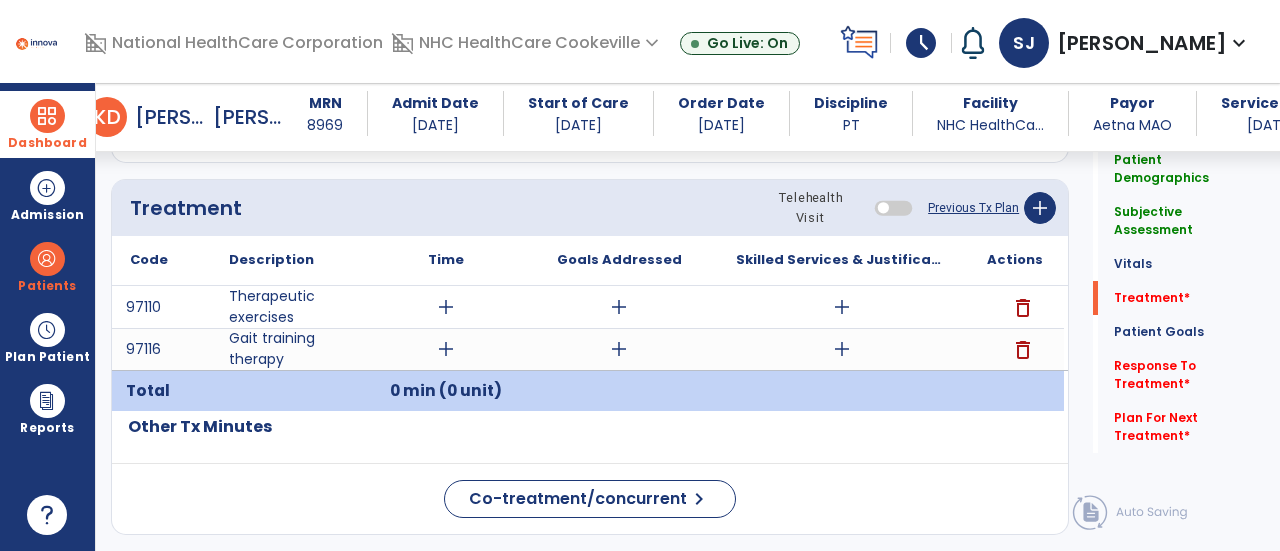 click on "add" at bounding box center (841, 307) 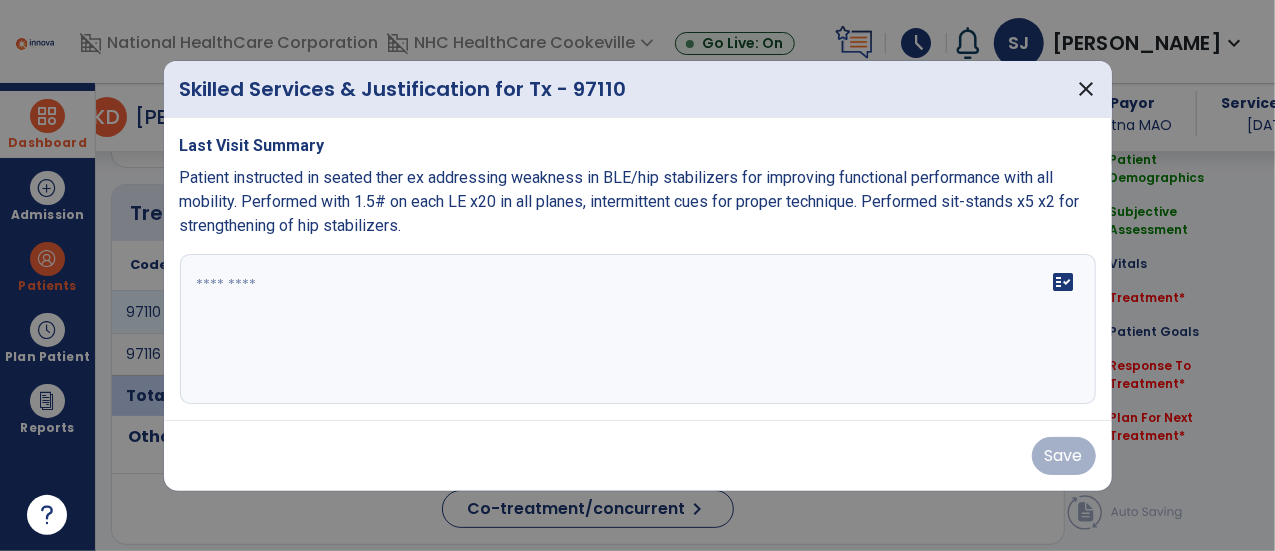 scroll, scrollTop: 1070, scrollLeft: 0, axis: vertical 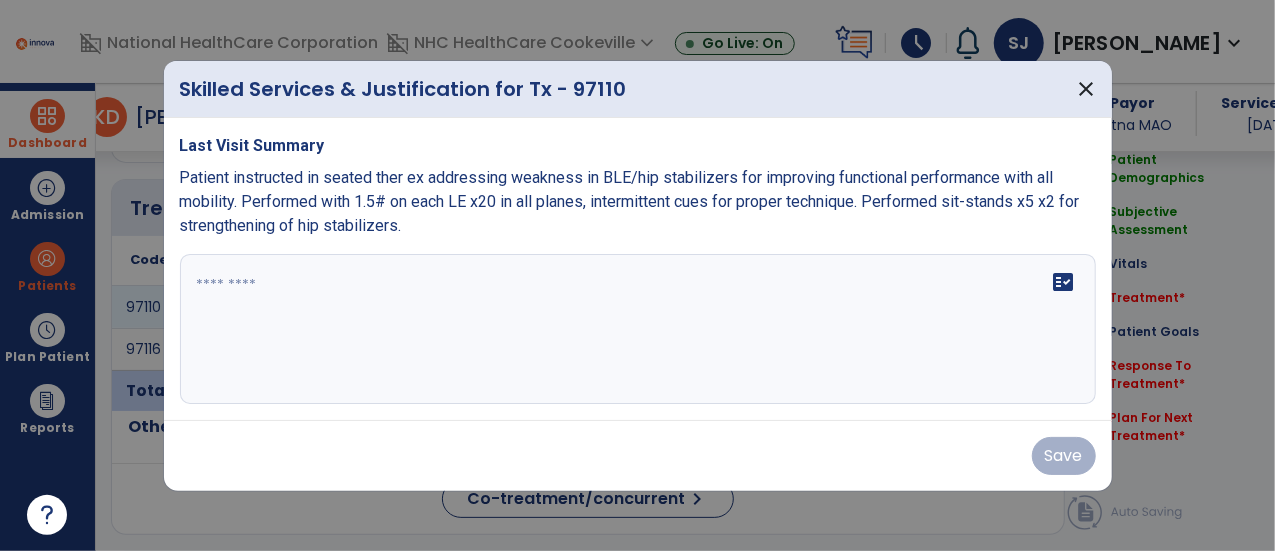 click at bounding box center (638, 329) 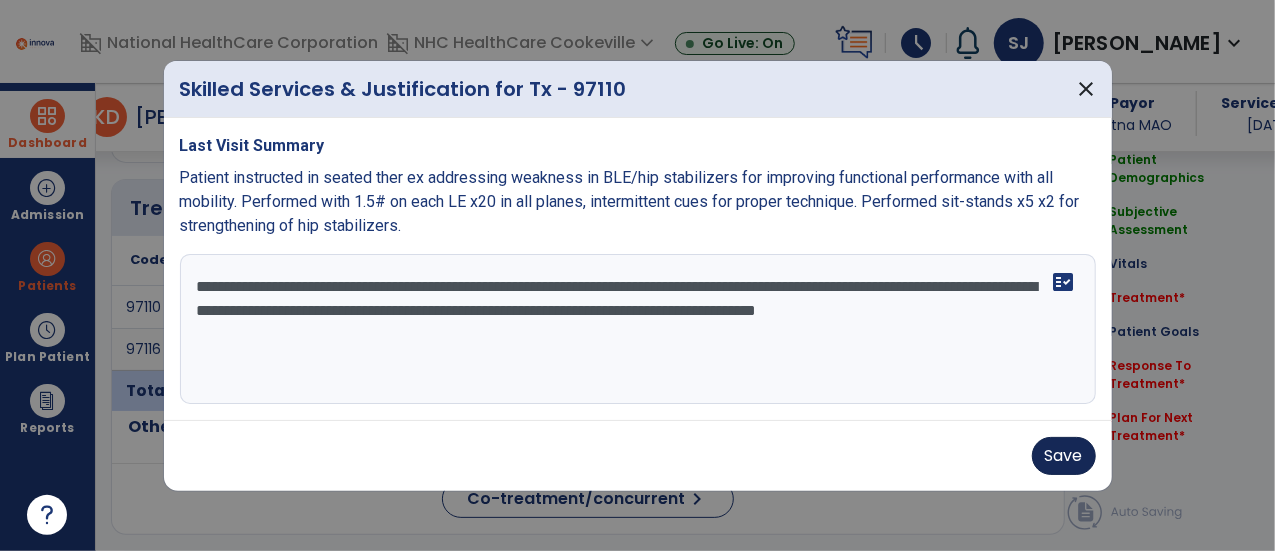type on "**********" 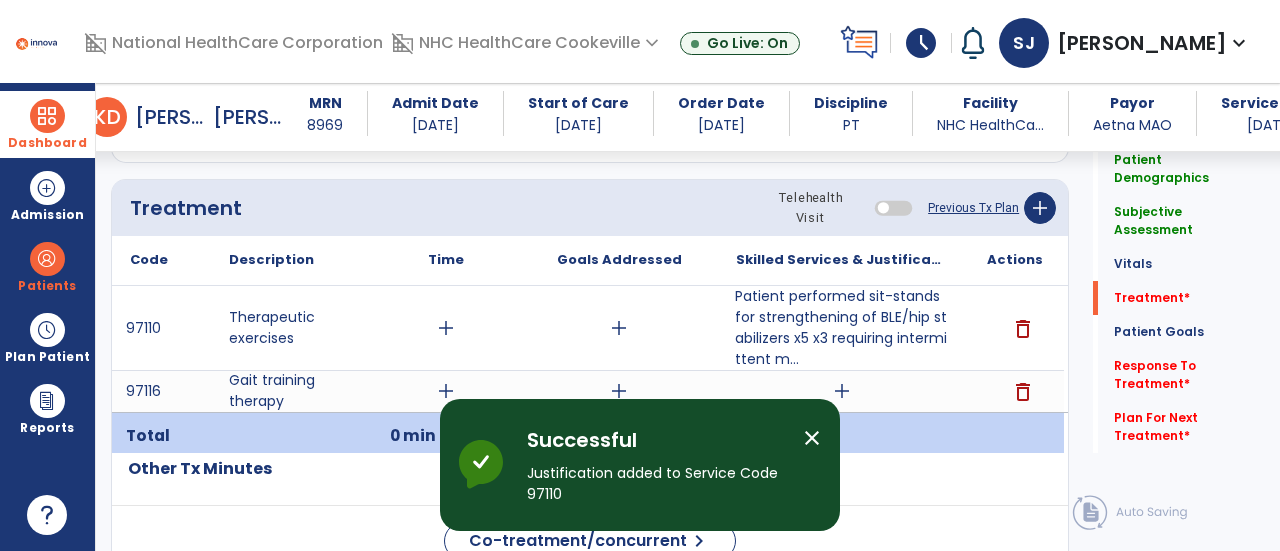 click on "add" at bounding box center (841, 391) 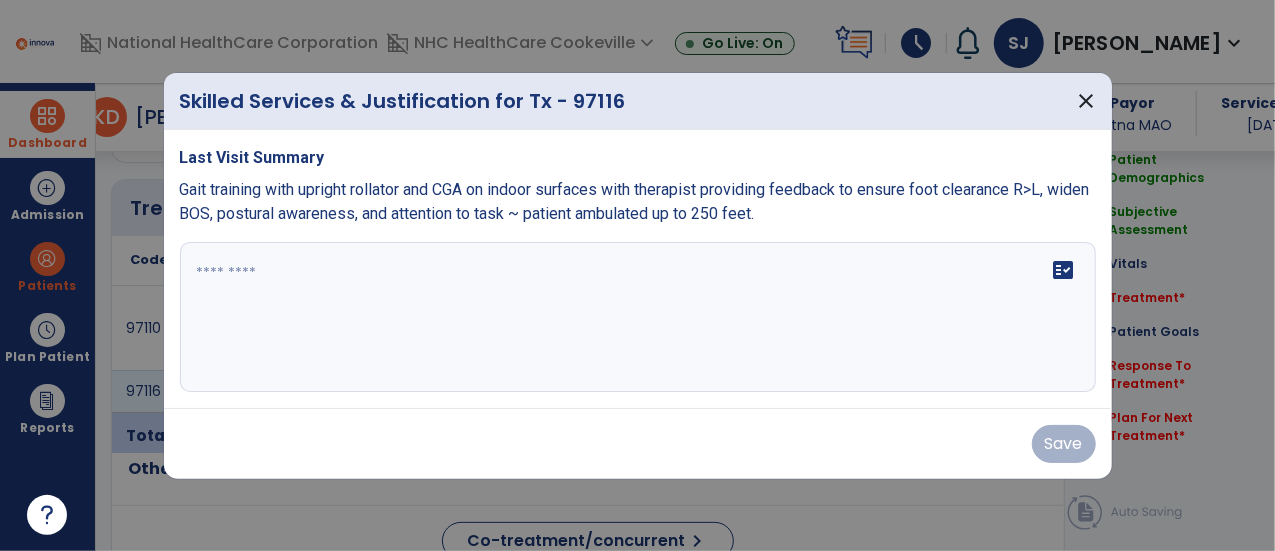click at bounding box center (638, 317) 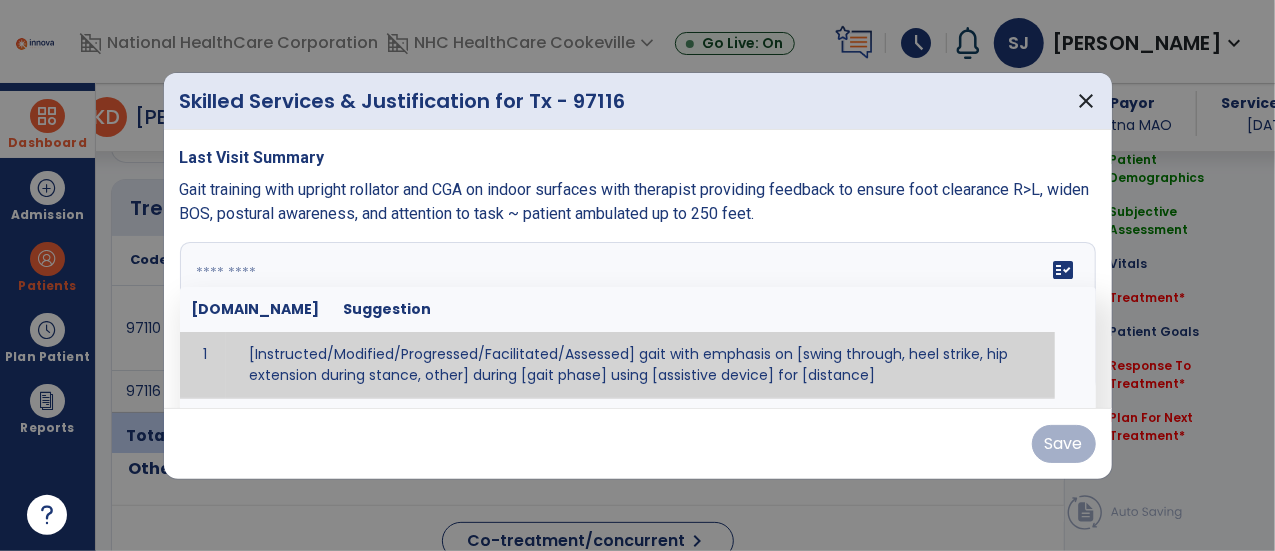 type on "*" 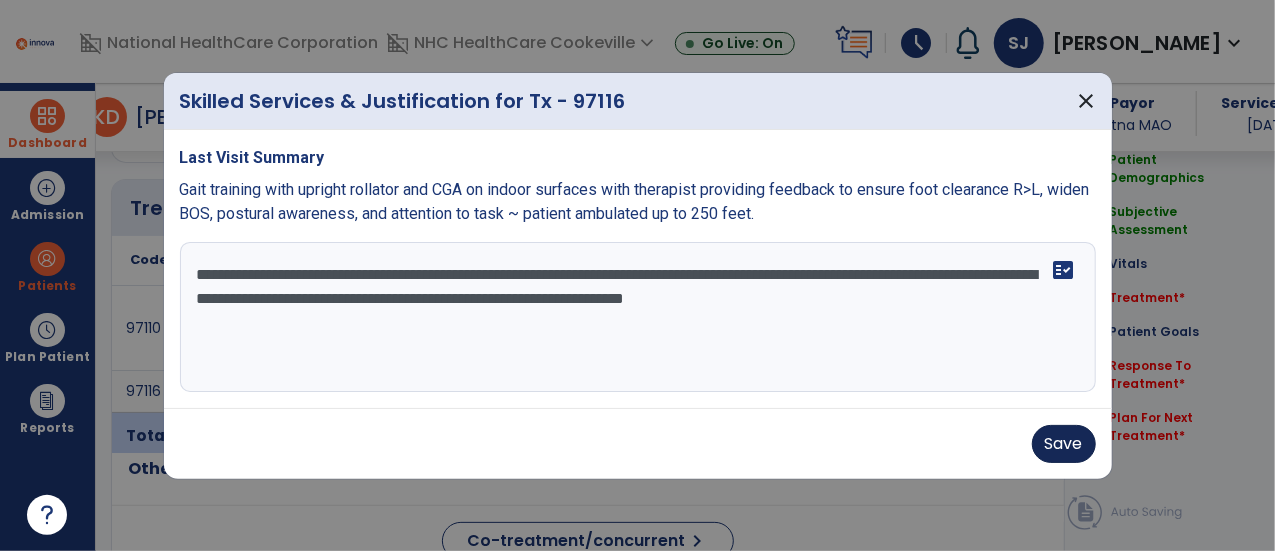 type on "**********" 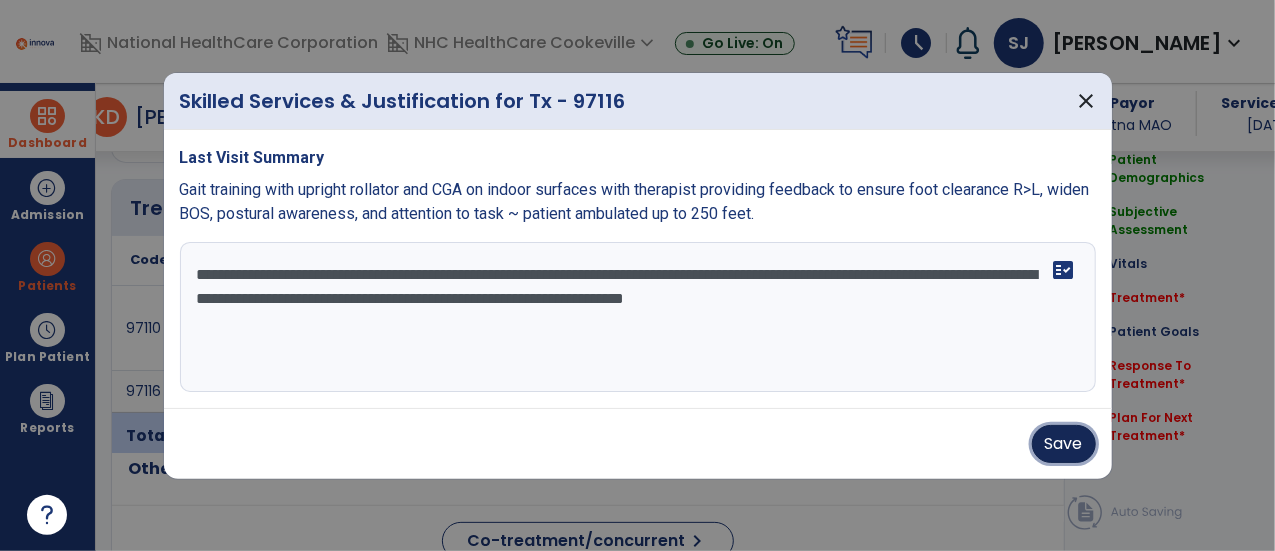 click on "Save" at bounding box center [1064, 444] 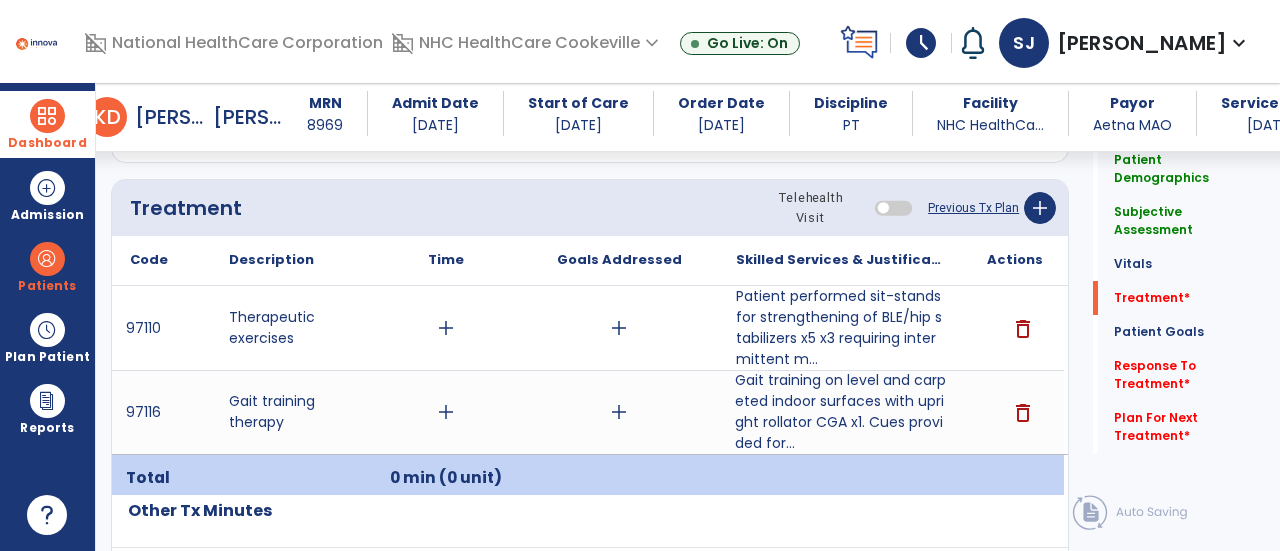 click on "add" at bounding box center [446, 412] 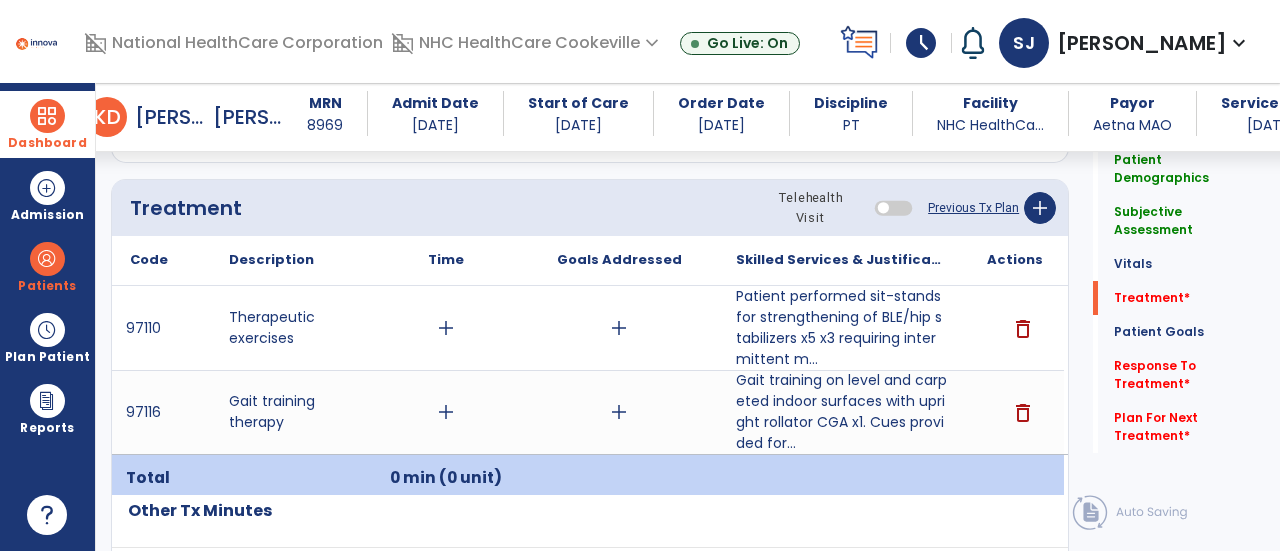 click on "add" at bounding box center [446, 328] 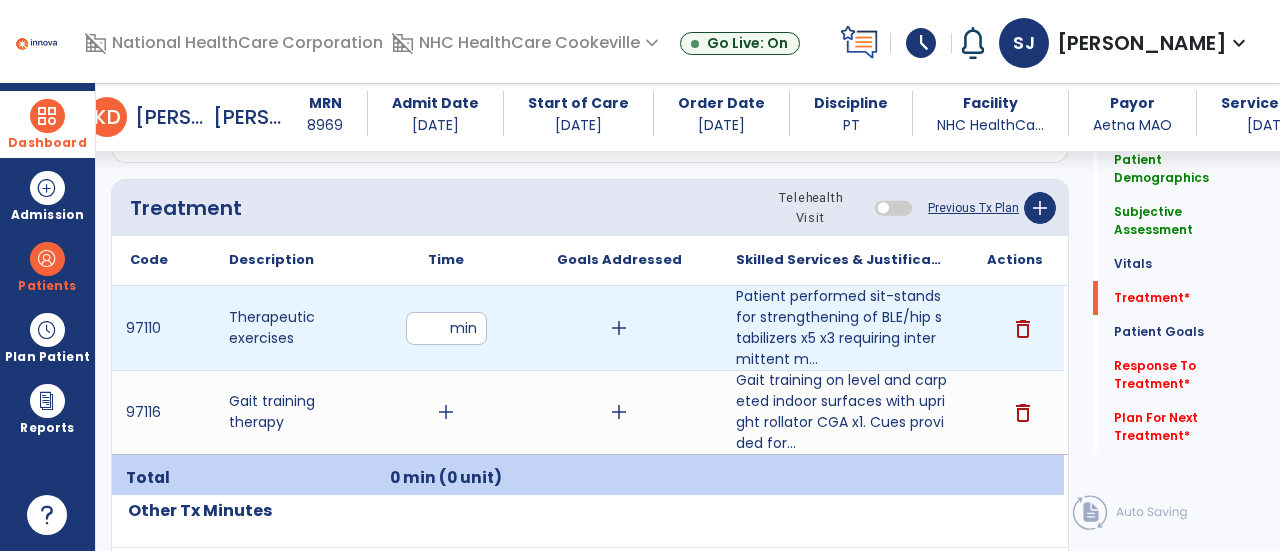 type on "**" 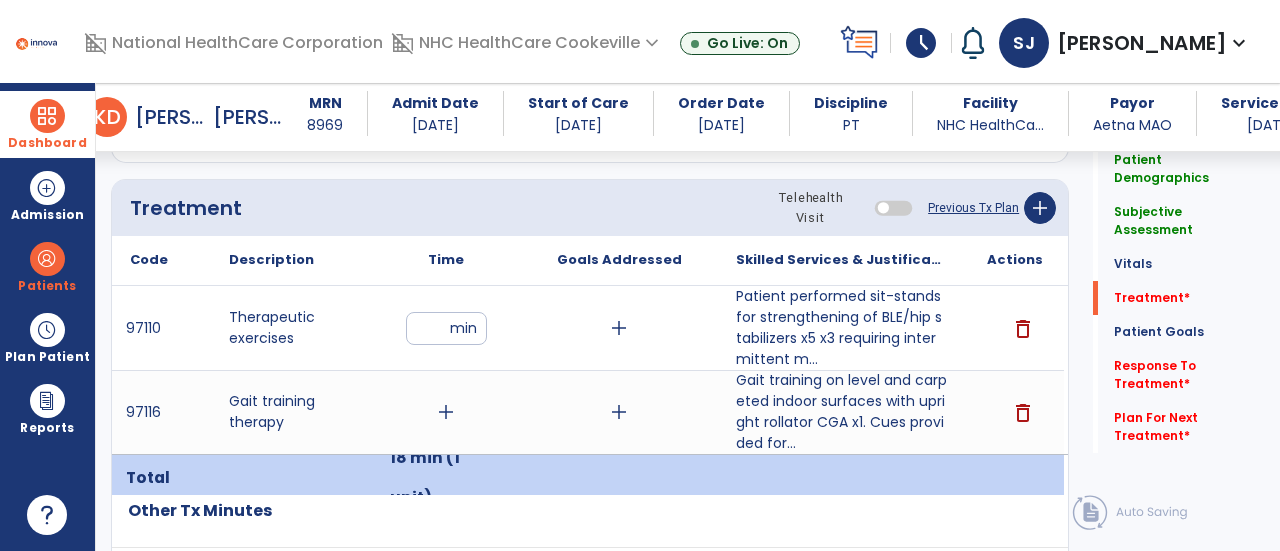 click on "add" at bounding box center (446, 412) 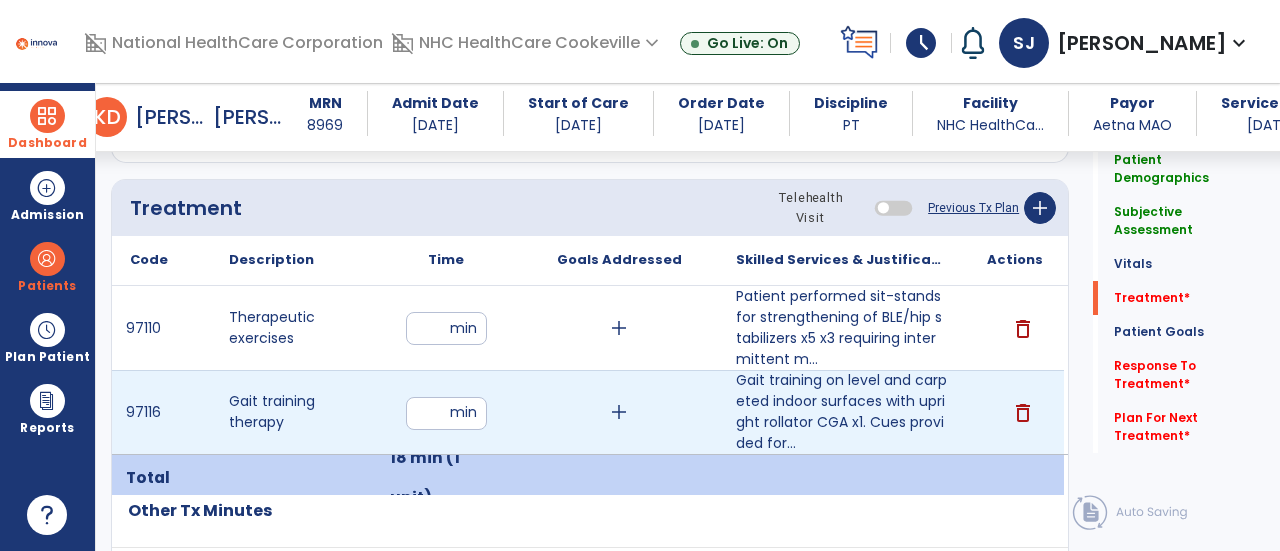 type on "**" 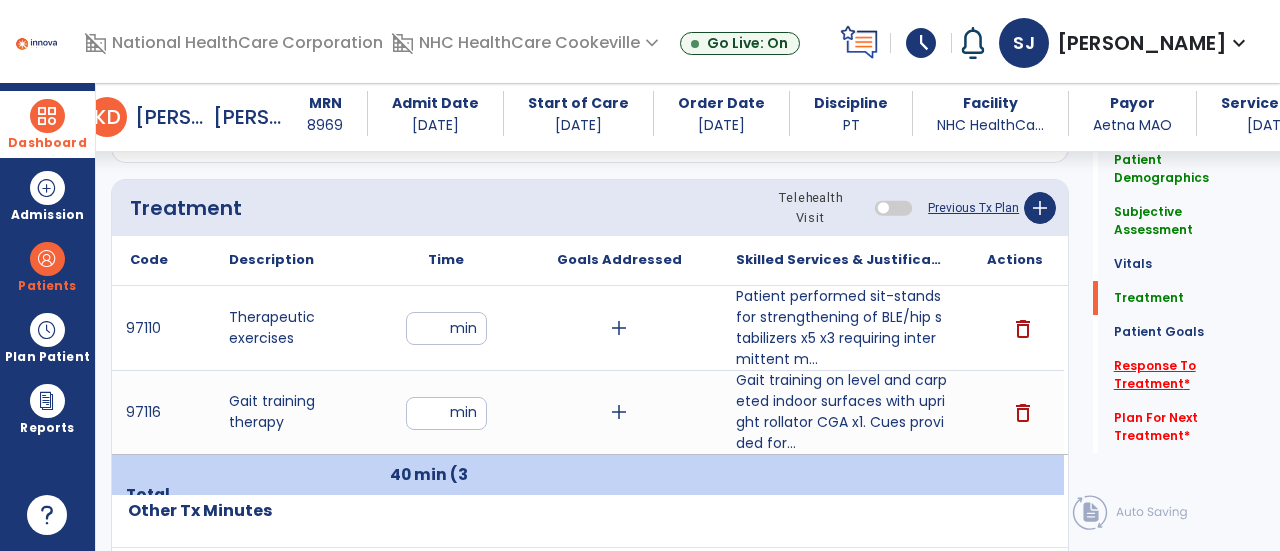 click on "Response To Treatment   *" 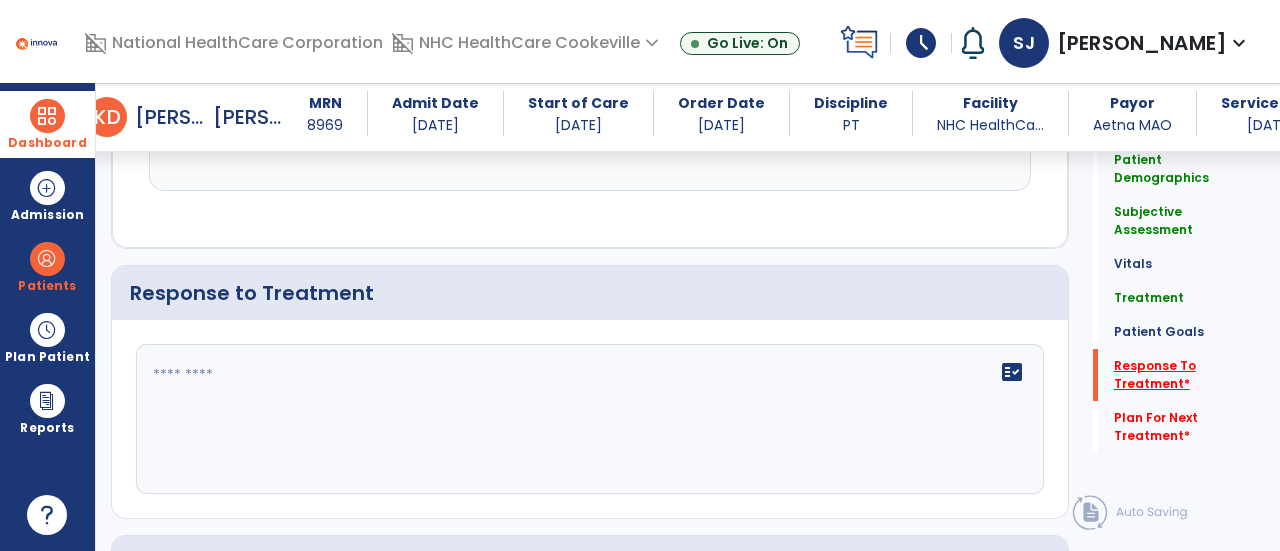 scroll, scrollTop: 2265, scrollLeft: 0, axis: vertical 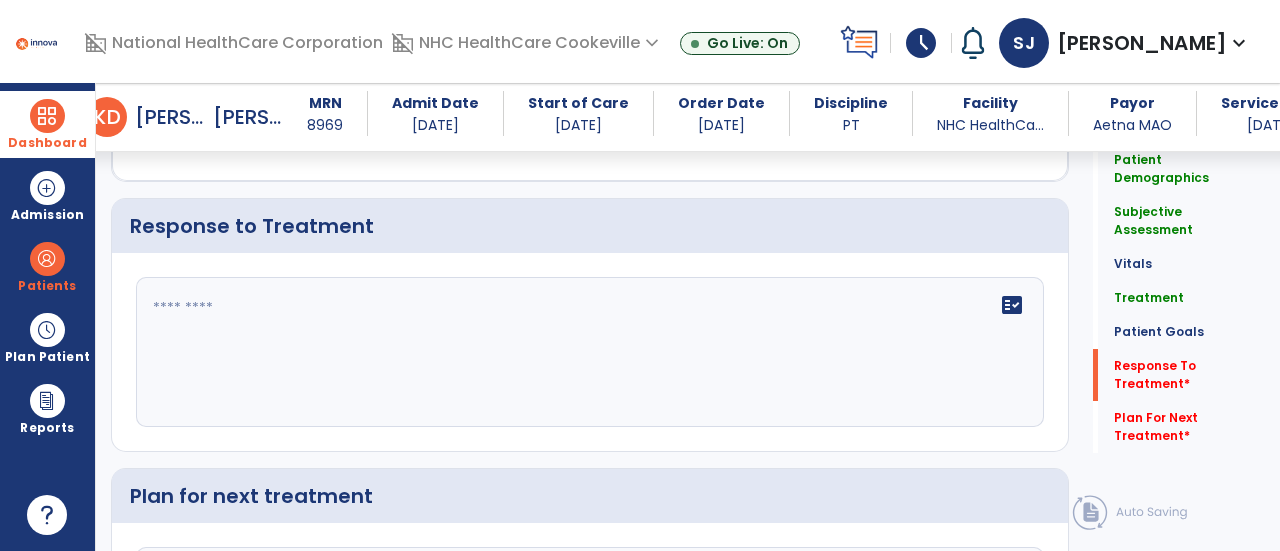 click on "fact_check" 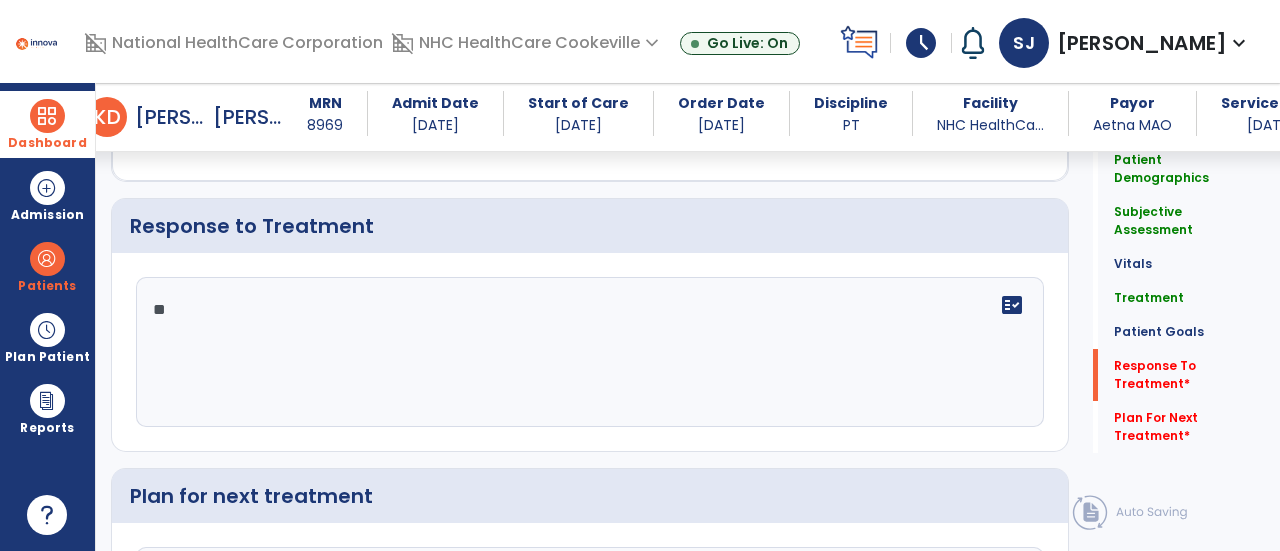 type on "*" 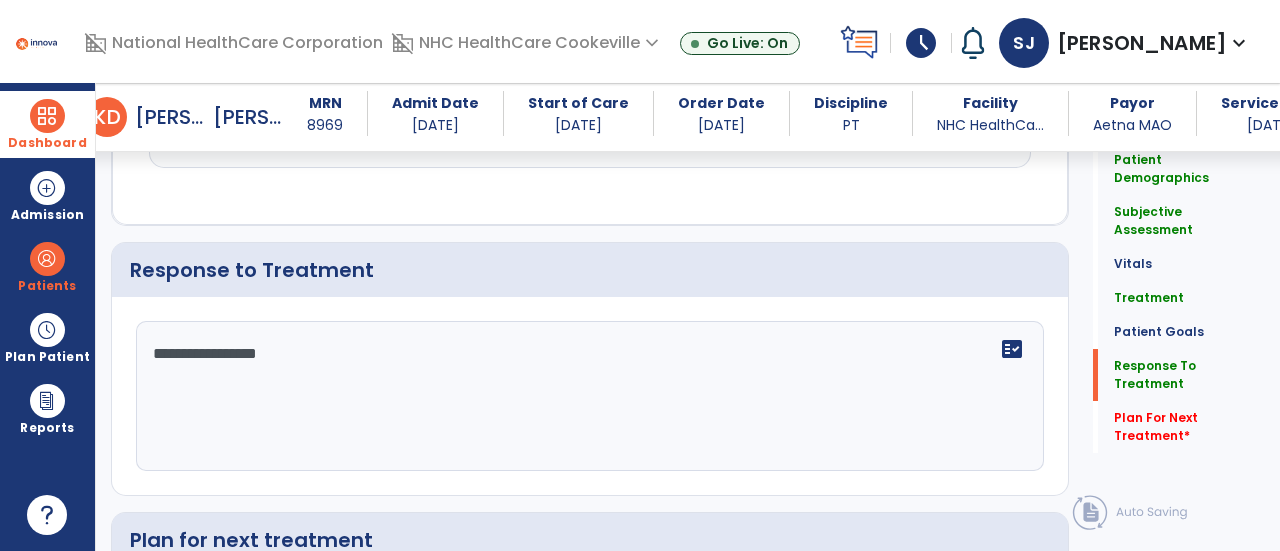 scroll, scrollTop: 2265, scrollLeft: 0, axis: vertical 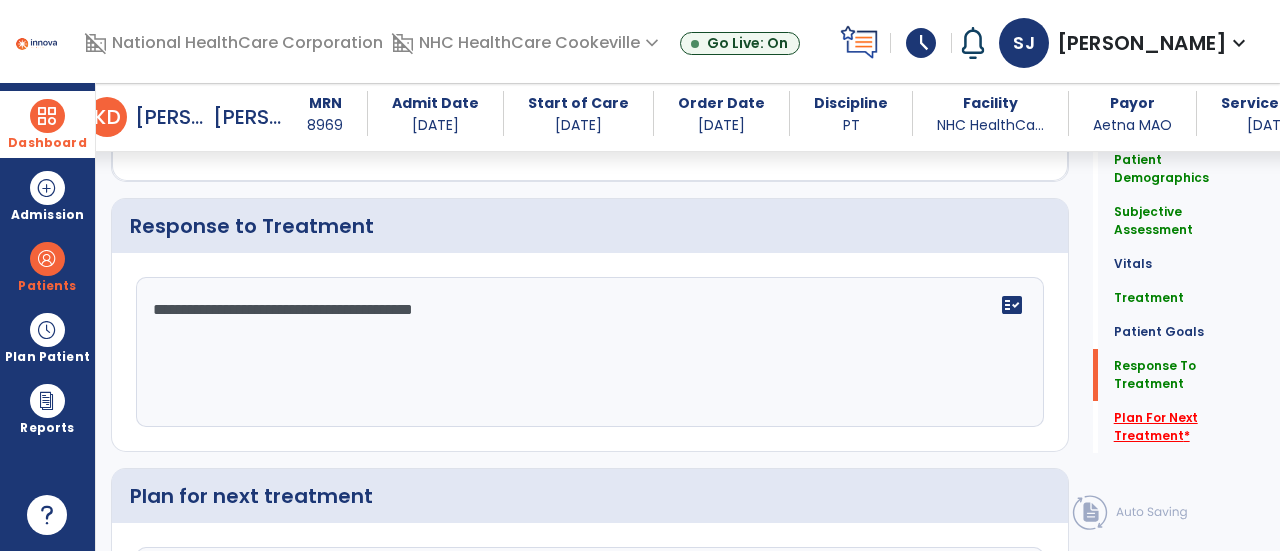 type on "**********" 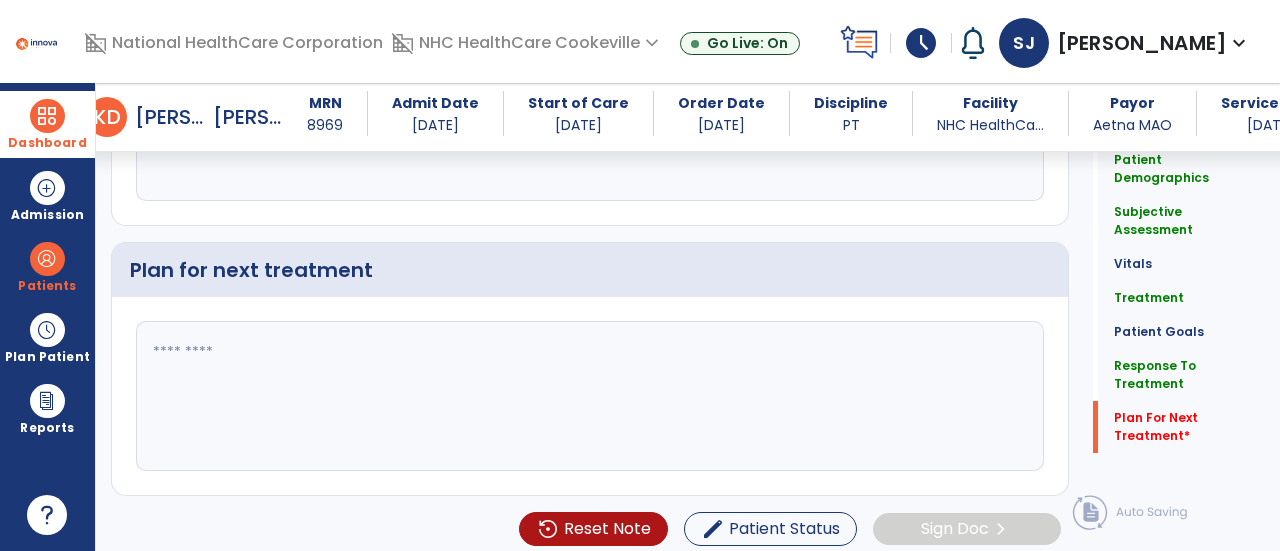 click 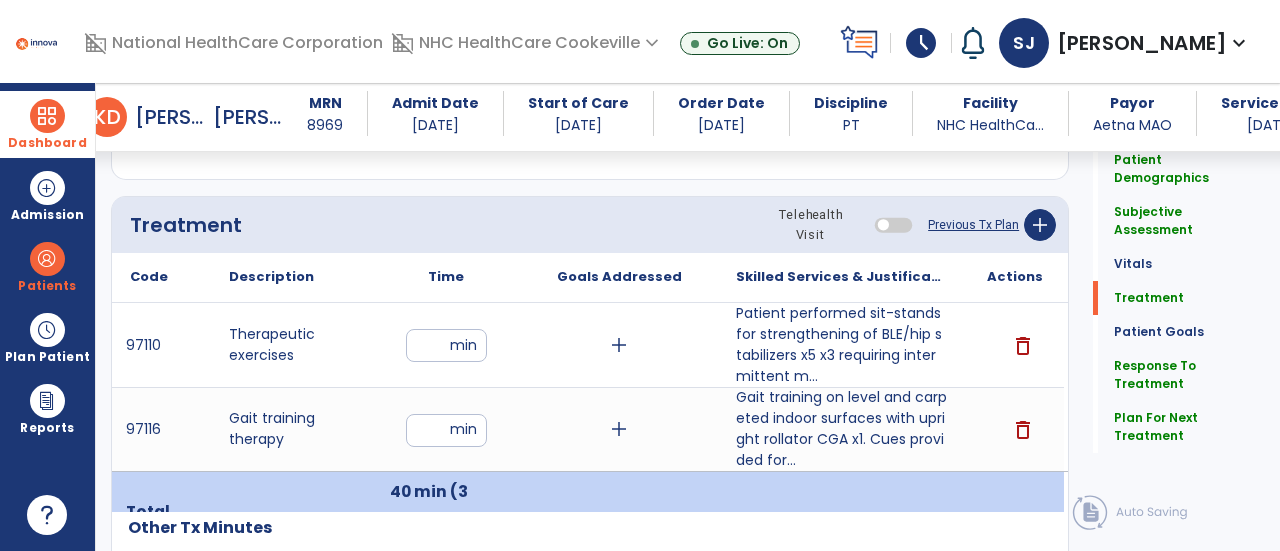 type on "**********" 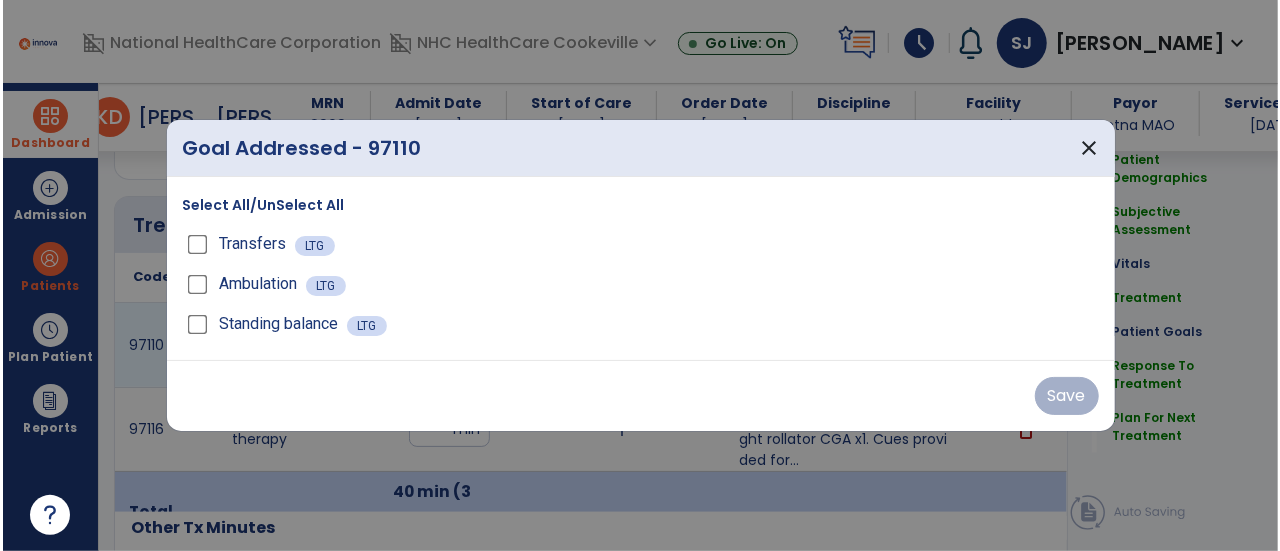 scroll, scrollTop: 1053, scrollLeft: 0, axis: vertical 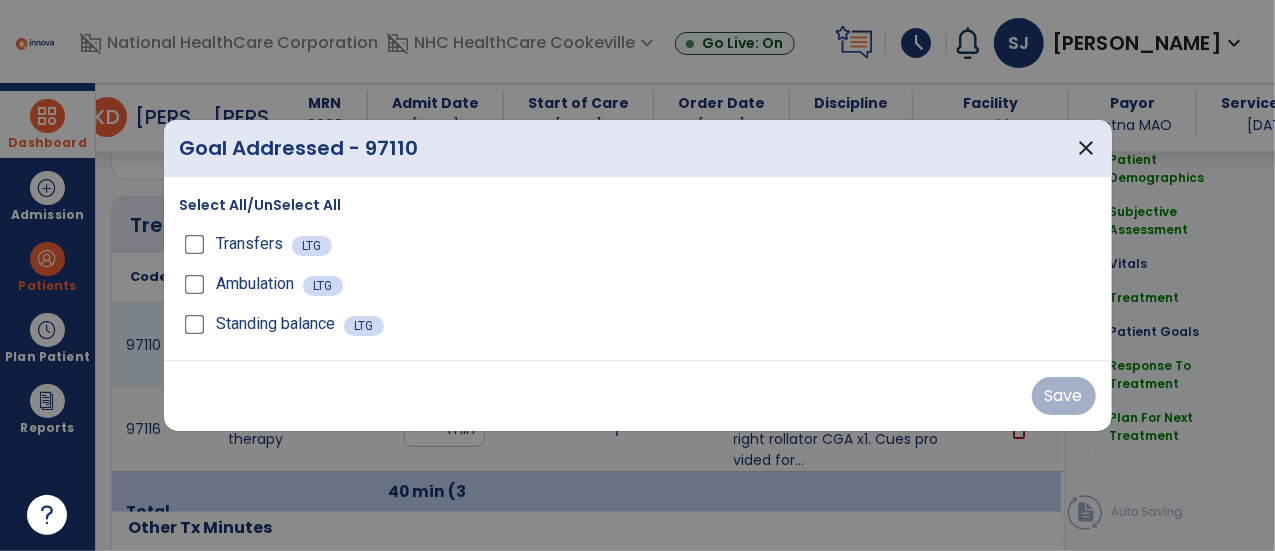 click on "Transfers" at bounding box center (250, 244) 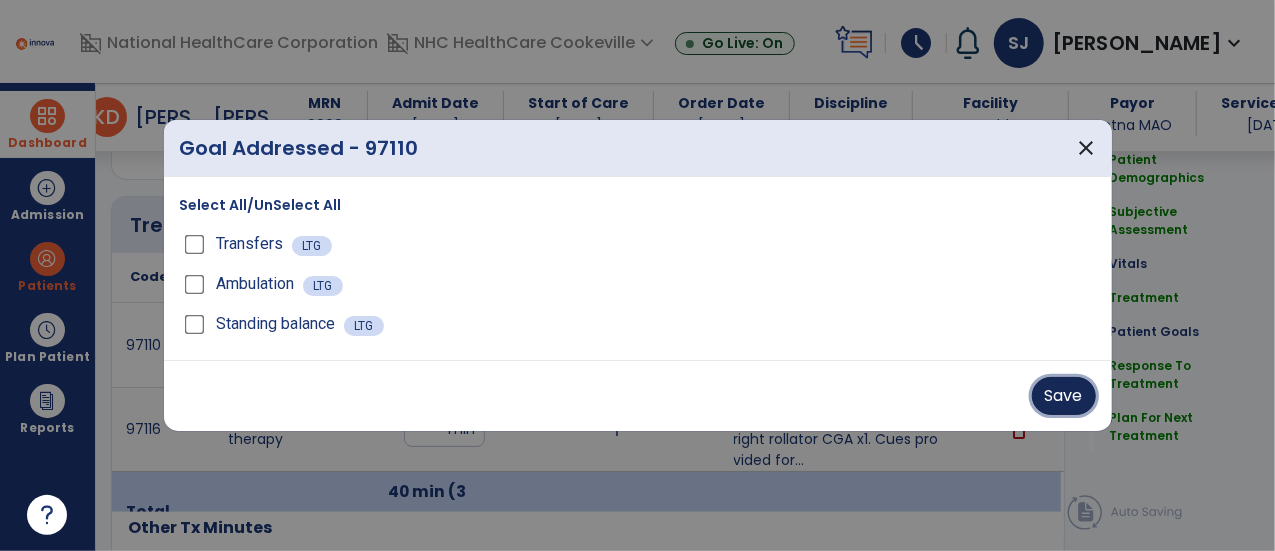click on "Save" at bounding box center (1064, 396) 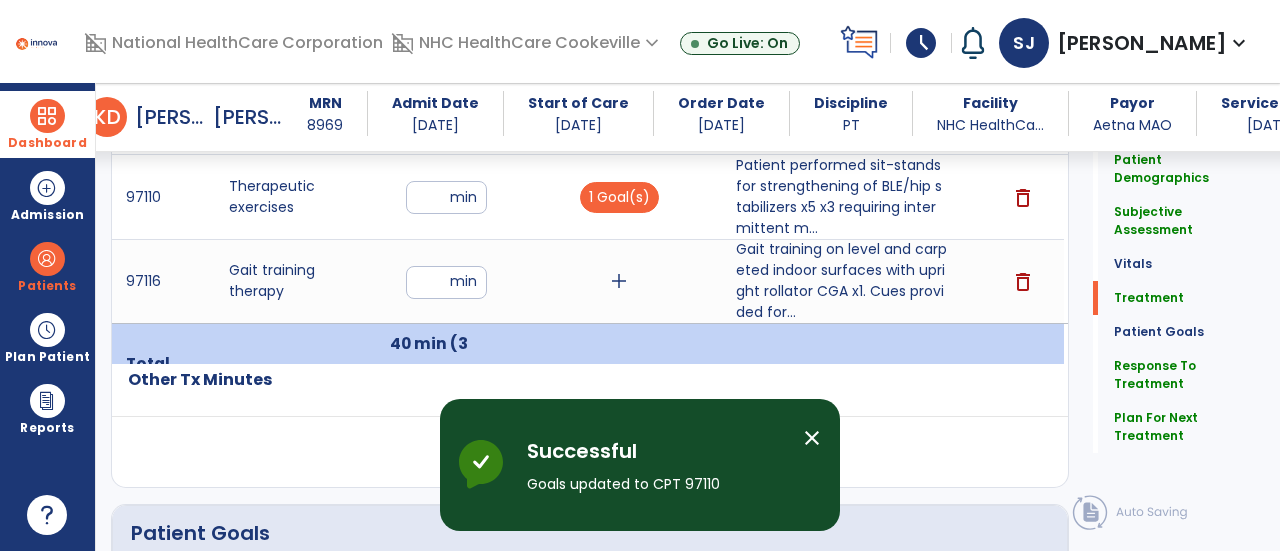 click on "add" at bounding box center (619, 281) 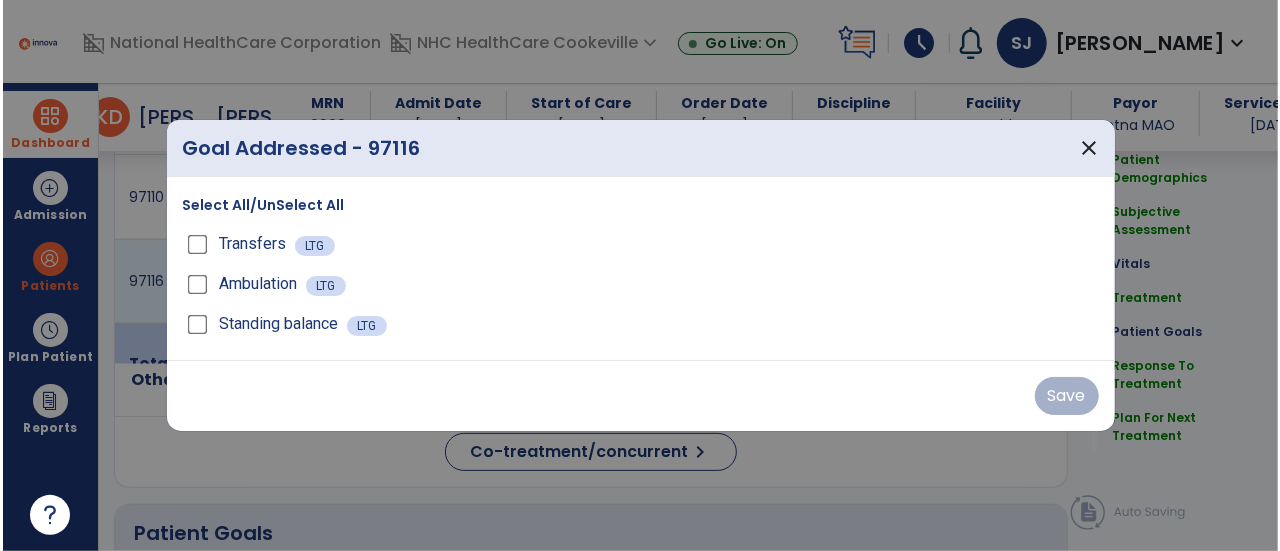 scroll, scrollTop: 1201, scrollLeft: 0, axis: vertical 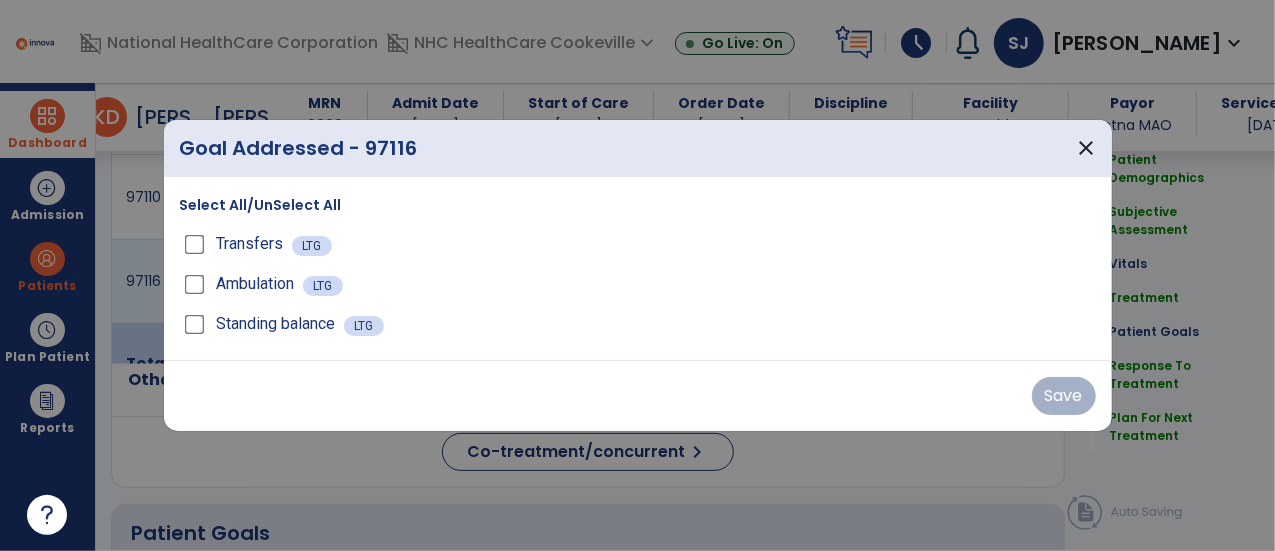 click on "Ambulation" at bounding box center [256, 284] 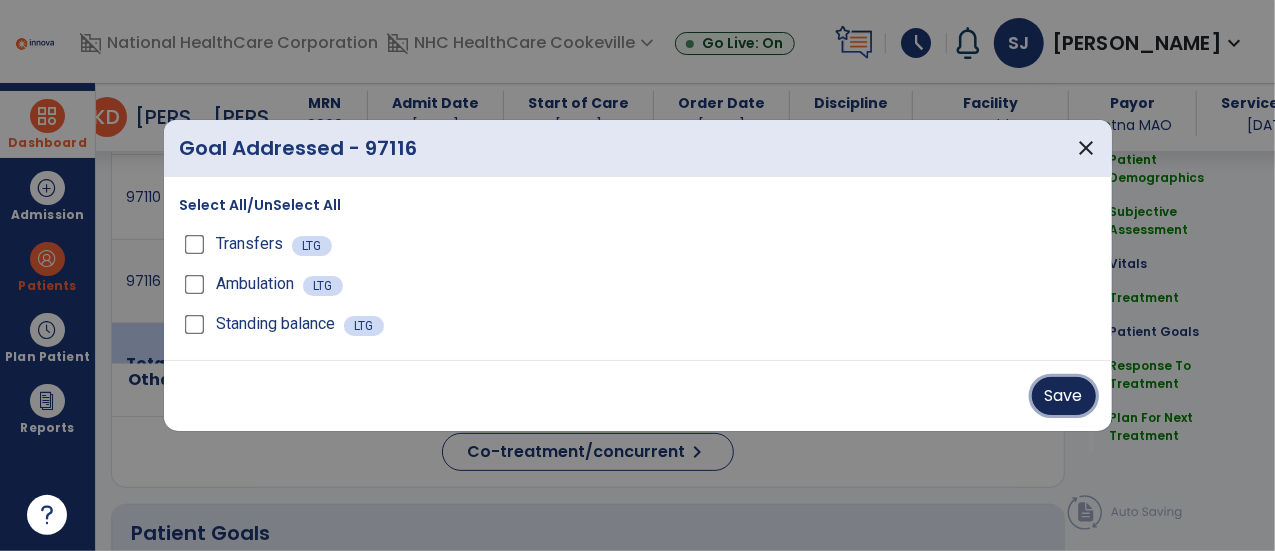 click on "Save" at bounding box center [1064, 396] 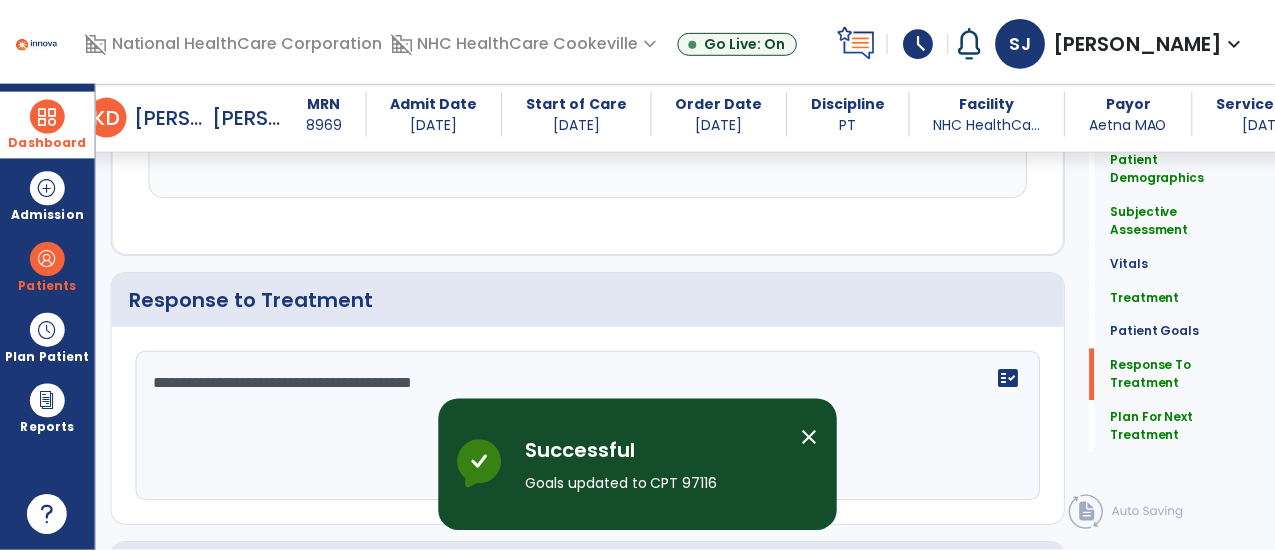 scroll, scrollTop: 2491, scrollLeft: 0, axis: vertical 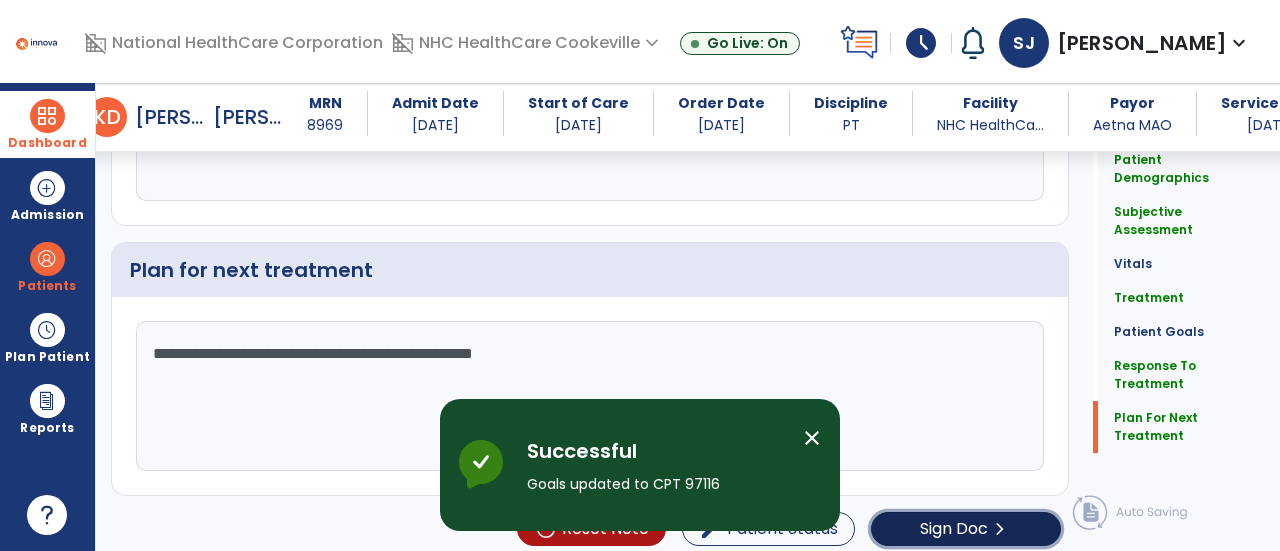 click on "Sign Doc" 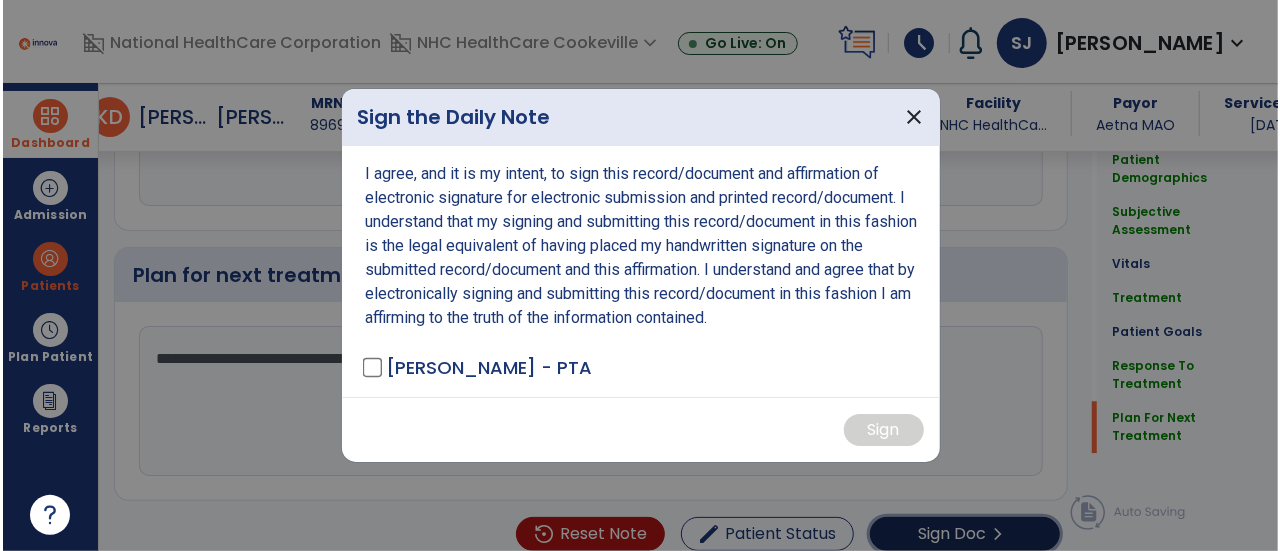 scroll, scrollTop: 2491, scrollLeft: 0, axis: vertical 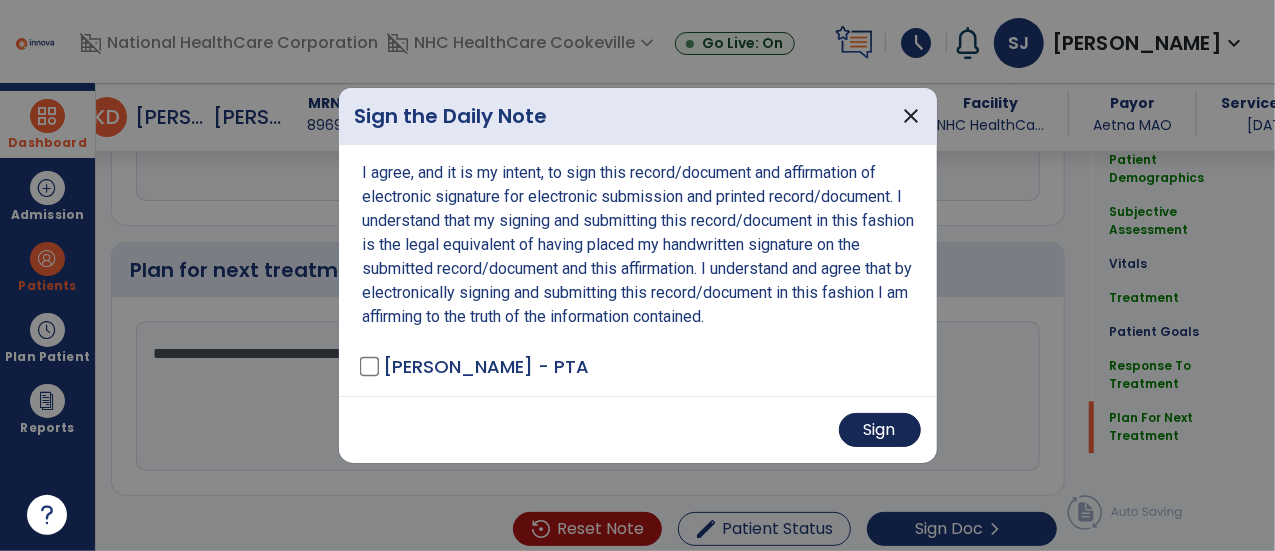 click on "Sign" at bounding box center [880, 430] 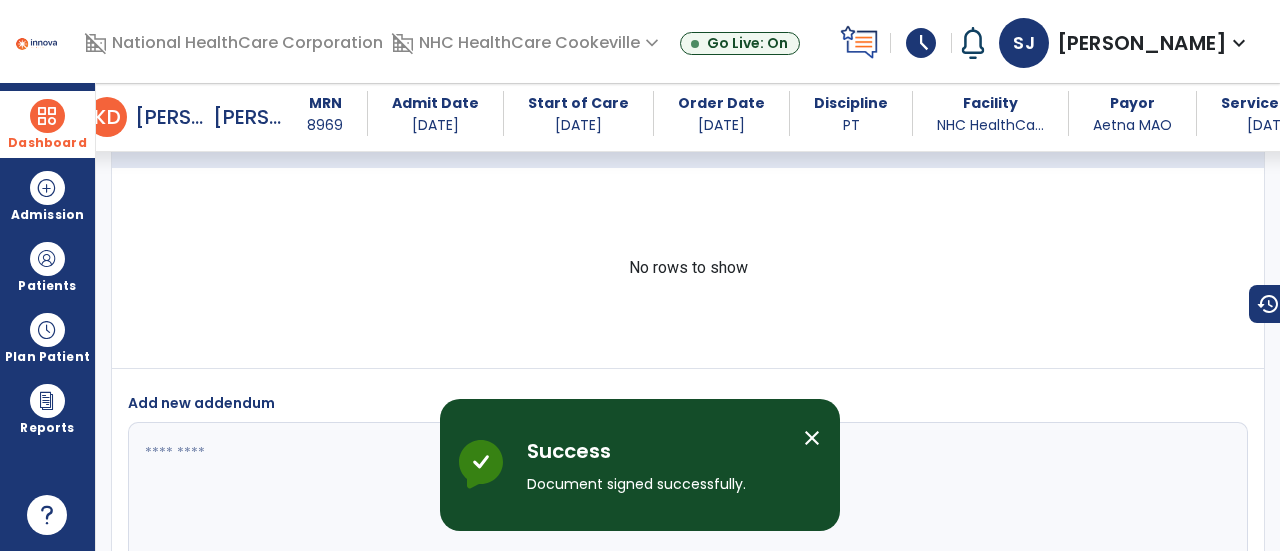 scroll, scrollTop: 3386, scrollLeft: 0, axis: vertical 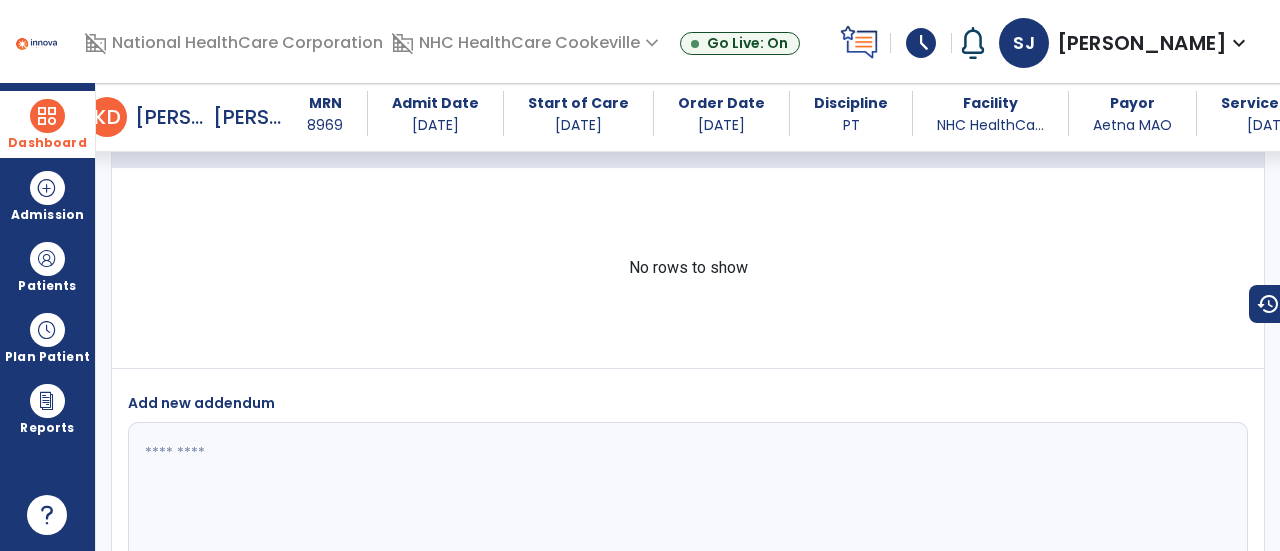 click on "Dashboard" at bounding box center [47, 124] 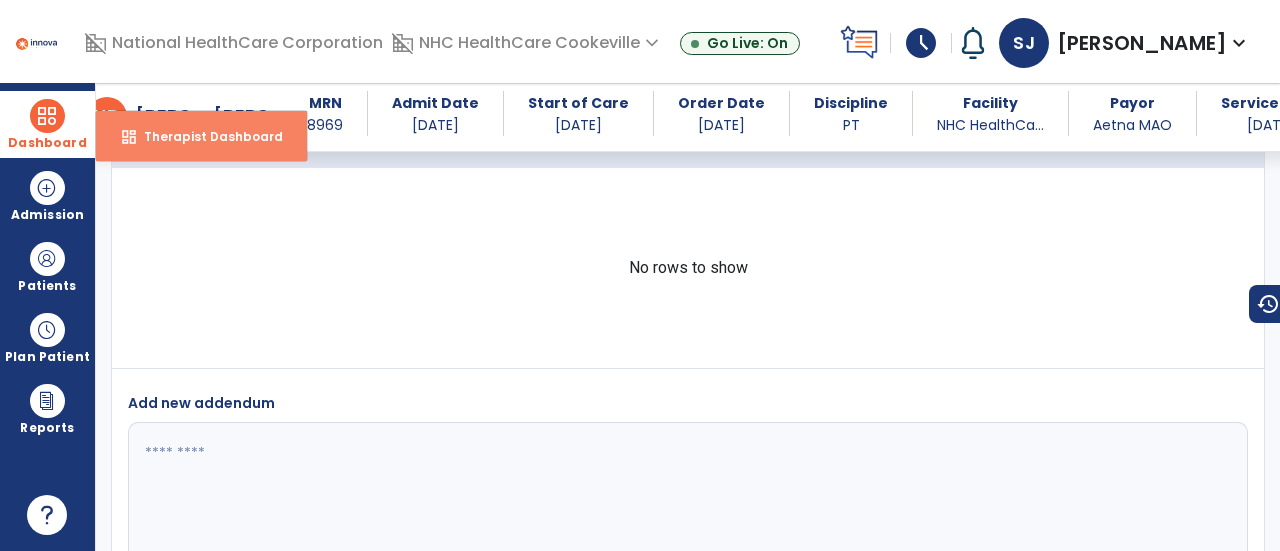 click on "Therapist Dashboard" at bounding box center (205, 136) 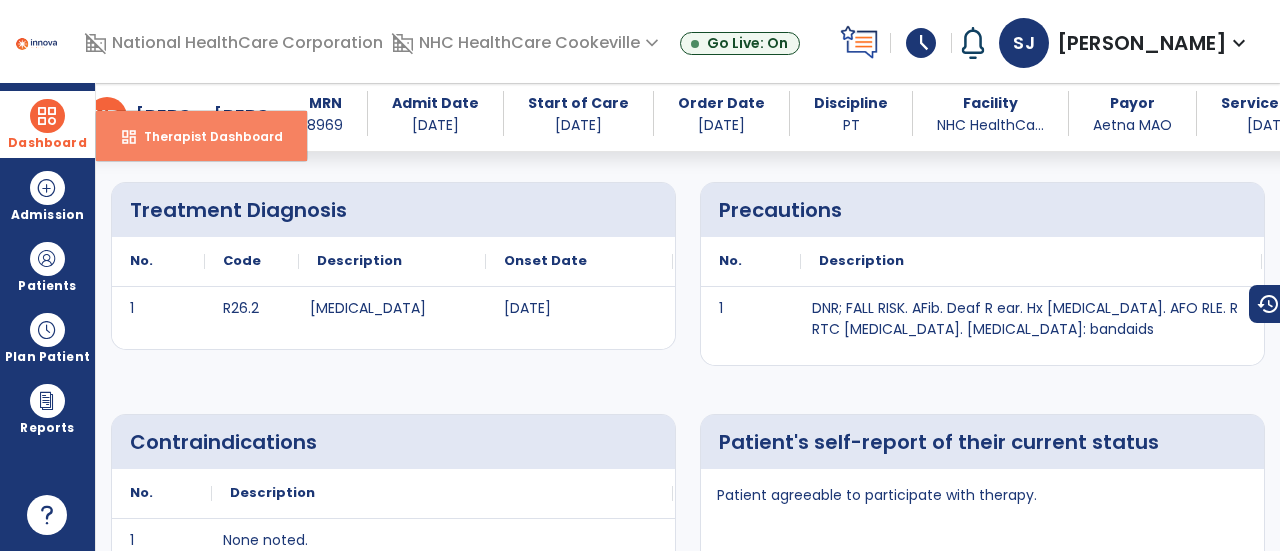 select on "****" 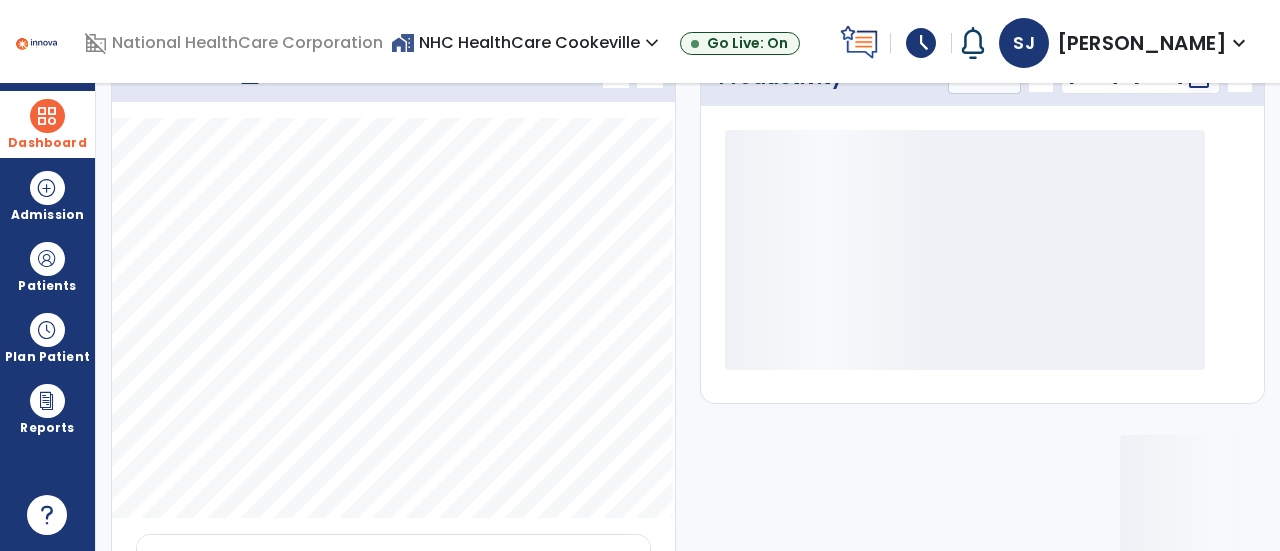 click on "schedule" at bounding box center [921, 43] 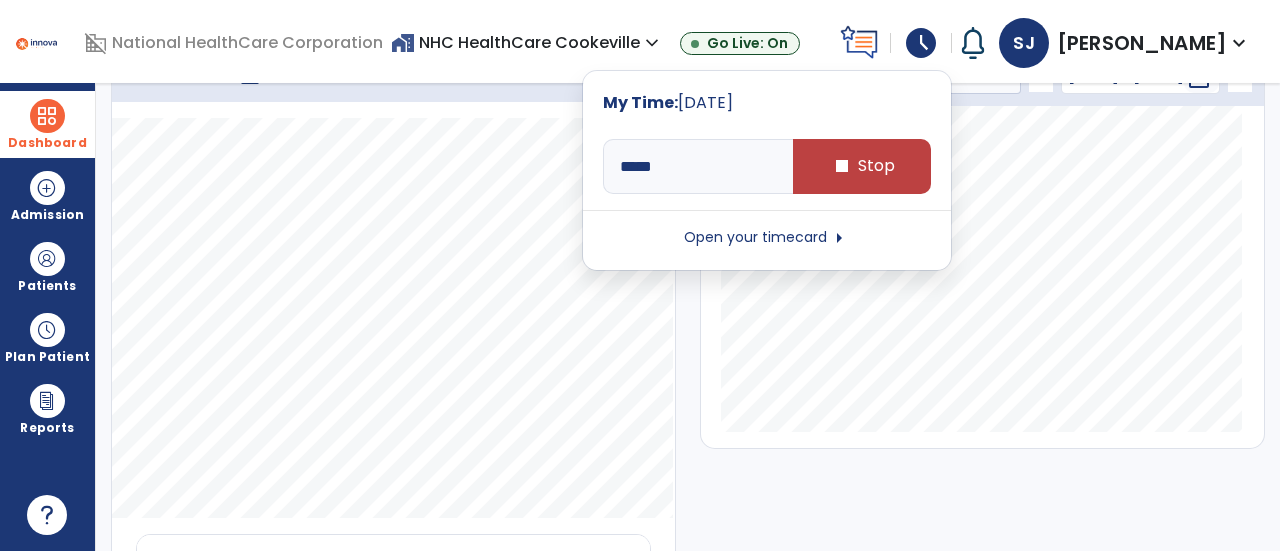 click on "Open your timecard  arrow_right" at bounding box center [767, 238] 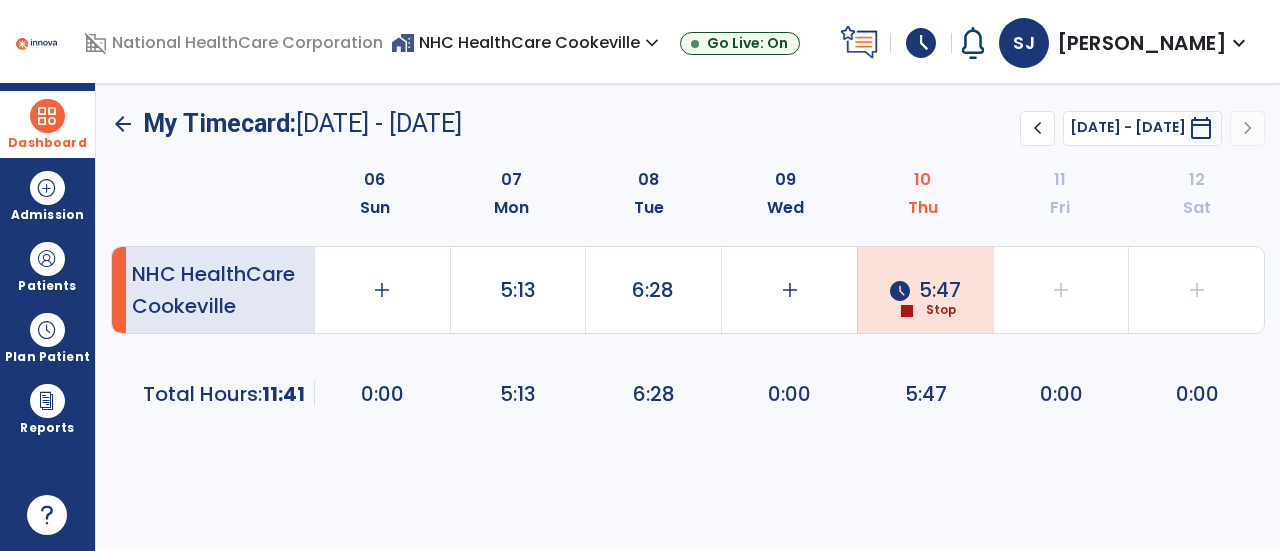 click on "Stop" 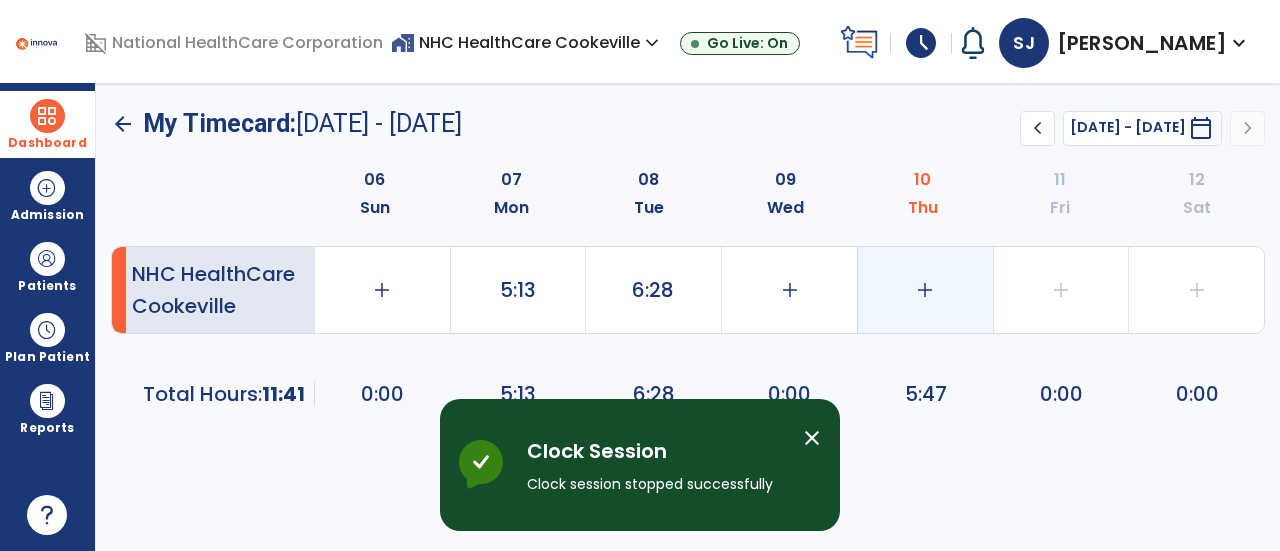 click on "add" 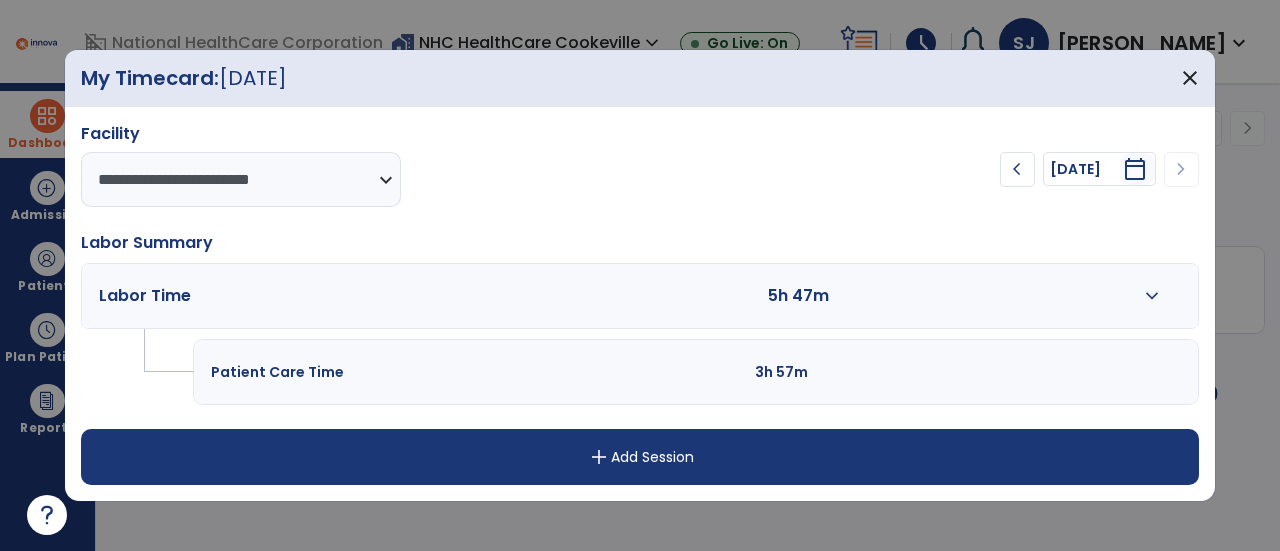 click on "expand_more" at bounding box center (1152, 296) 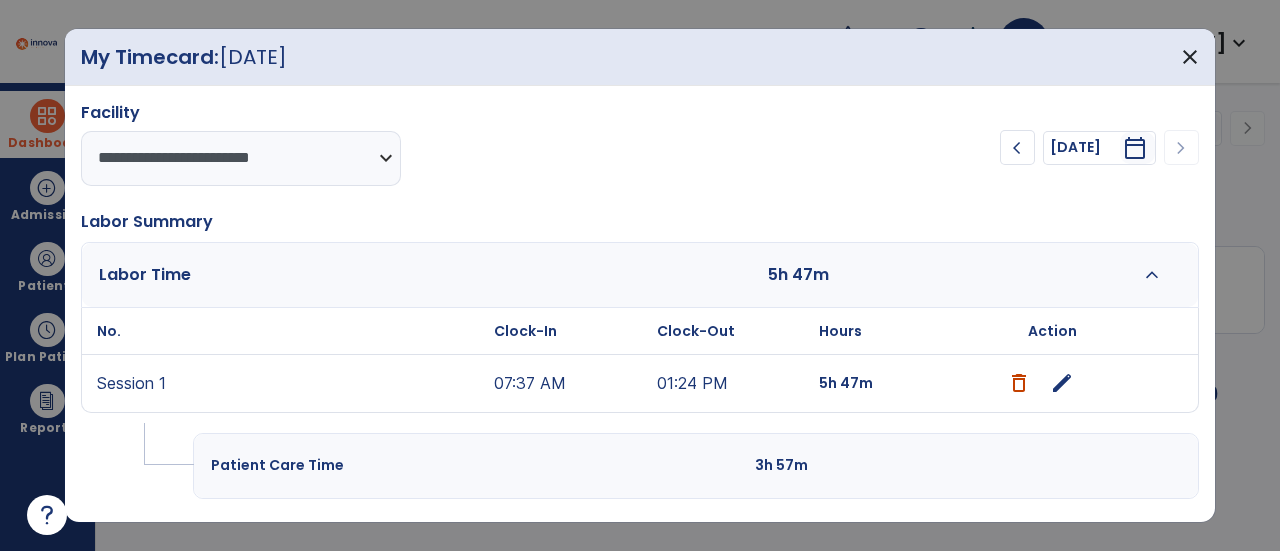 click on "edit" at bounding box center (1062, 383) 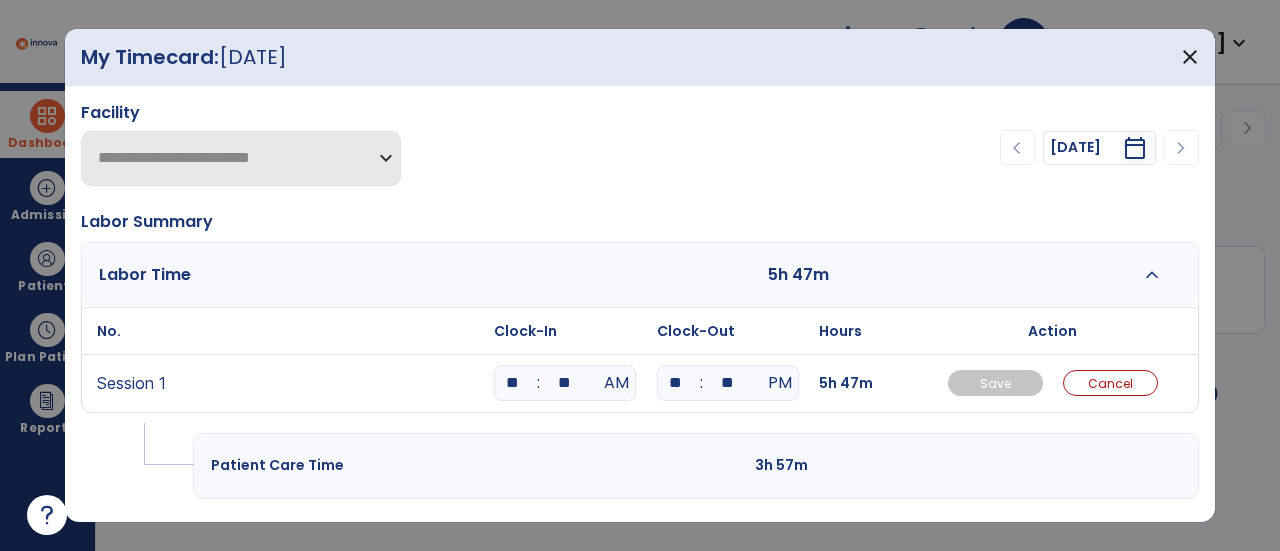 click on "**" at bounding box center (676, 383) 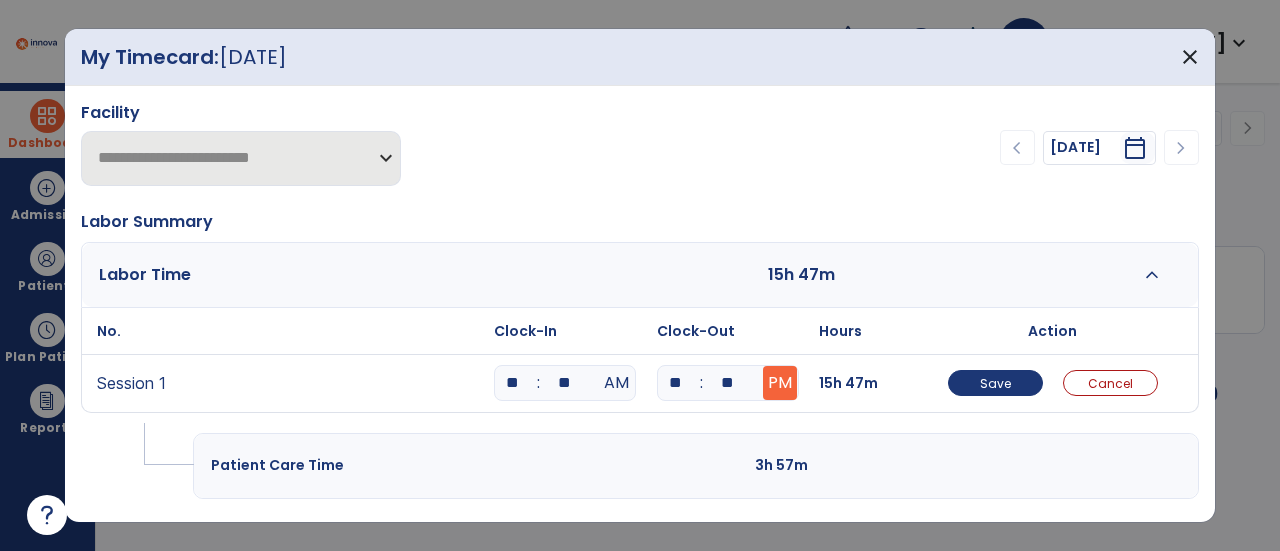 type on "**" 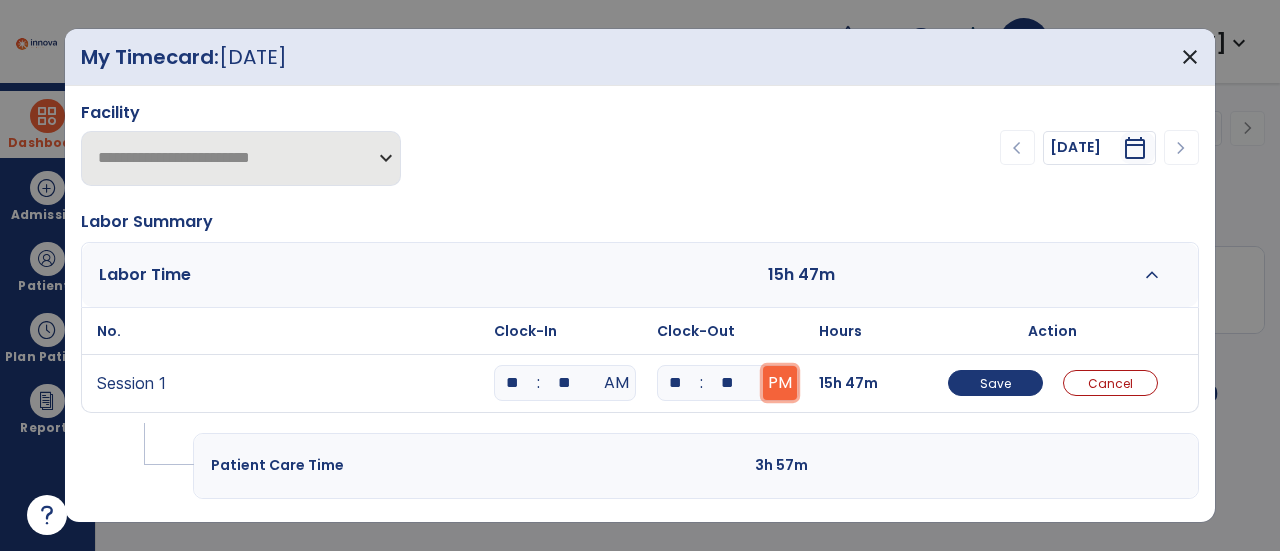 click on "PM" at bounding box center [780, 383] 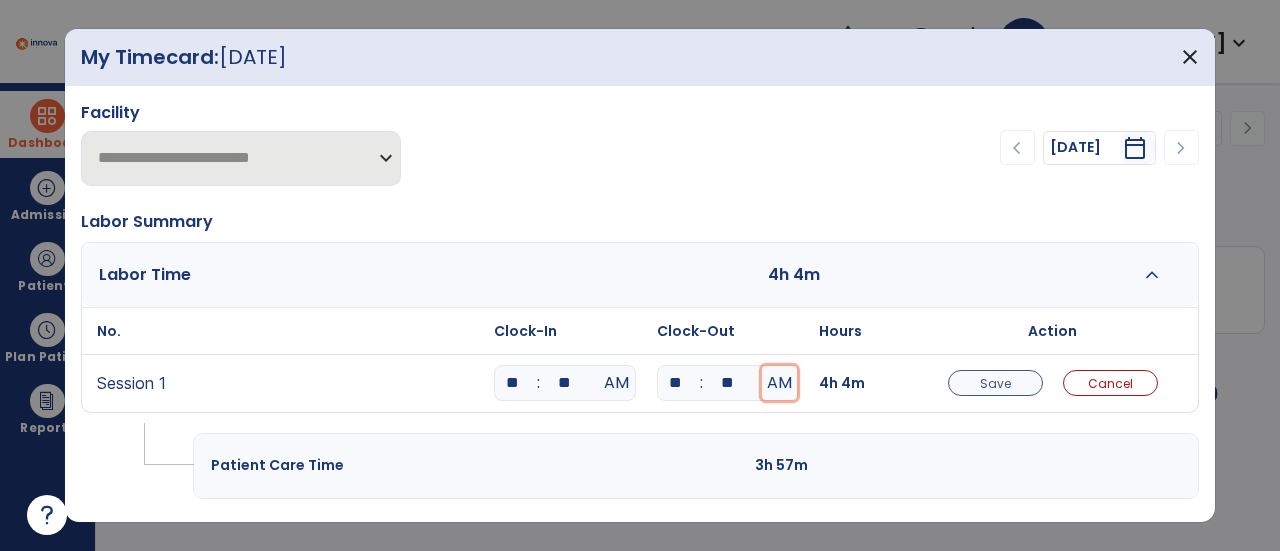 click on "Save" at bounding box center (995, 383) 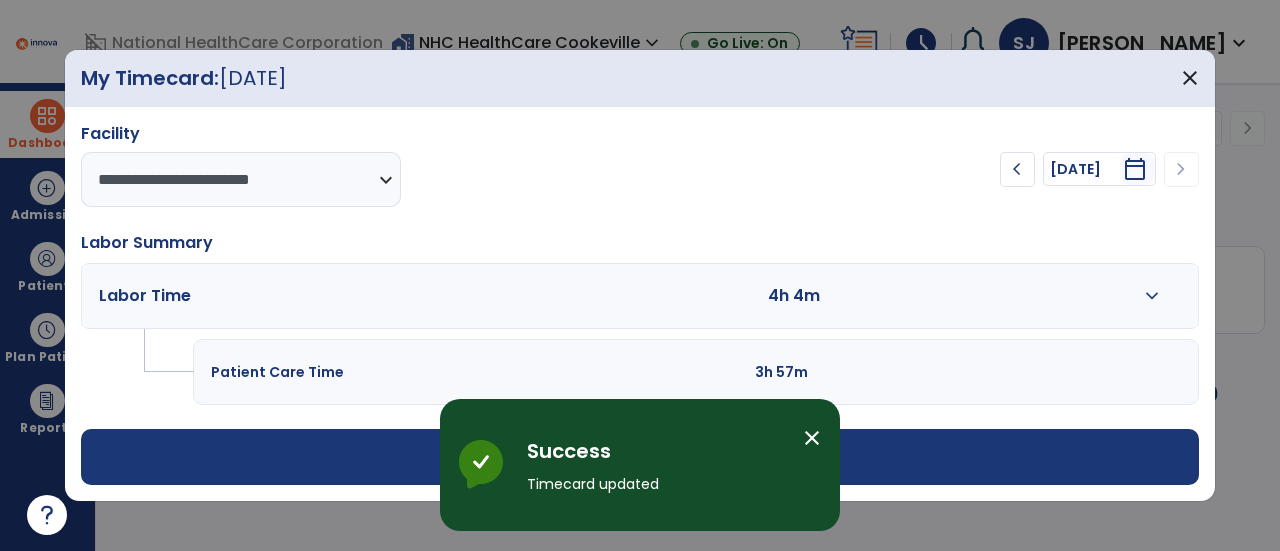 click on "add  Add Session" at bounding box center [640, 457] 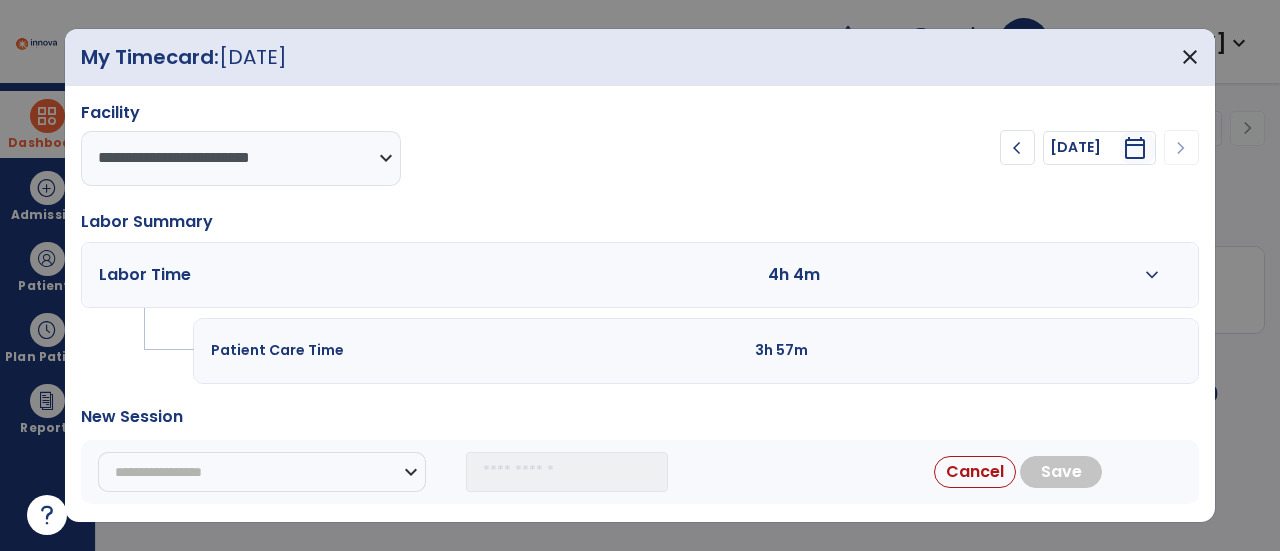 click on "Cancel" at bounding box center (975, 472) 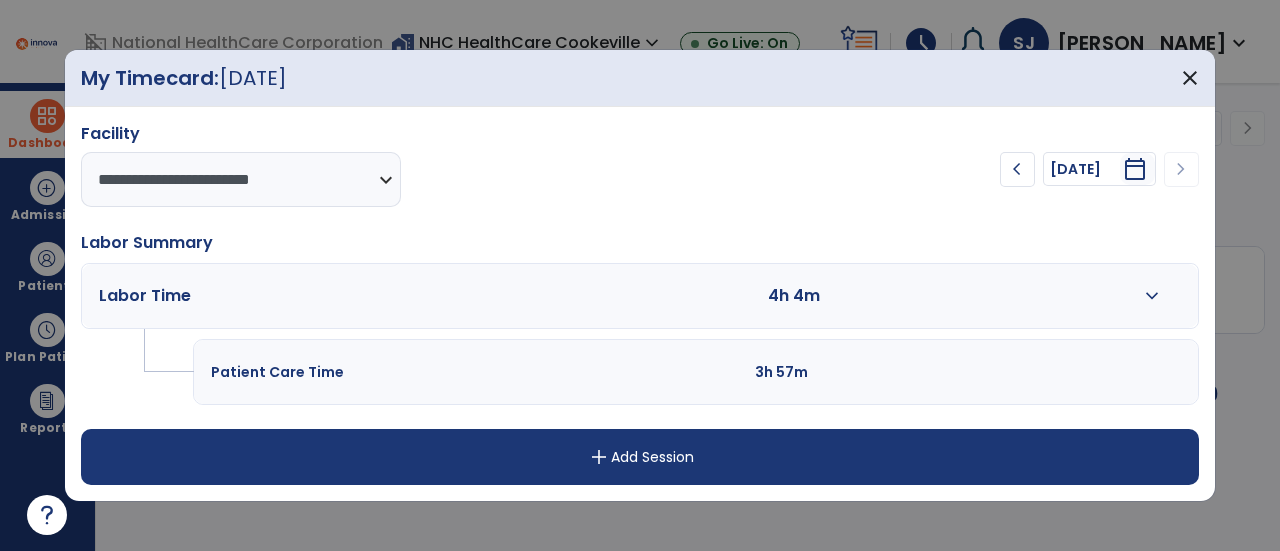 click on "add  Add Session" at bounding box center (640, 457) 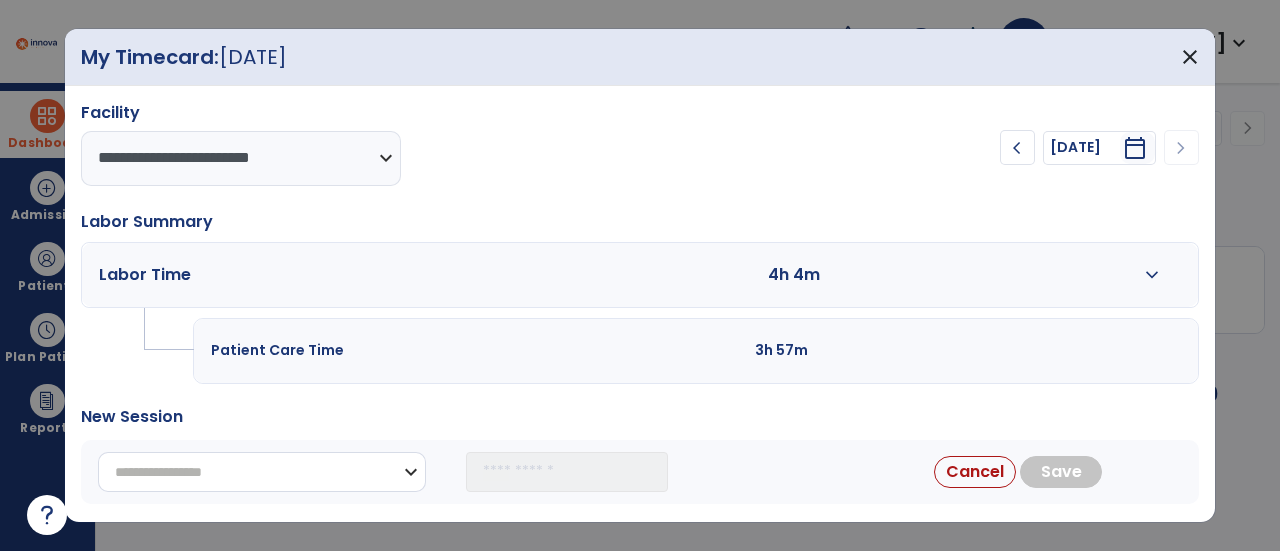 click on "**********" at bounding box center [262, 472] 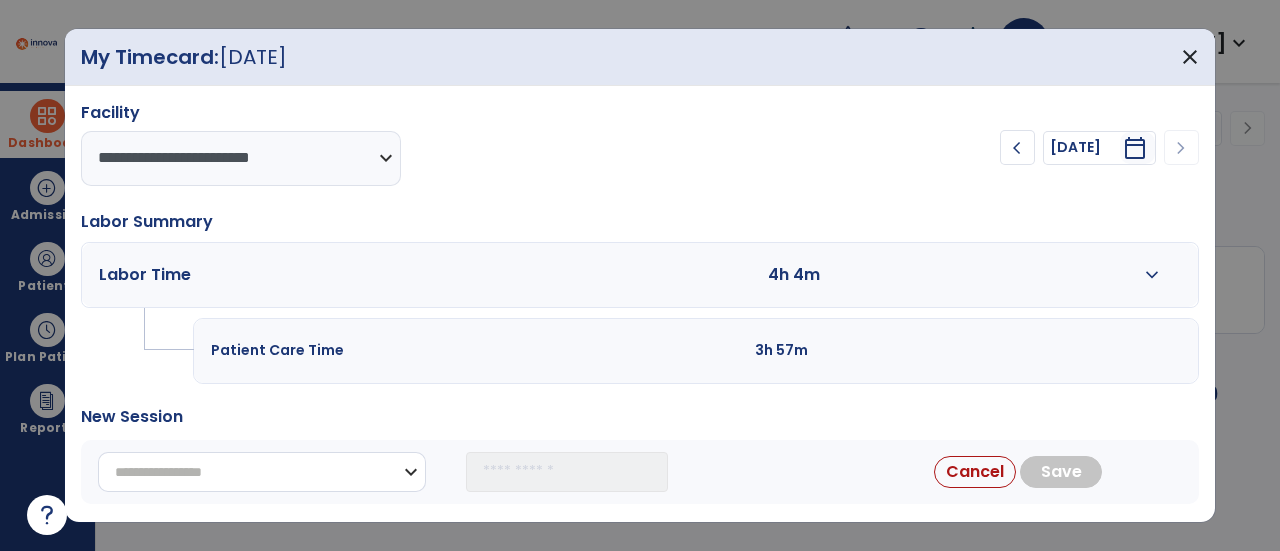 select on "**********" 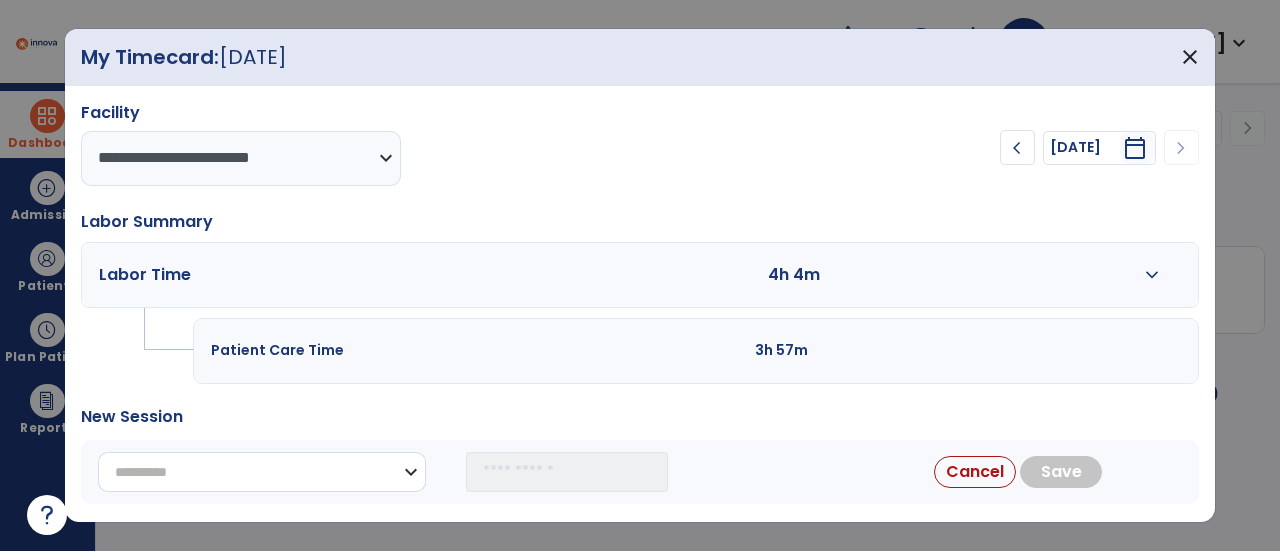 click on "**********" at bounding box center [262, 472] 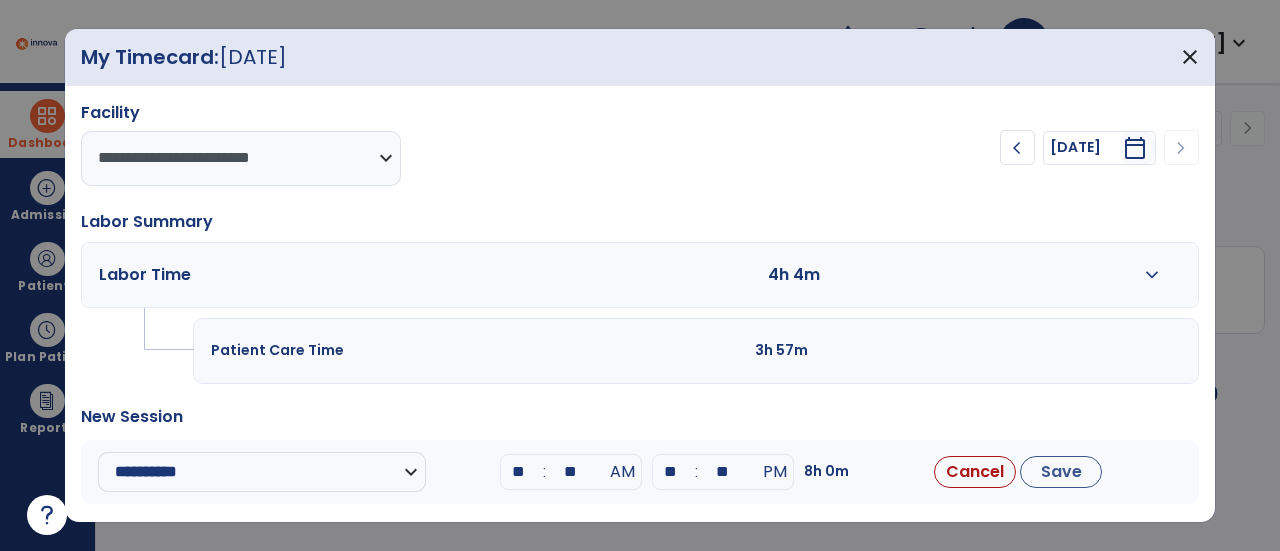 click on "**" at bounding box center [519, 472] 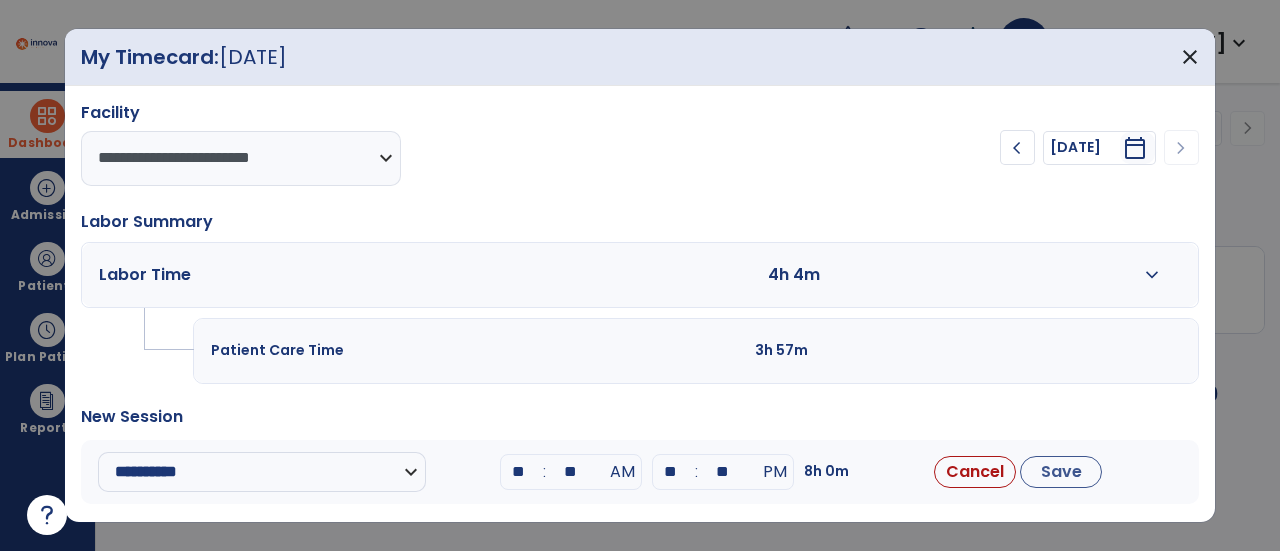 type on "**" 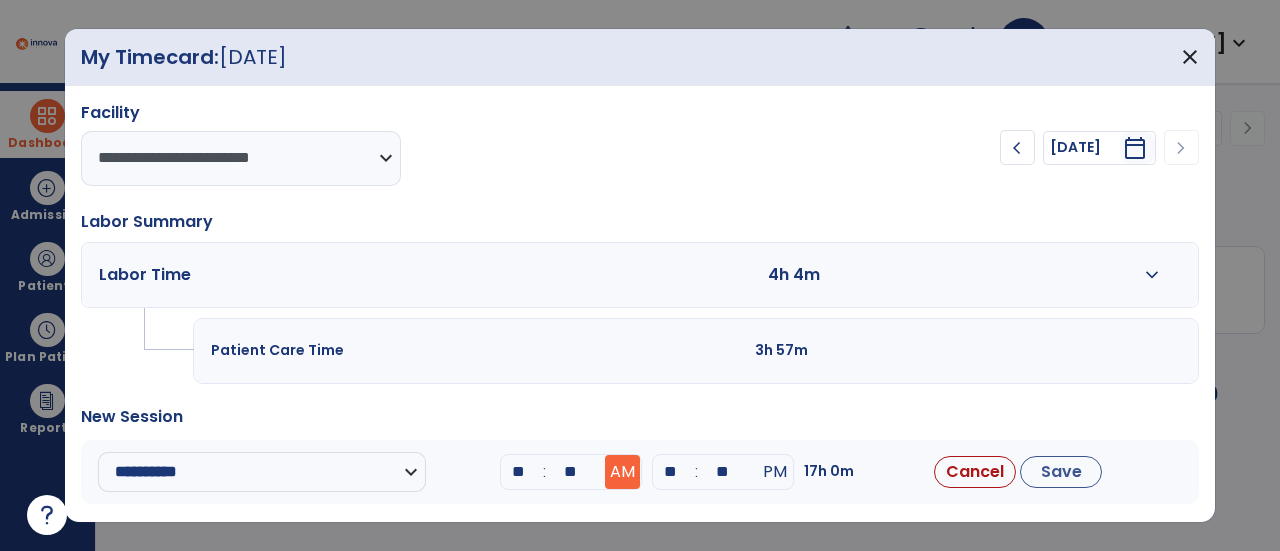 type on "**" 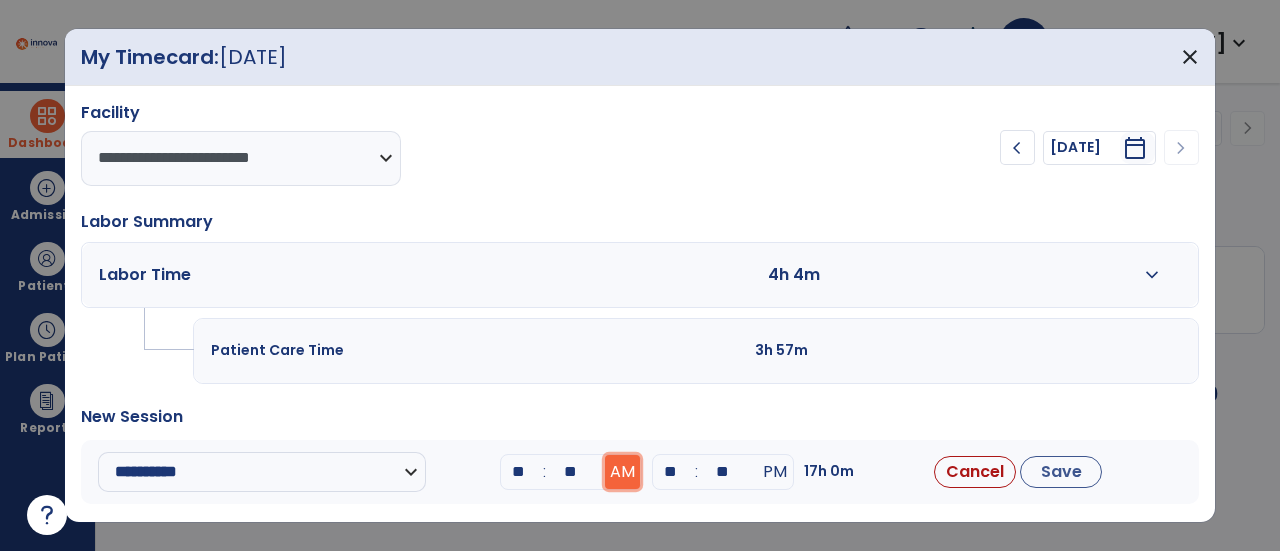 click on "AM" at bounding box center (622, 472) 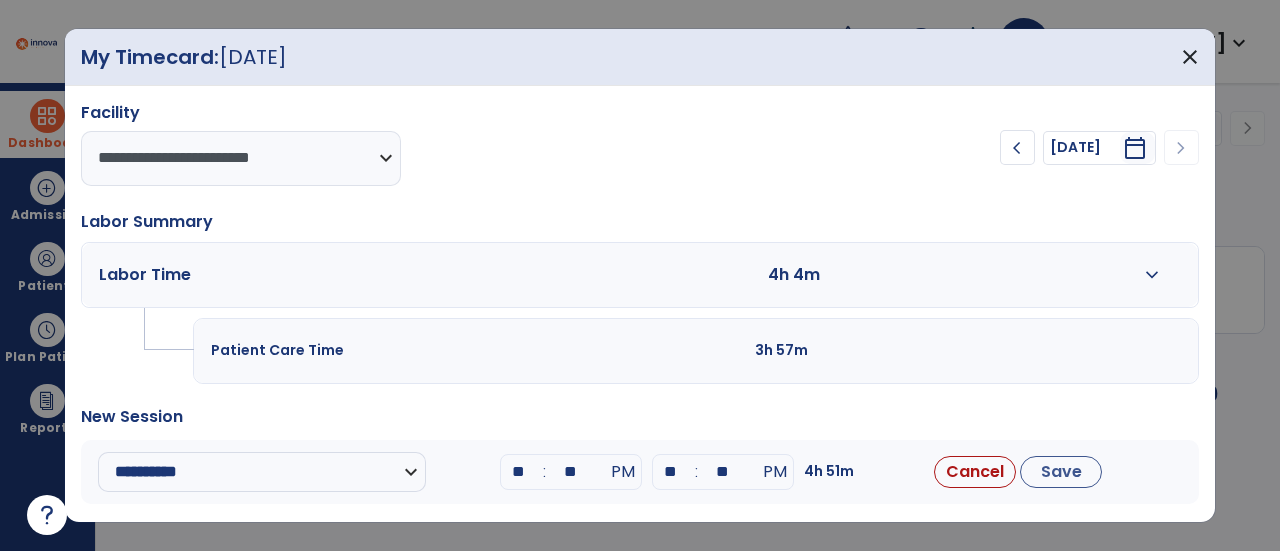 click on "**" at bounding box center (671, 472) 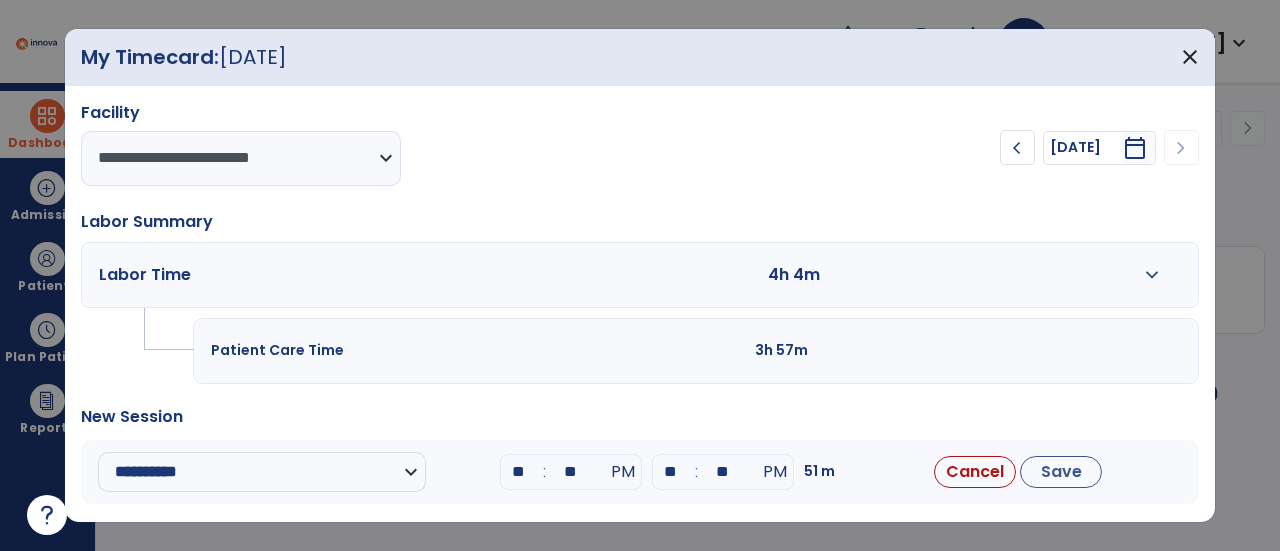 type on "*" 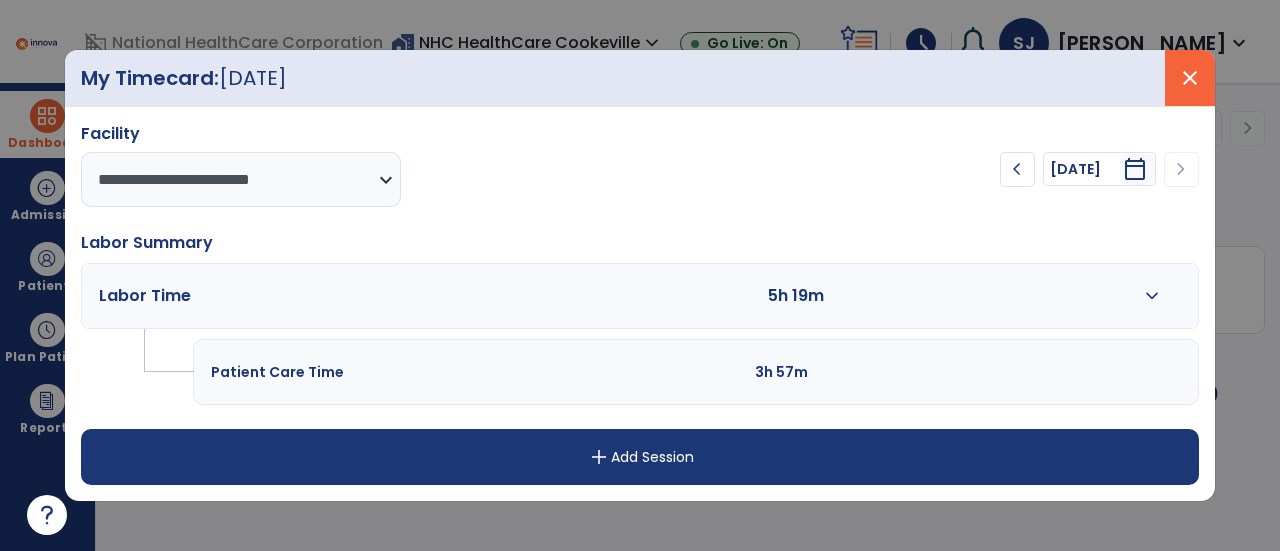 click on "close" at bounding box center [1190, 78] 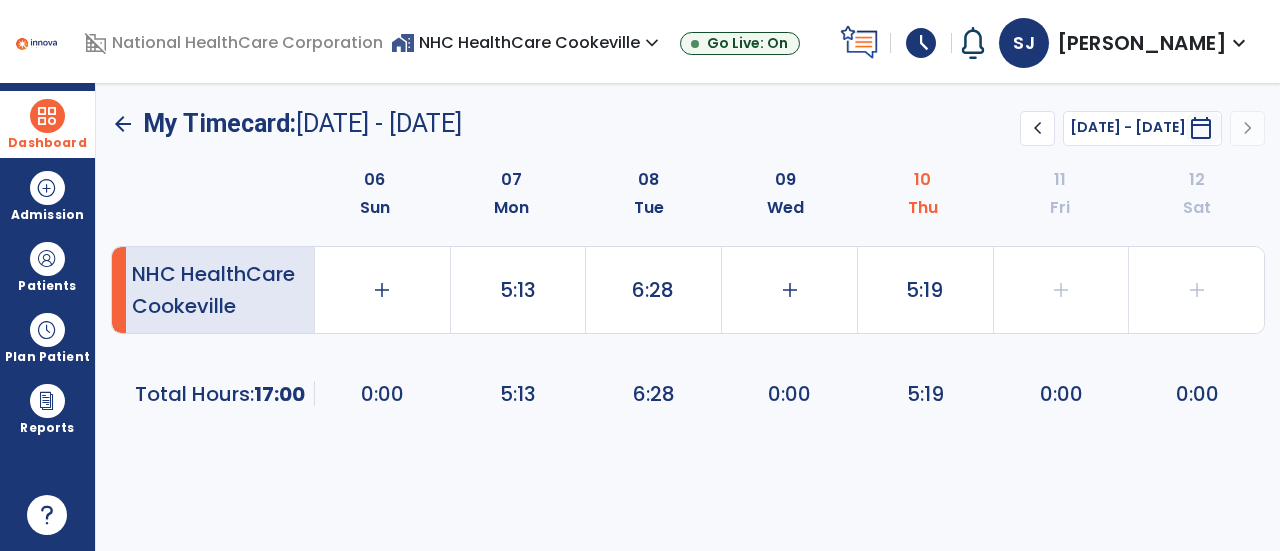 click at bounding box center [47, 116] 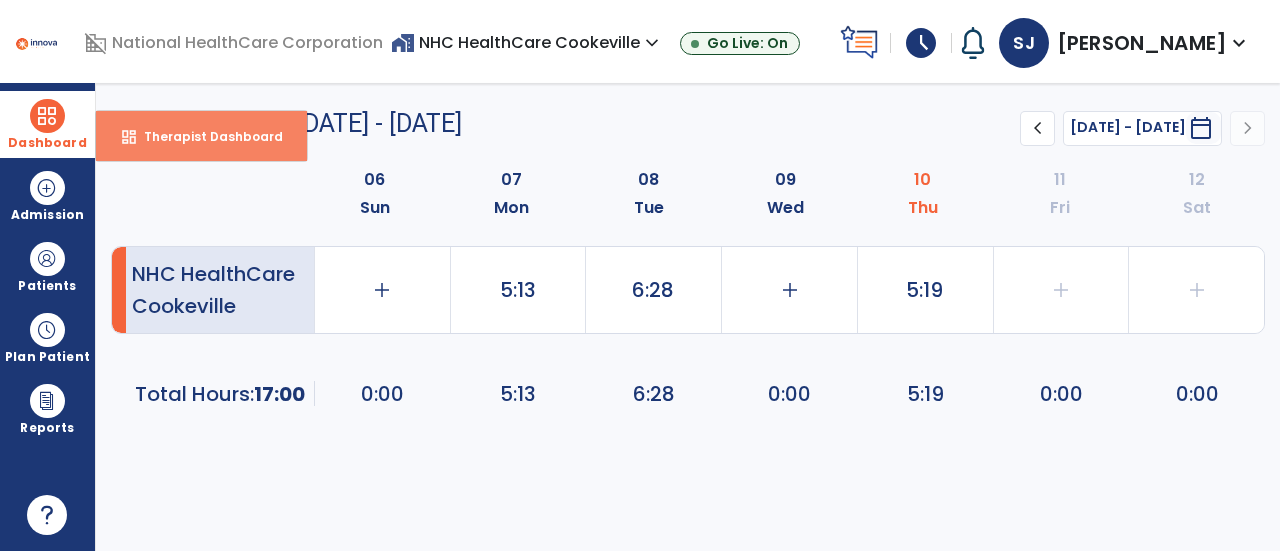 click on "Therapist Dashboard" at bounding box center (205, 136) 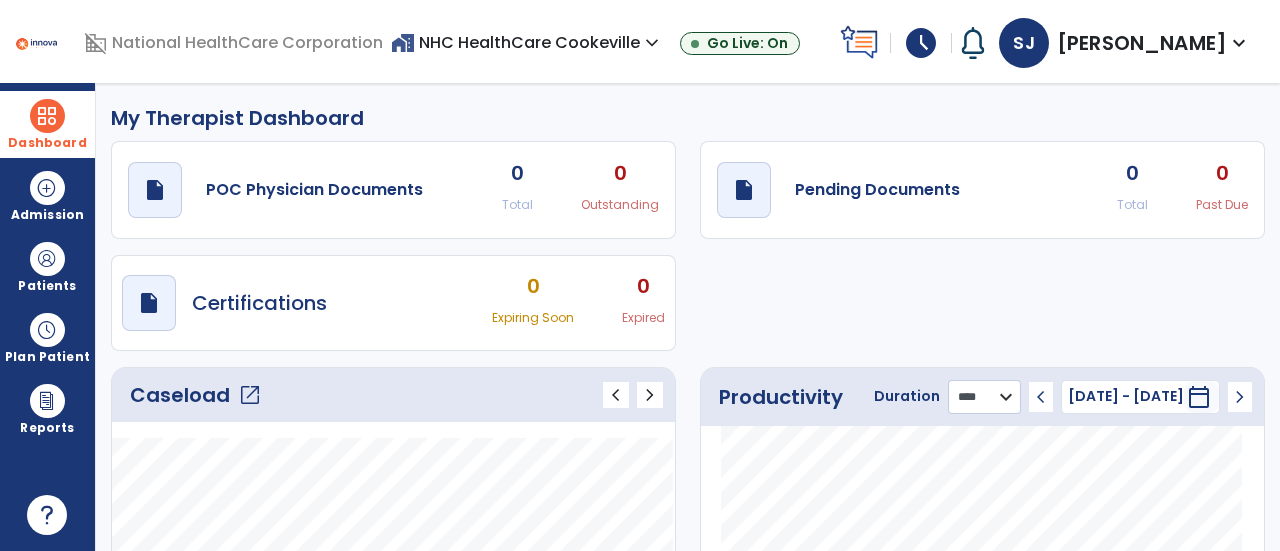 click on "******** **** ***" 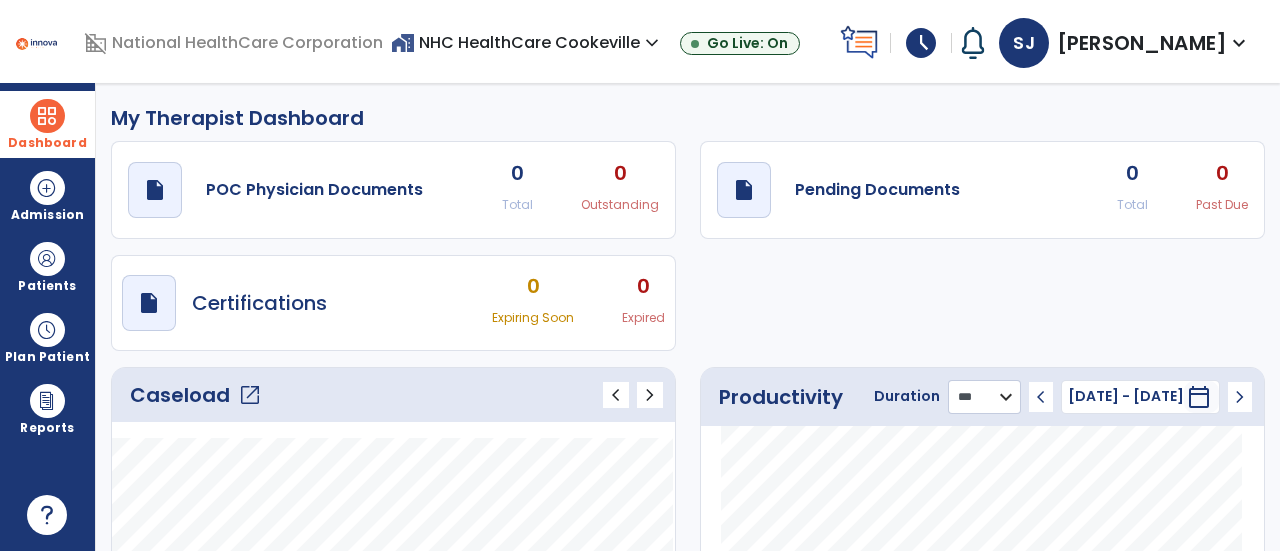 click on "******** **** ***" 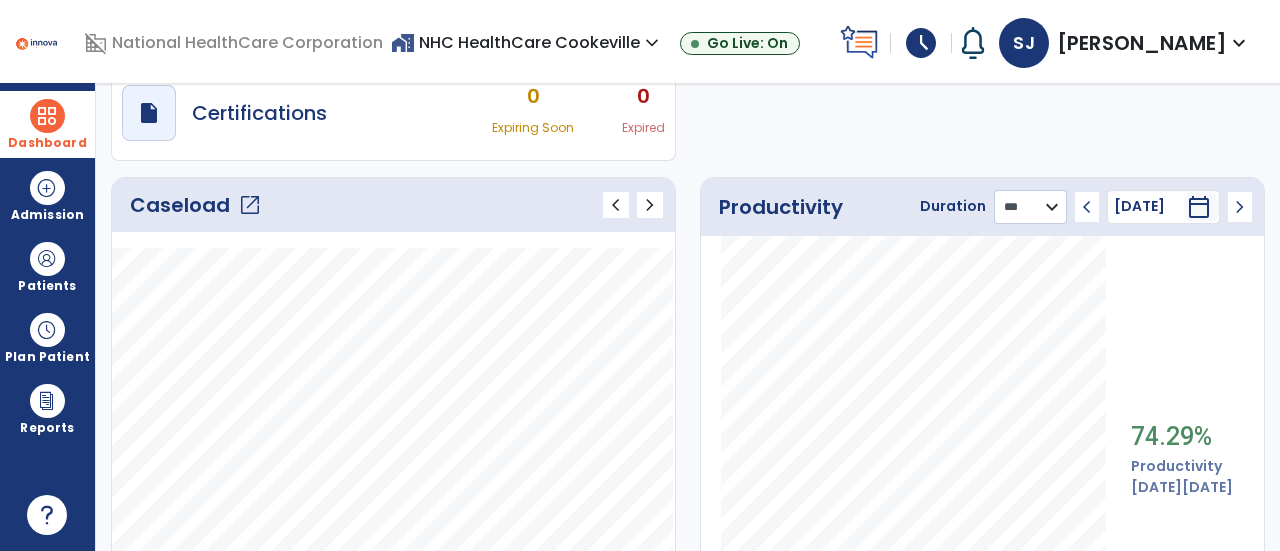 scroll, scrollTop: 0, scrollLeft: 0, axis: both 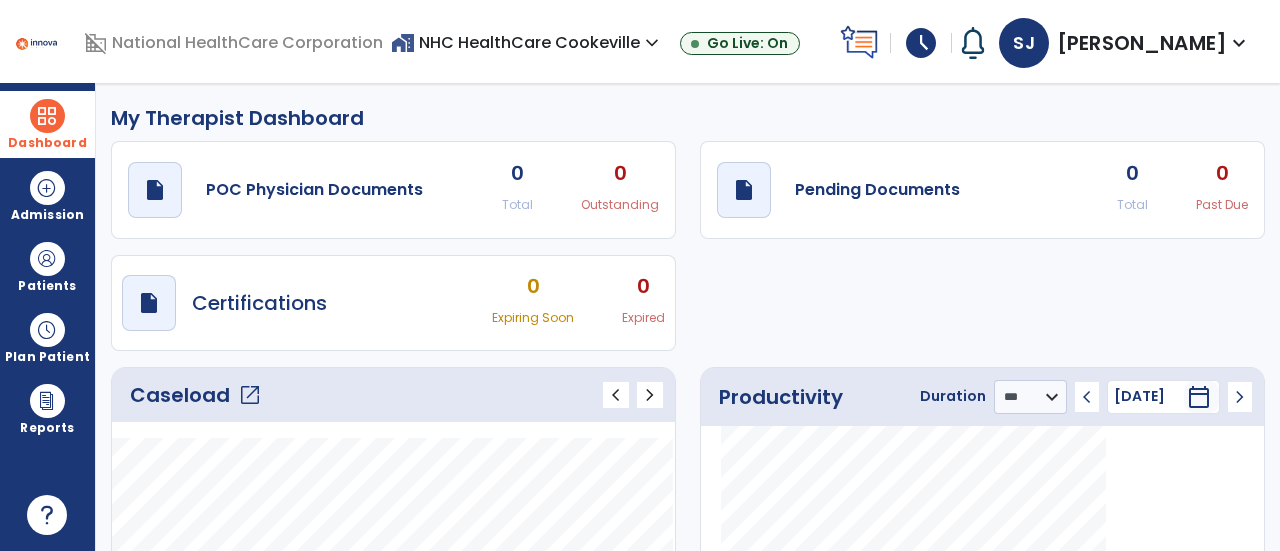 click on "SJ   Johnson, Samantha S   expand_more" at bounding box center [1125, 43] 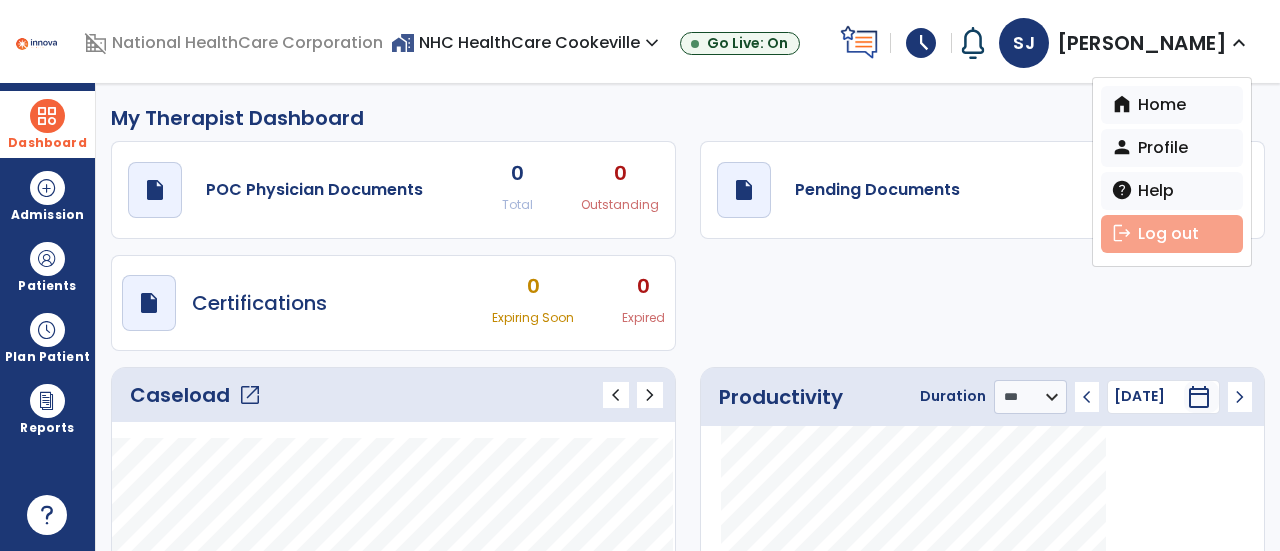click on "logout   Log out" at bounding box center [1172, 234] 